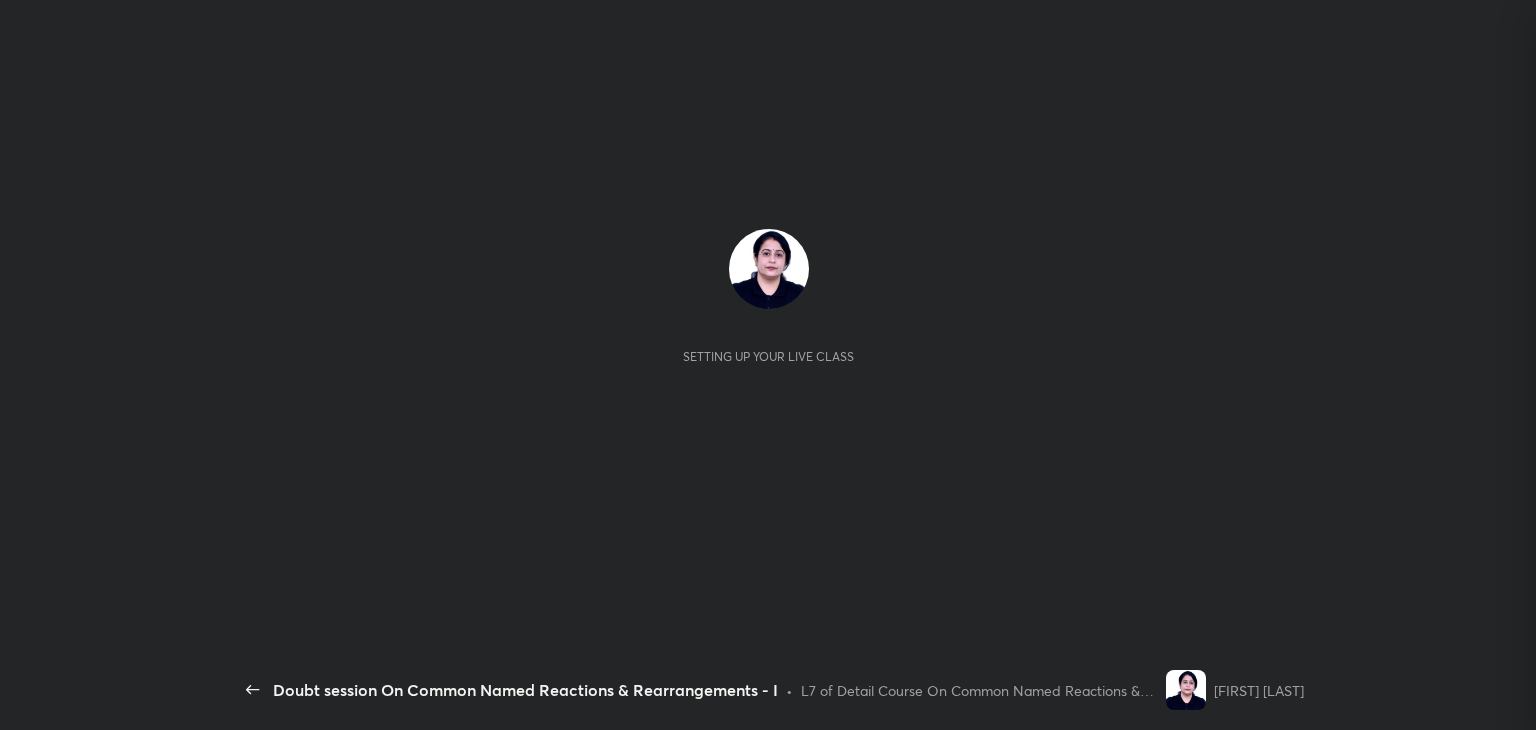 scroll, scrollTop: 0, scrollLeft: 0, axis: both 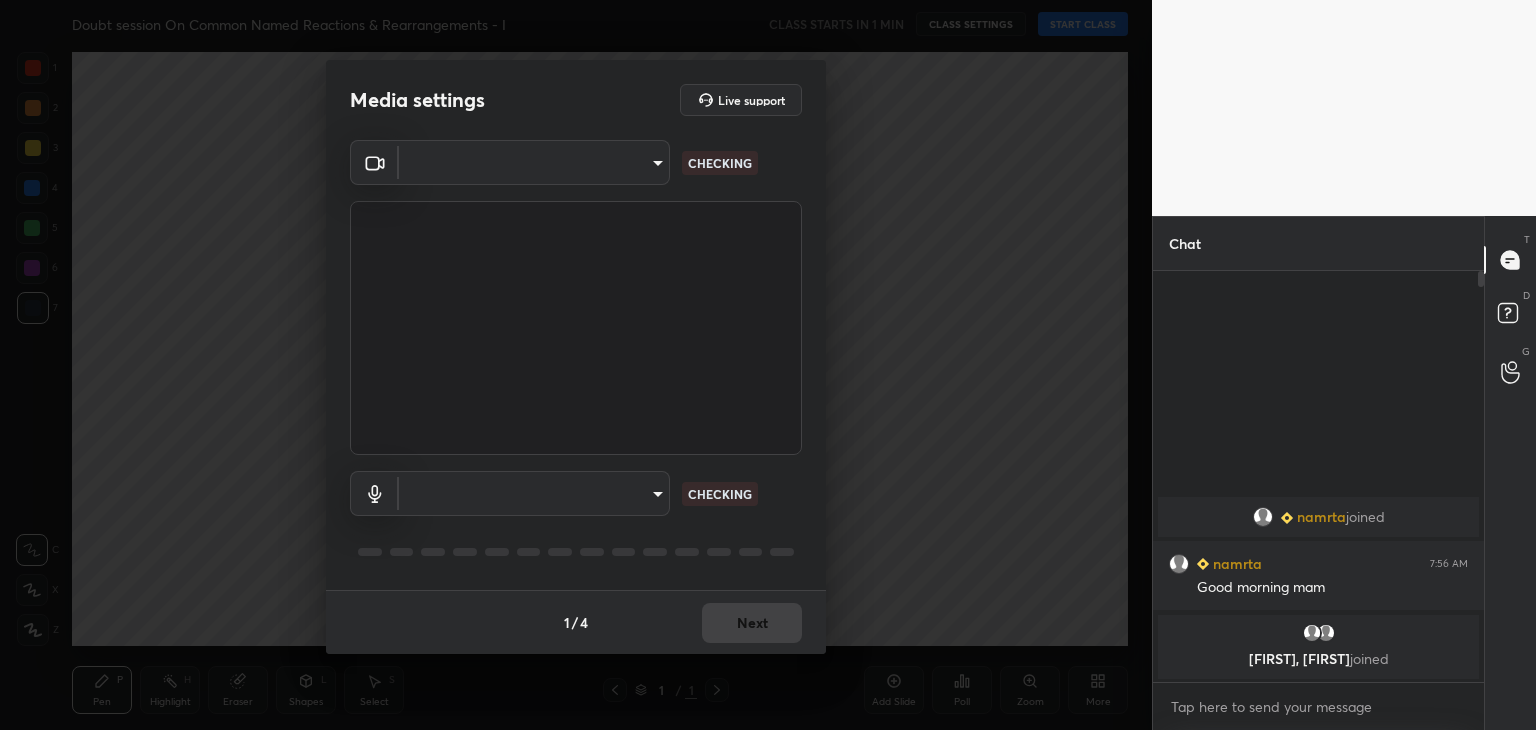 type on "de4106b95c37677a6120efb3dcf24c81f0ccba0b1220b41a6e765030ece4eabf" 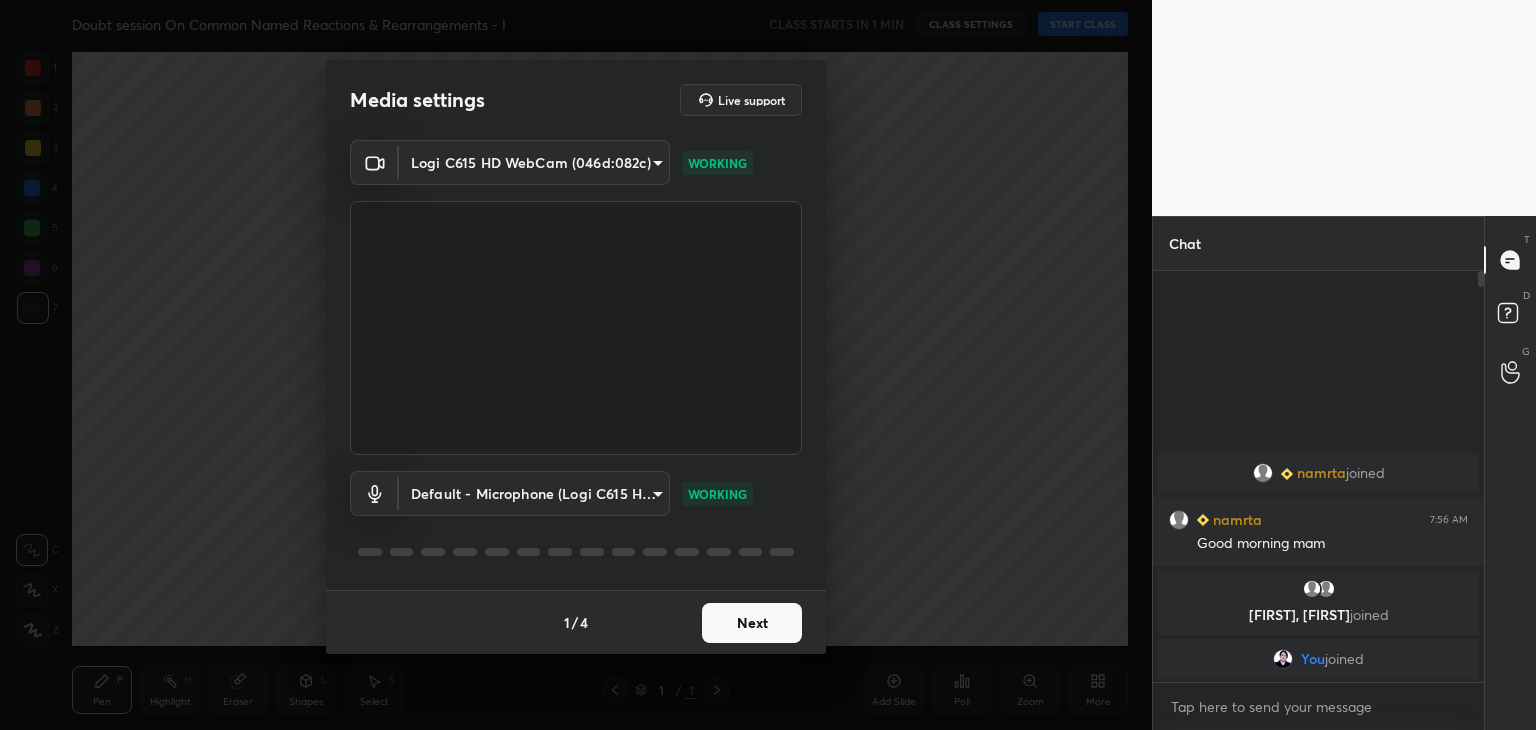 click on "Next" at bounding box center [752, 623] 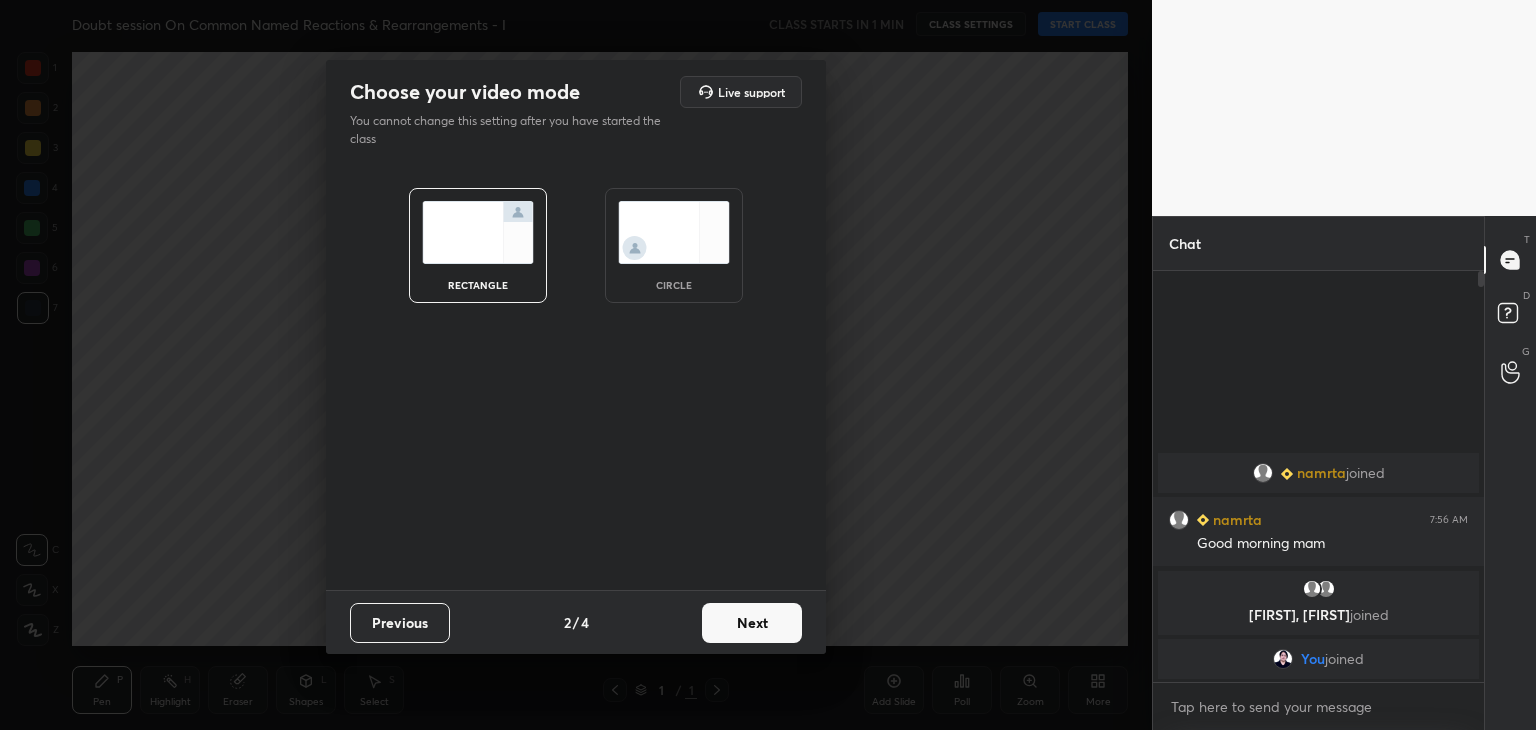 click at bounding box center (674, 232) 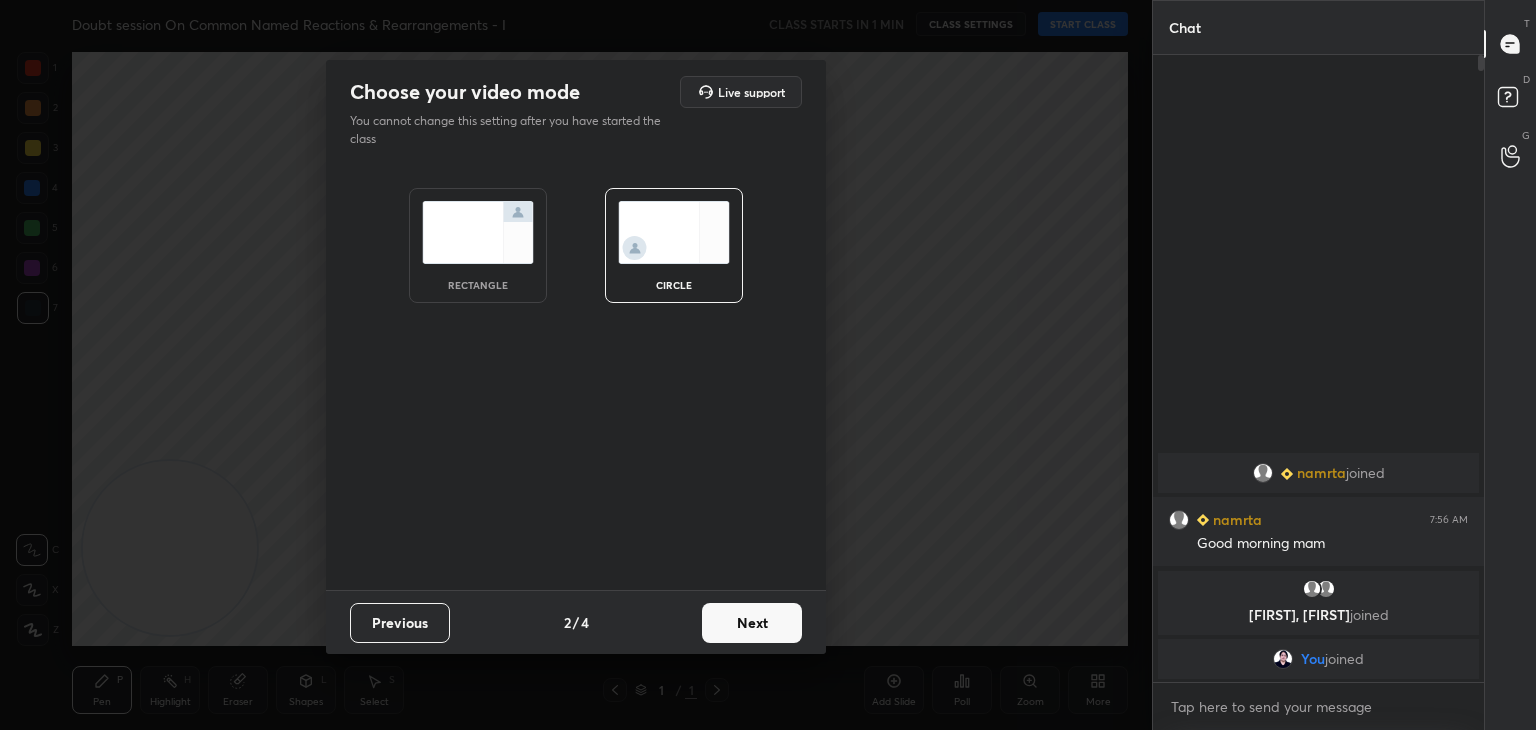 click on "Next" at bounding box center (752, 623) 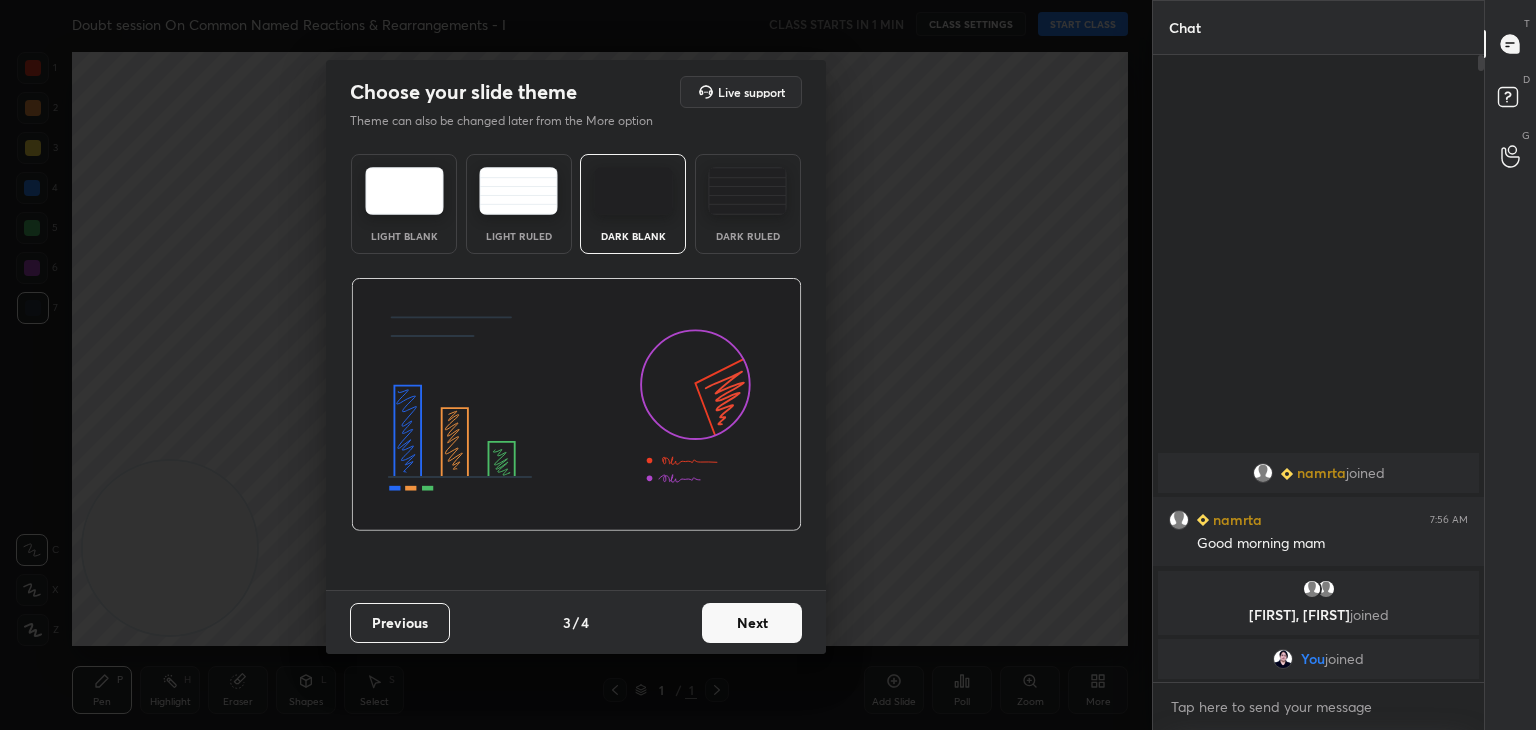 click on "Next" at bounding box center [752, 623] 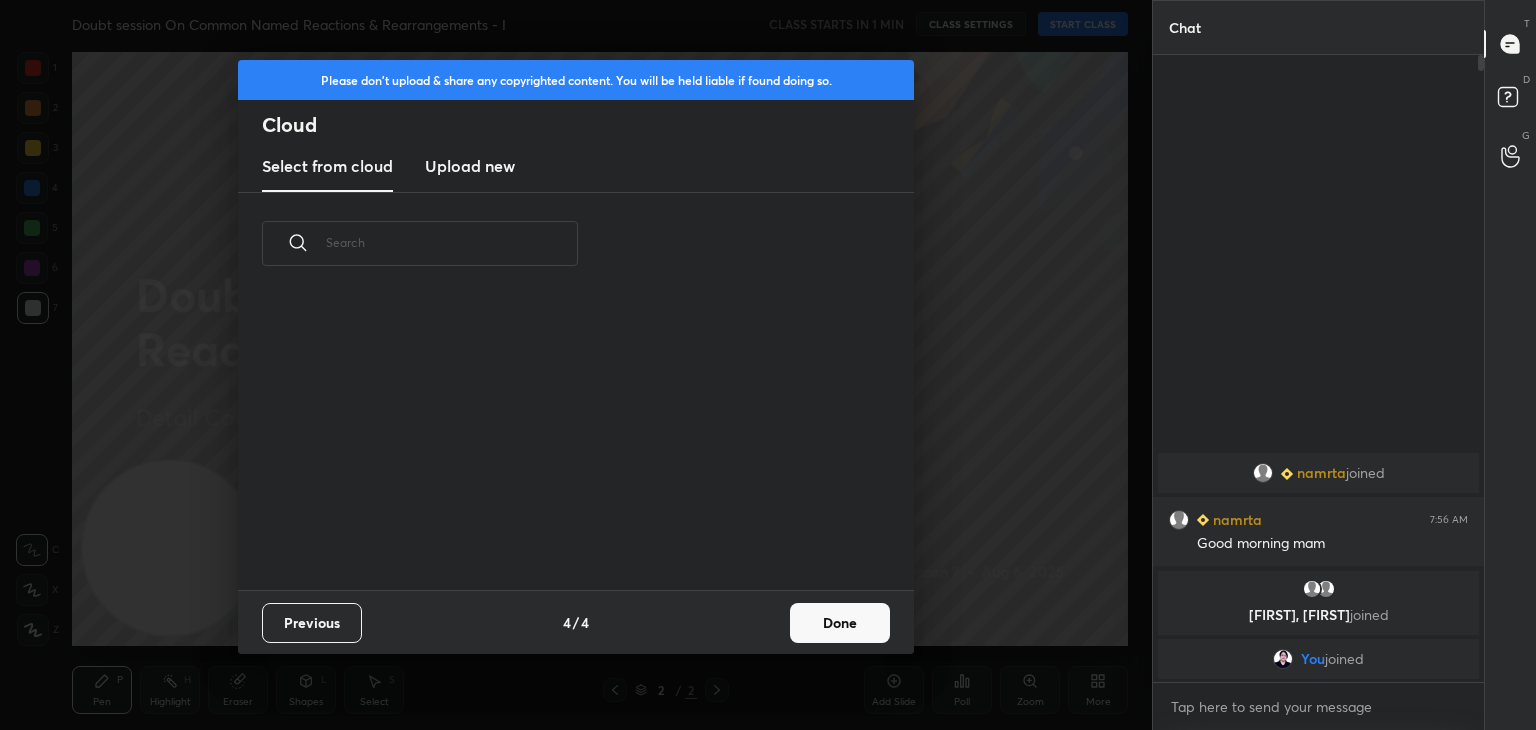 scroll, scrollTop: 6, scrollLeft: 10, axis: both 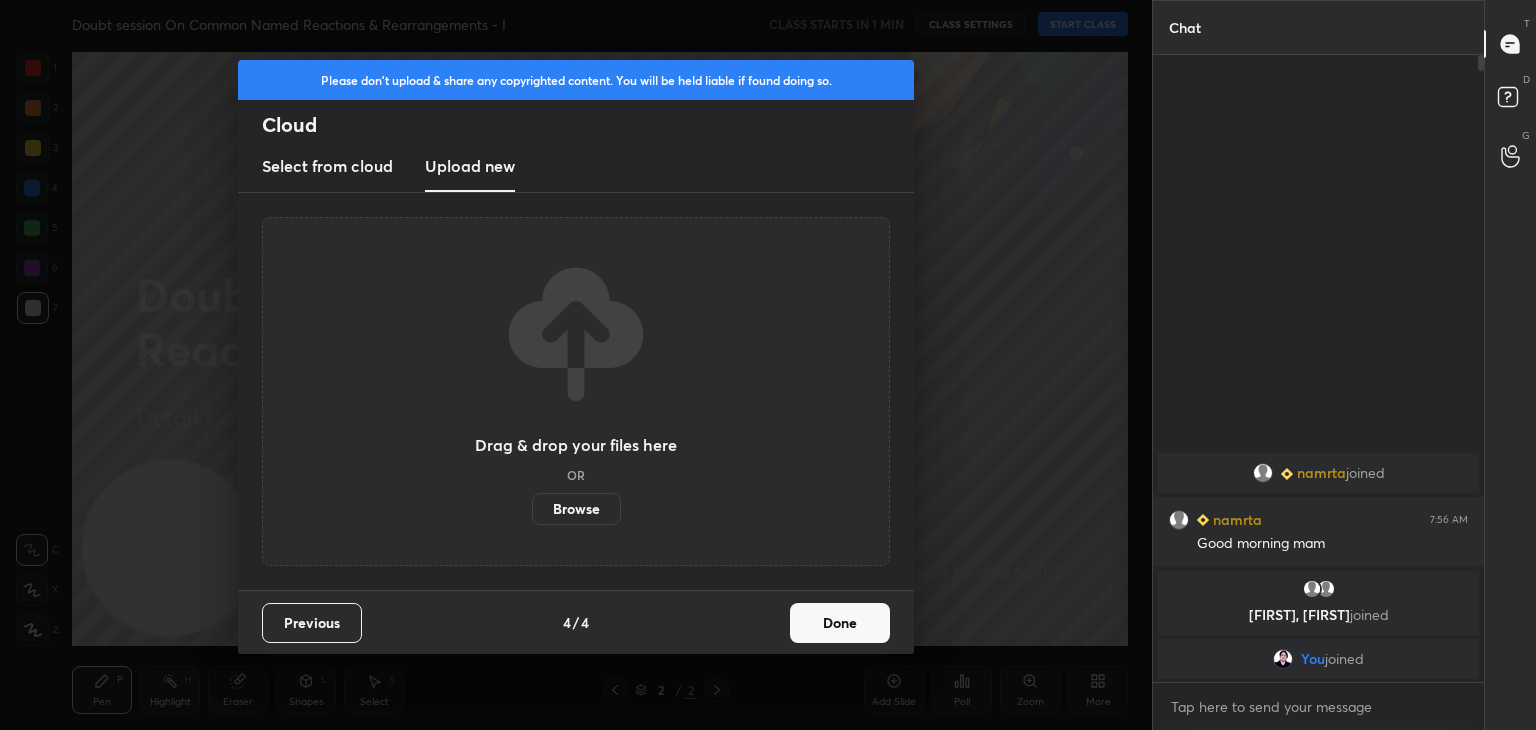click on "Browse" at bounding box center [576, 509] 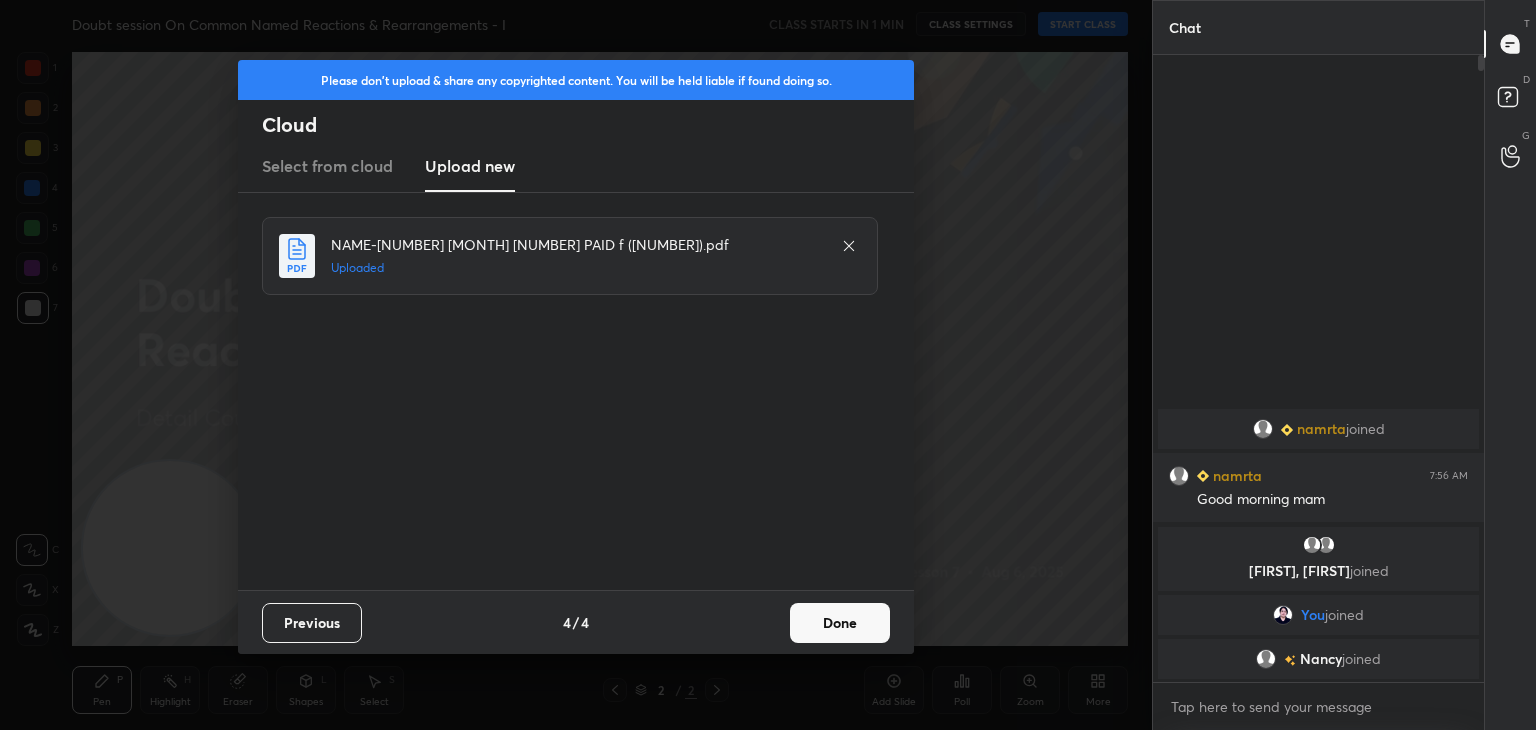 click on "Done" at bounding box center (840, 623) 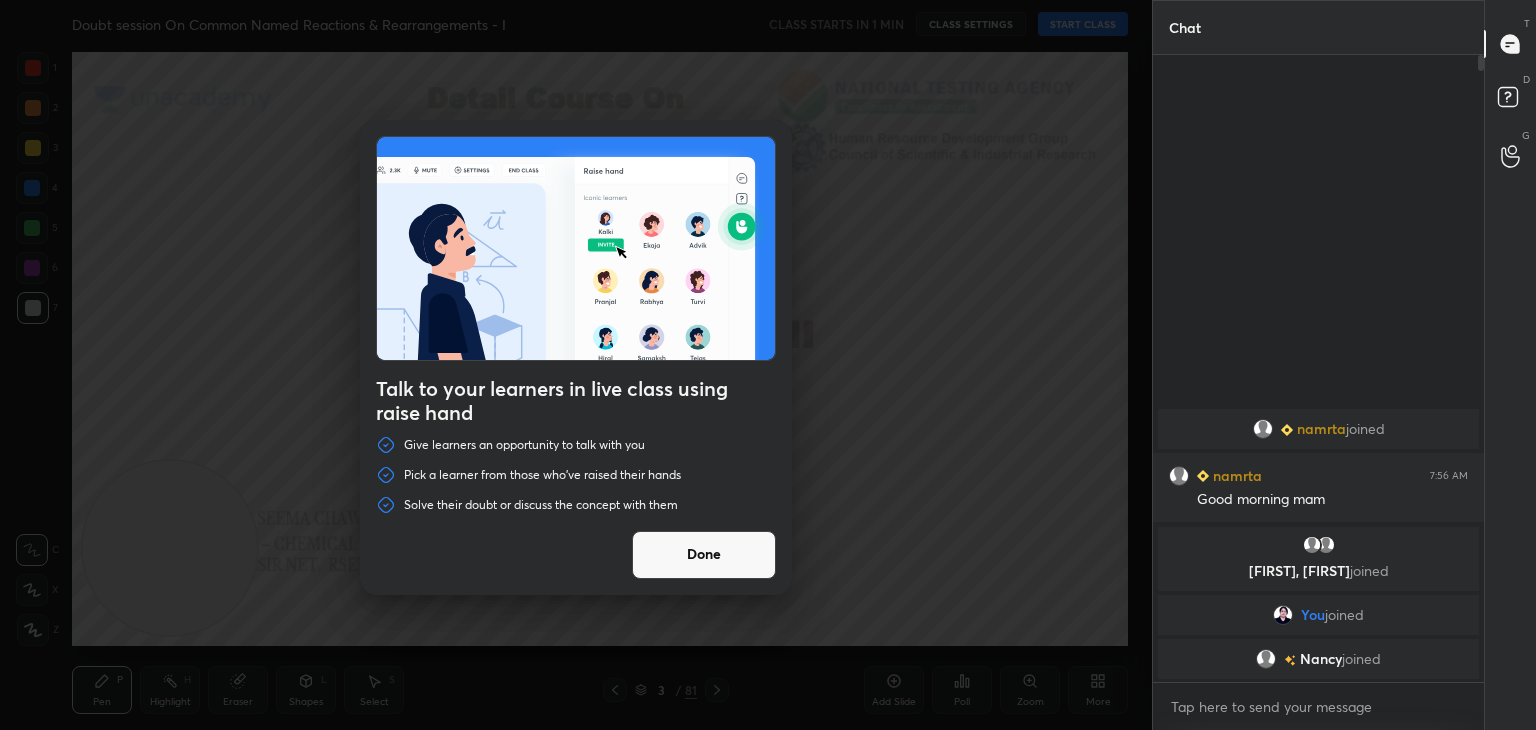 click on "Done" at bounding box center (704, 555) 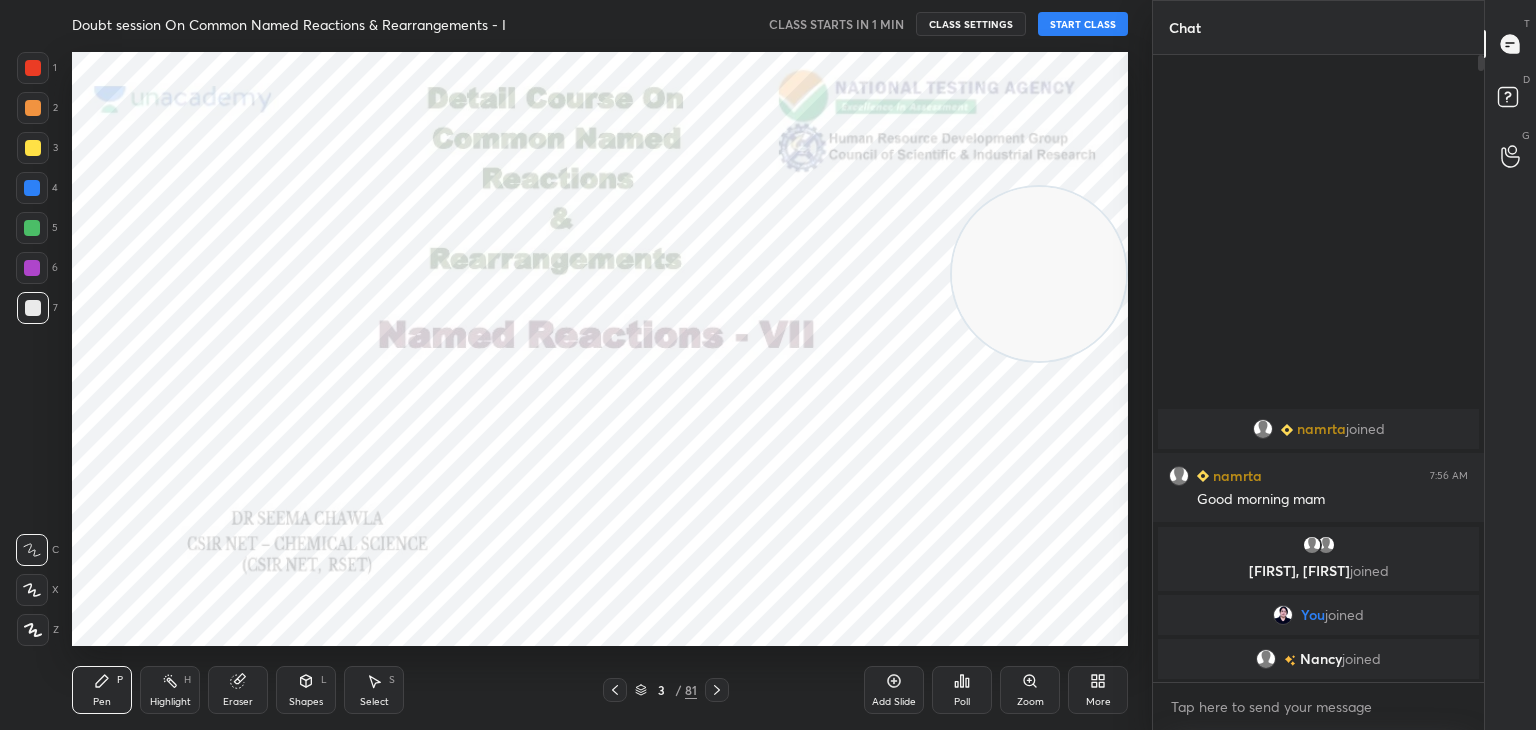 drag, startPoint x: 164, startPoint y: 554, endPoint x: 1100, endPoint y: 274, distance: 976.9831 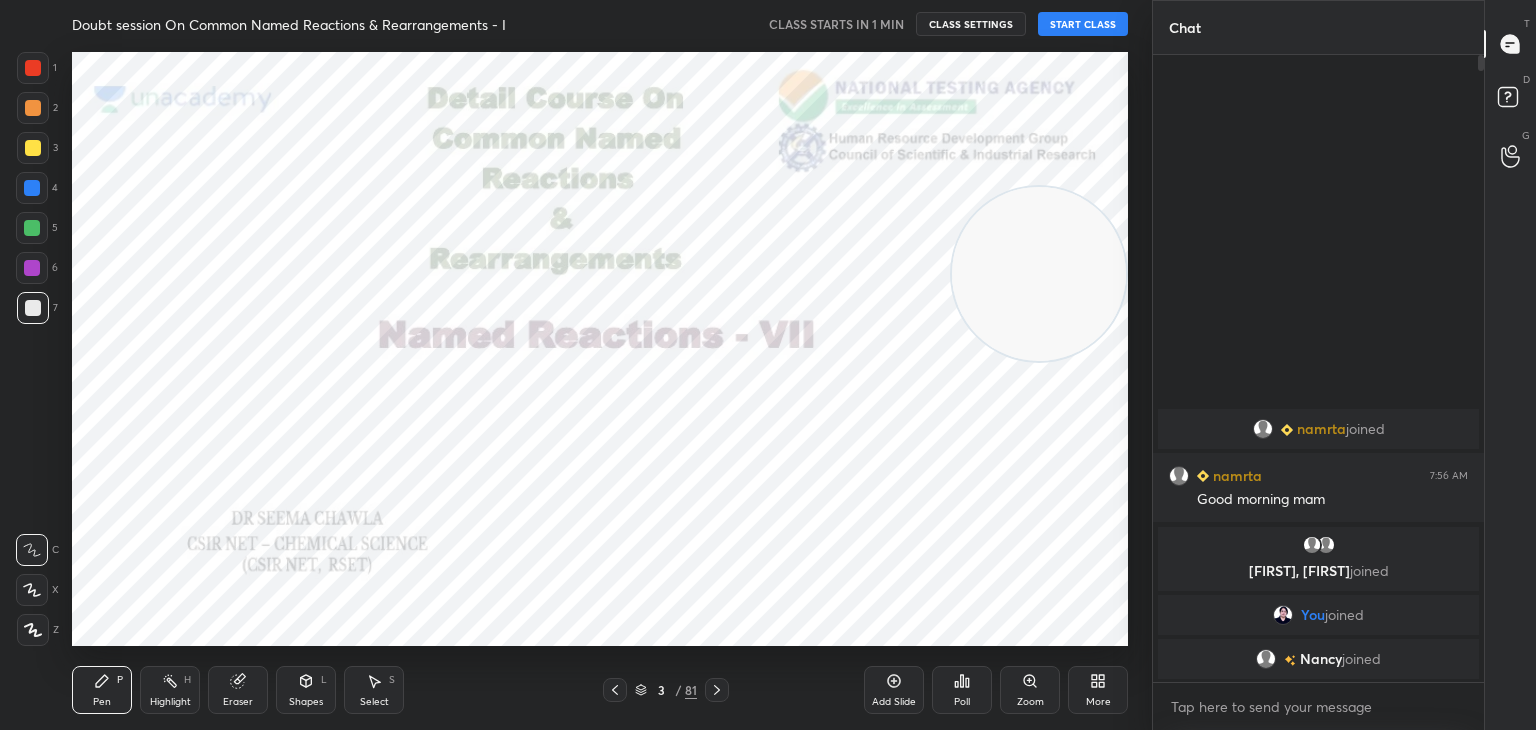 click at bounding box center [1039, 274] 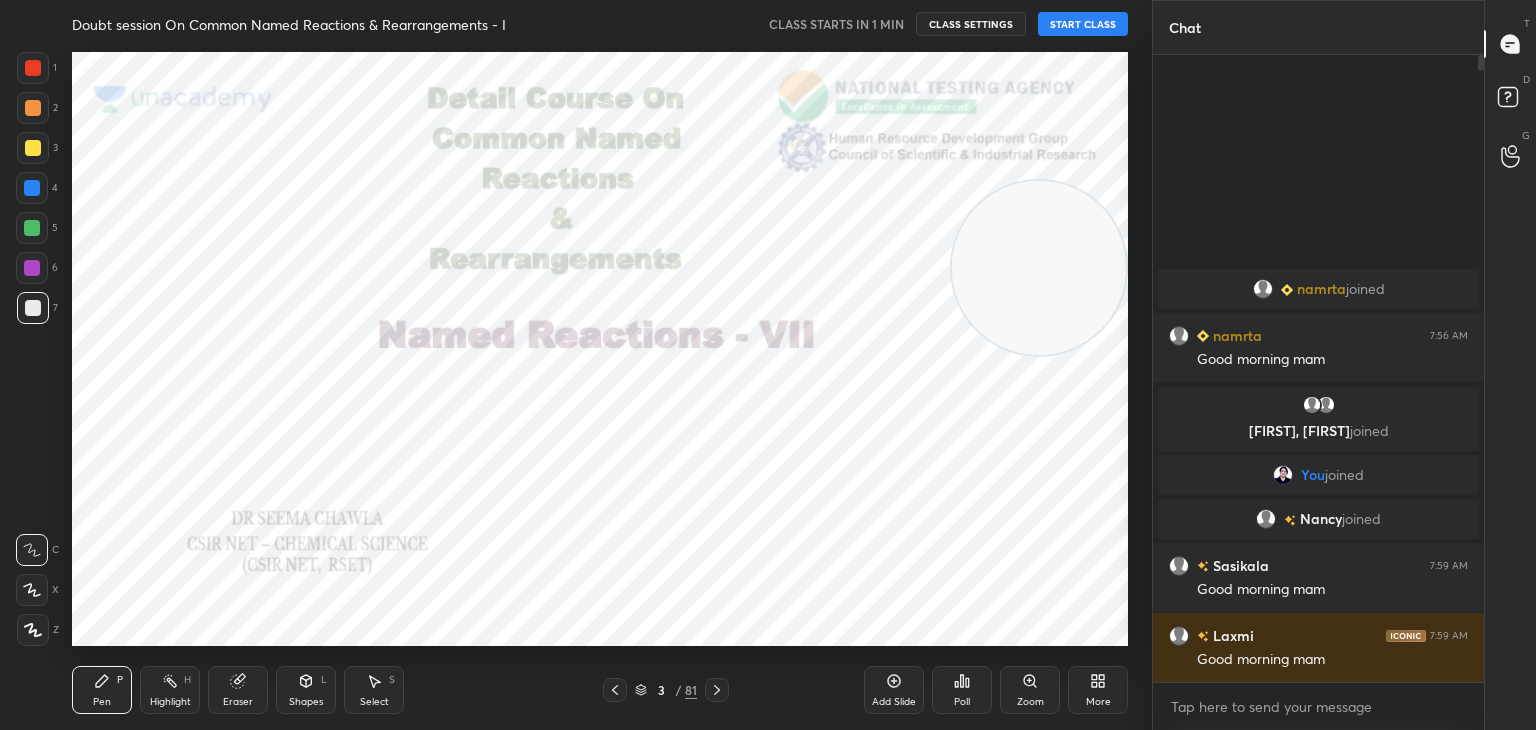 click on "START CLASS" at bounding box center [1083, 24] 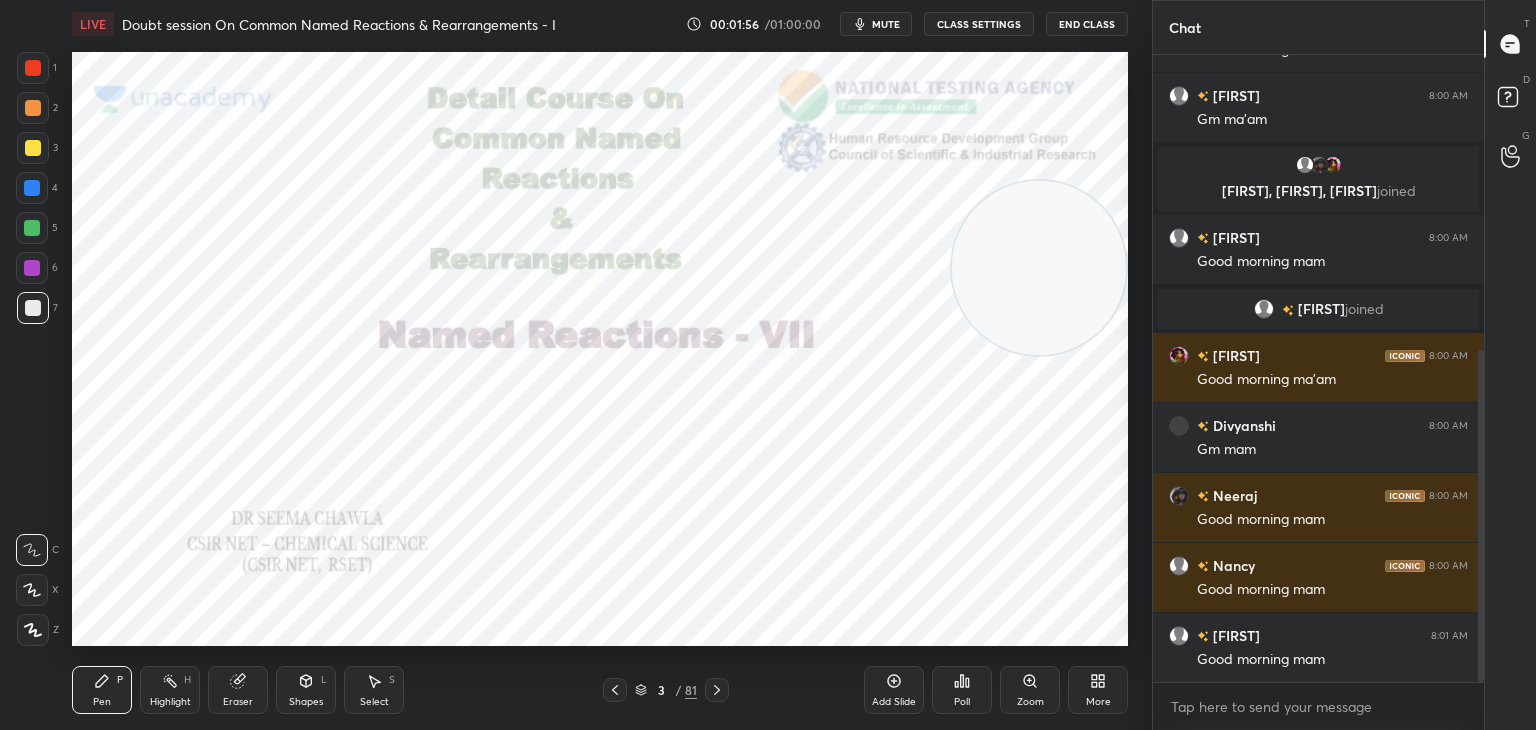 scroll, scrollTop: 606, scrollLeft: 0, axis: vertical 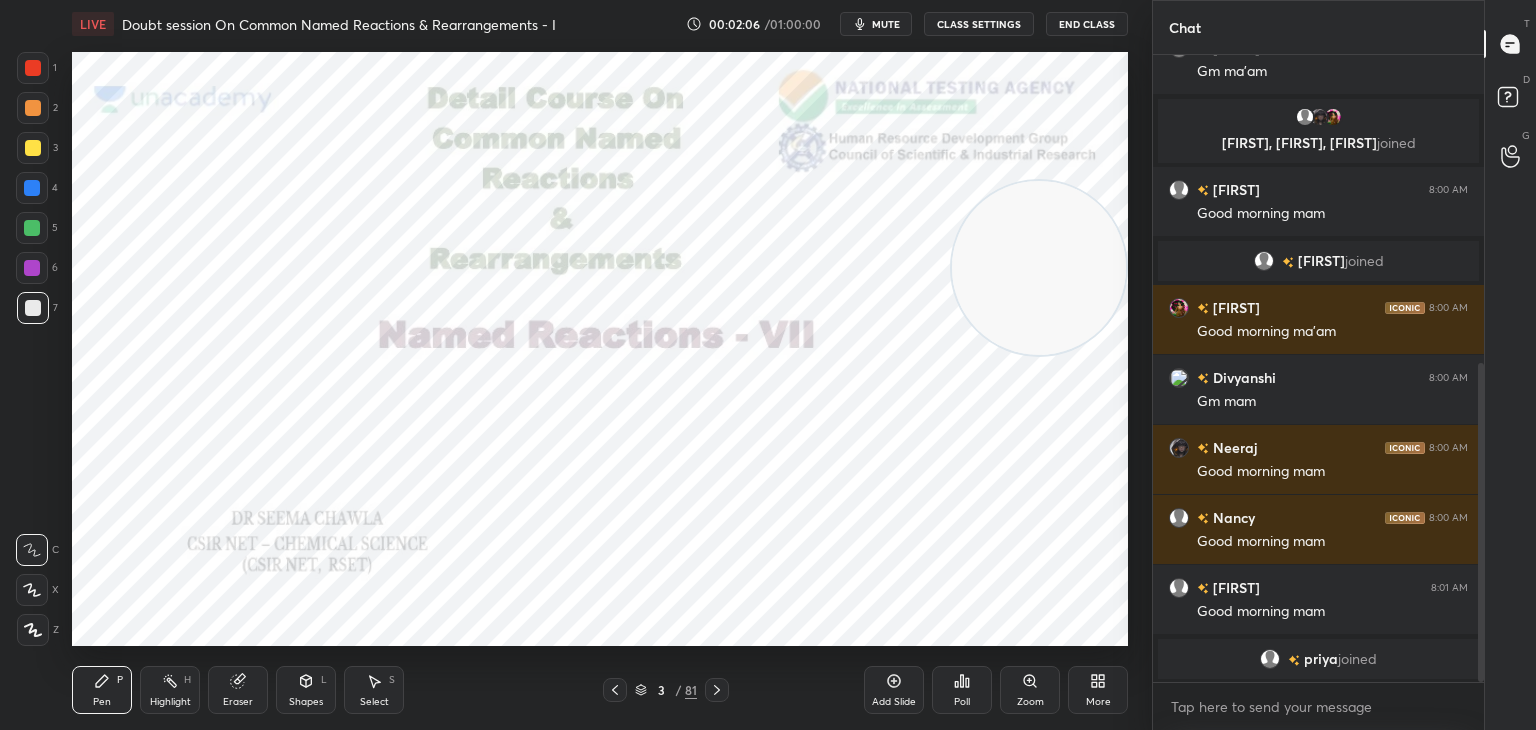 click 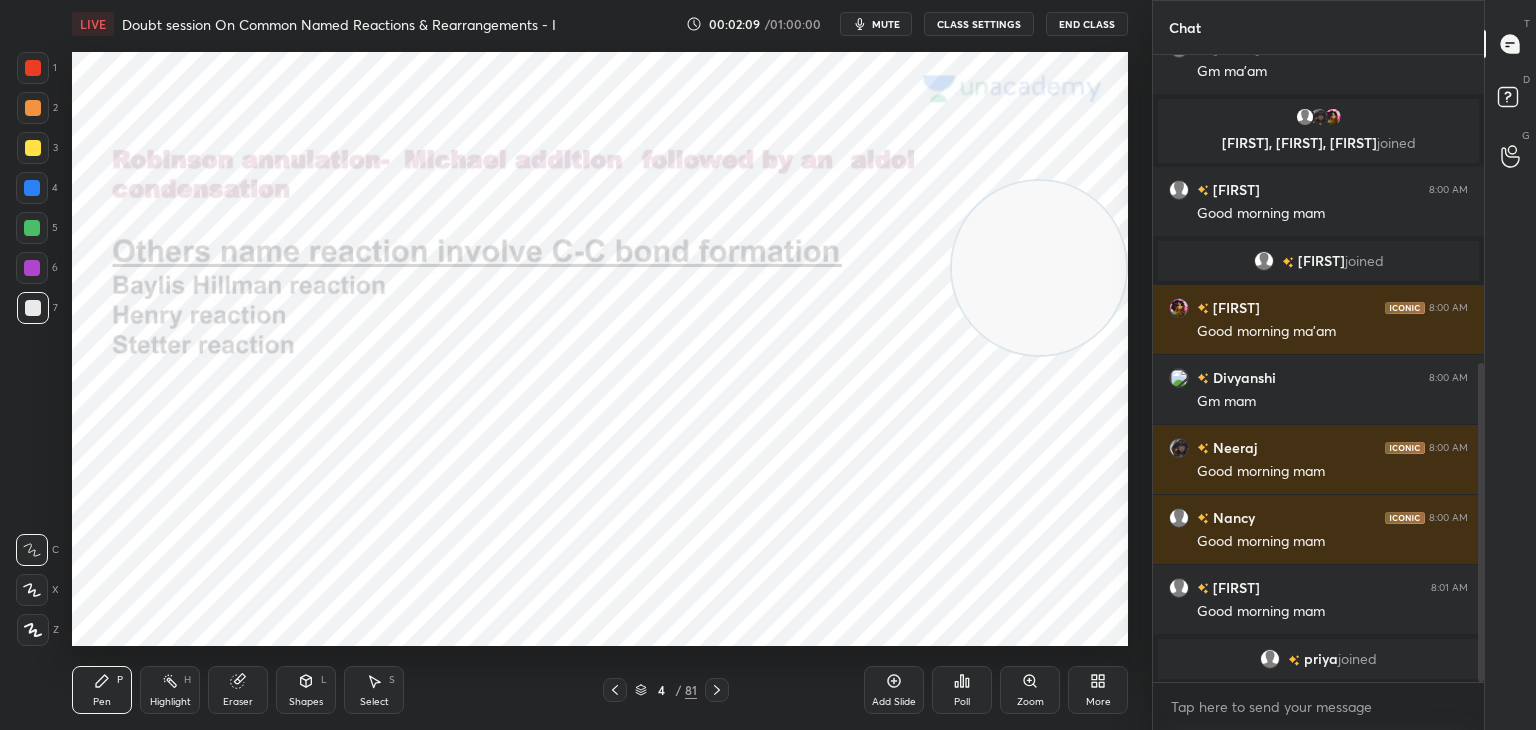 click 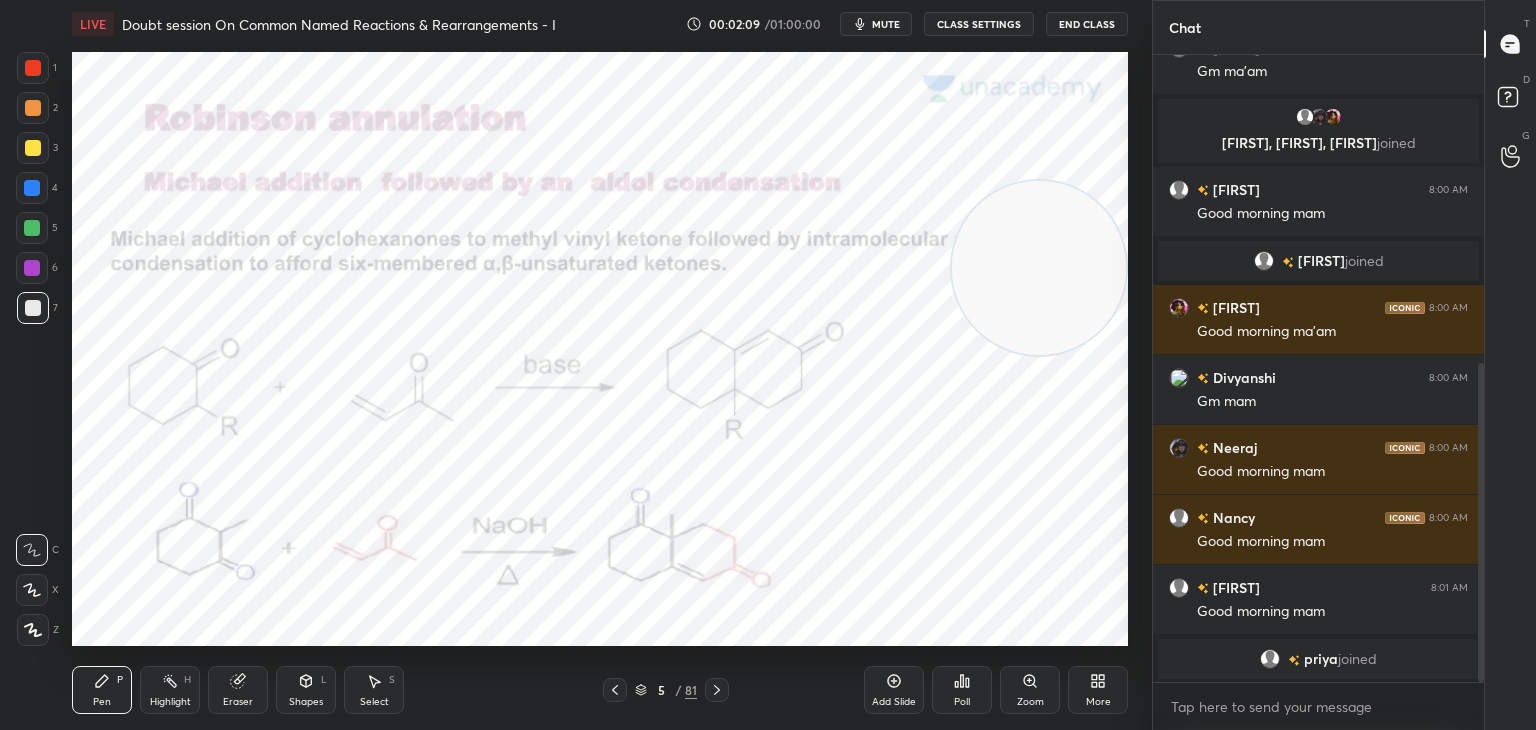 click 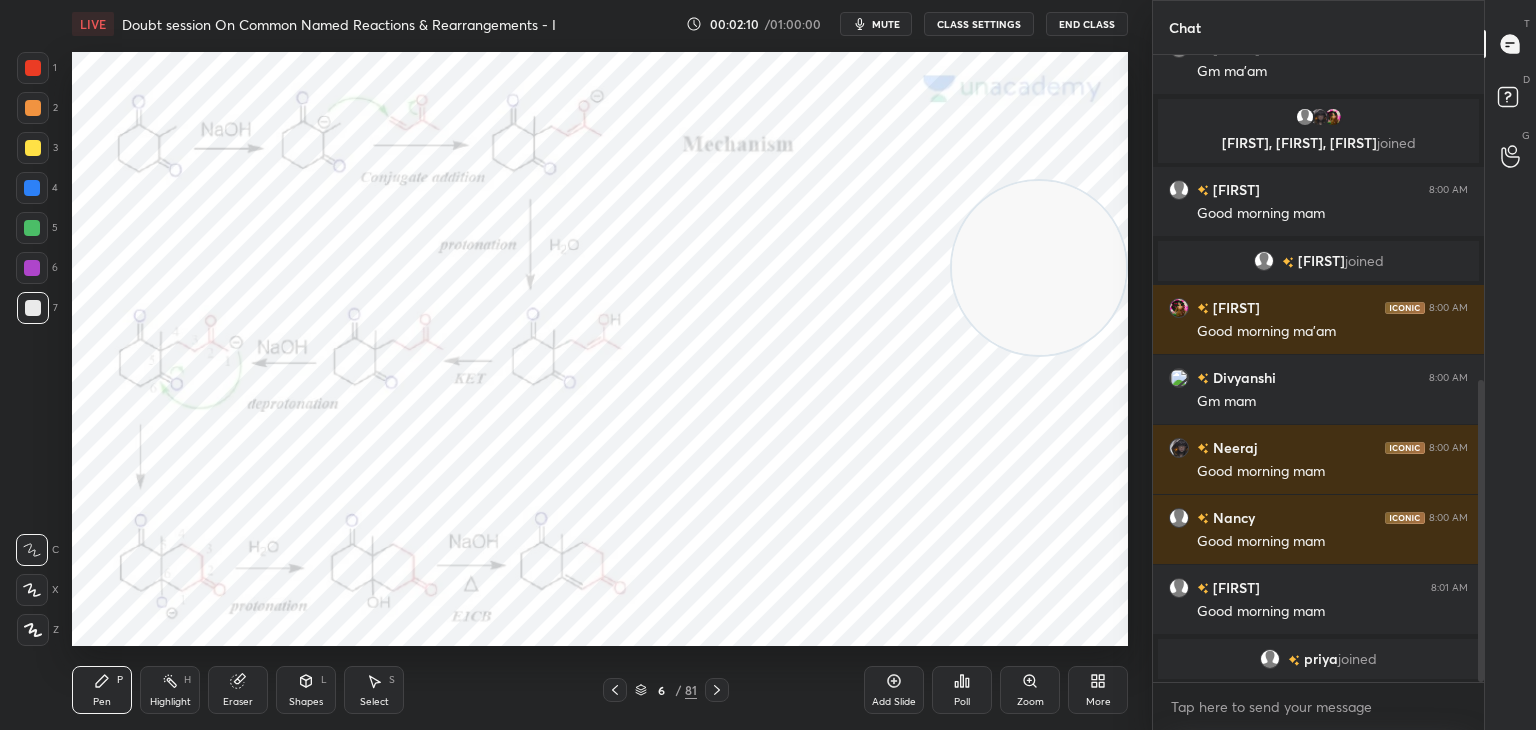 scroll, scrollTop: 676, scrollLeft: 0, axis: vertical 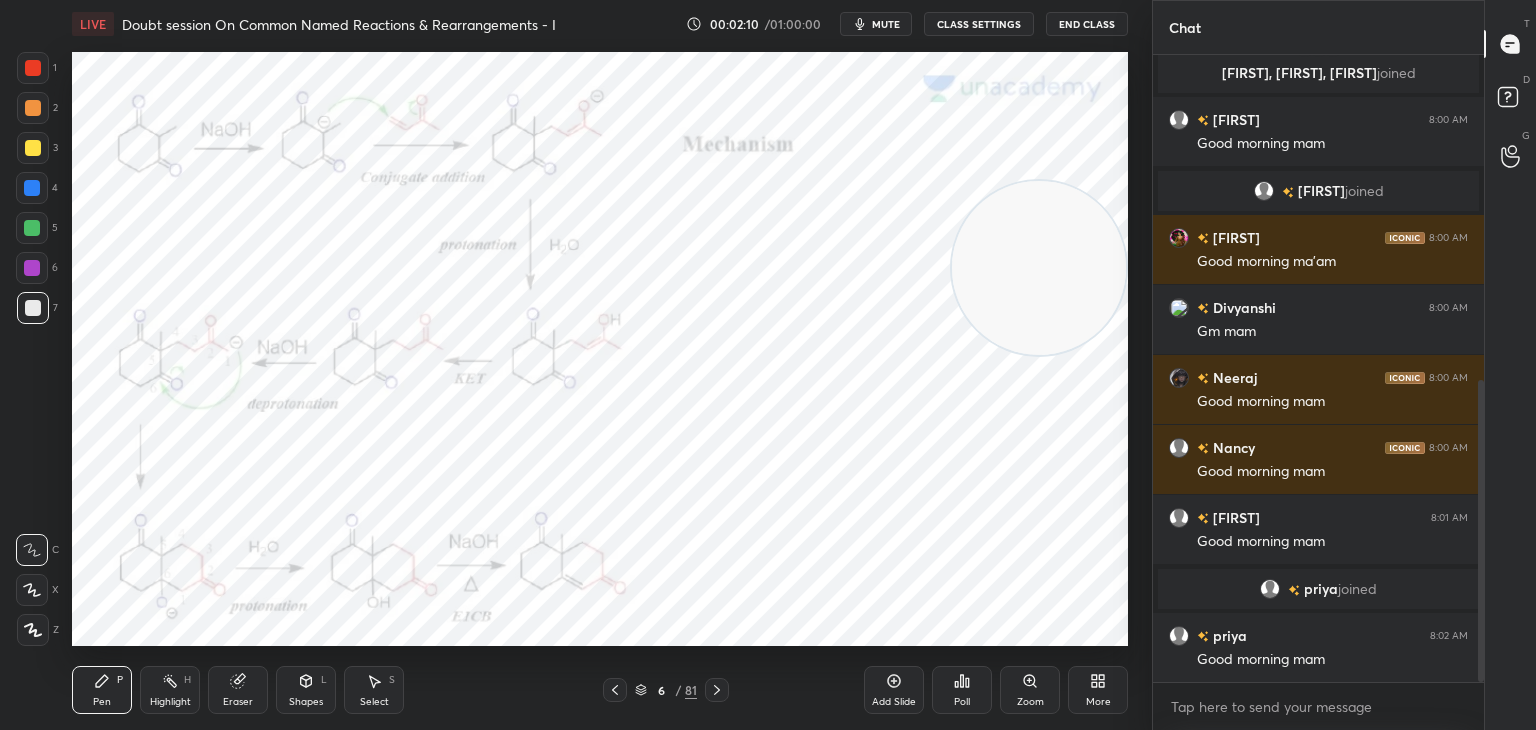 click 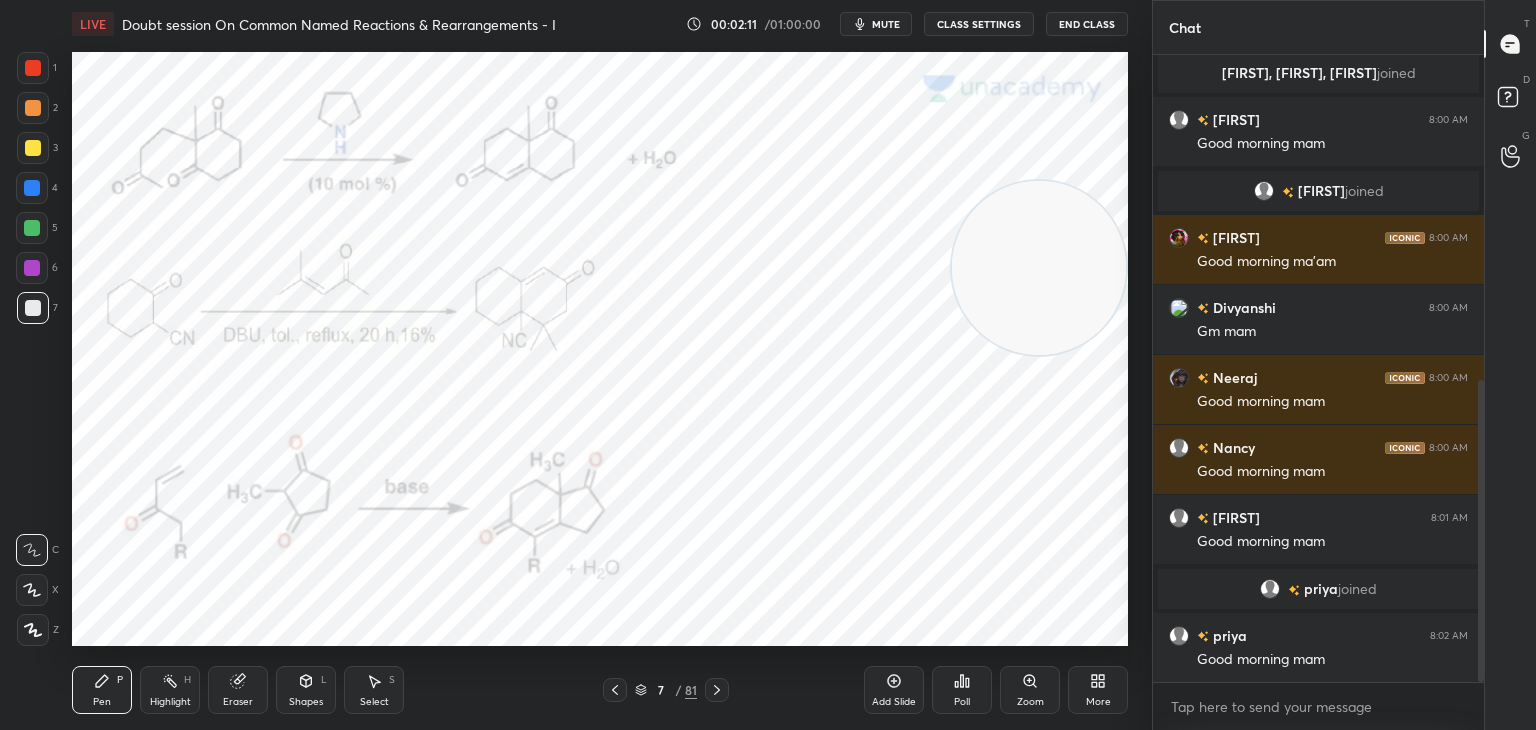 click 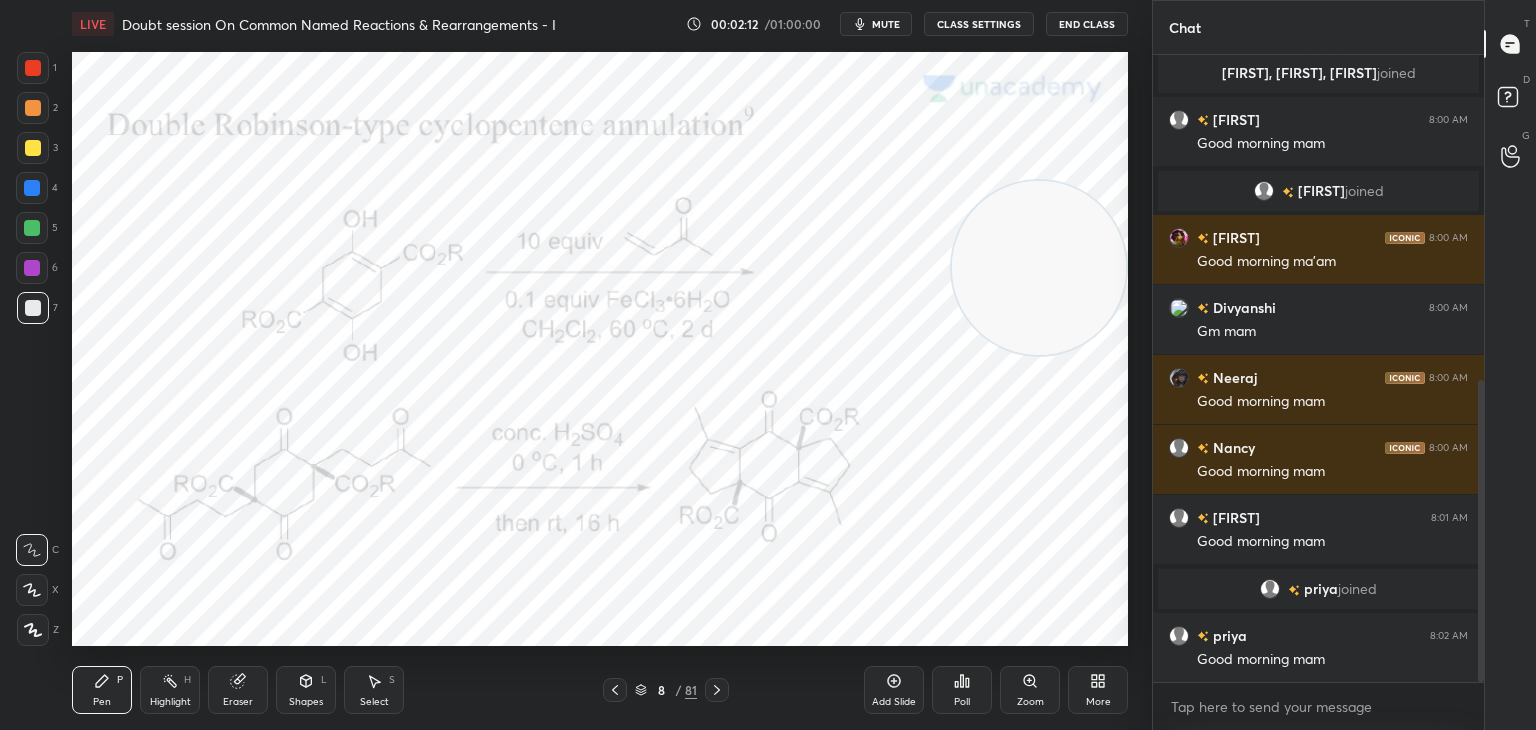 click 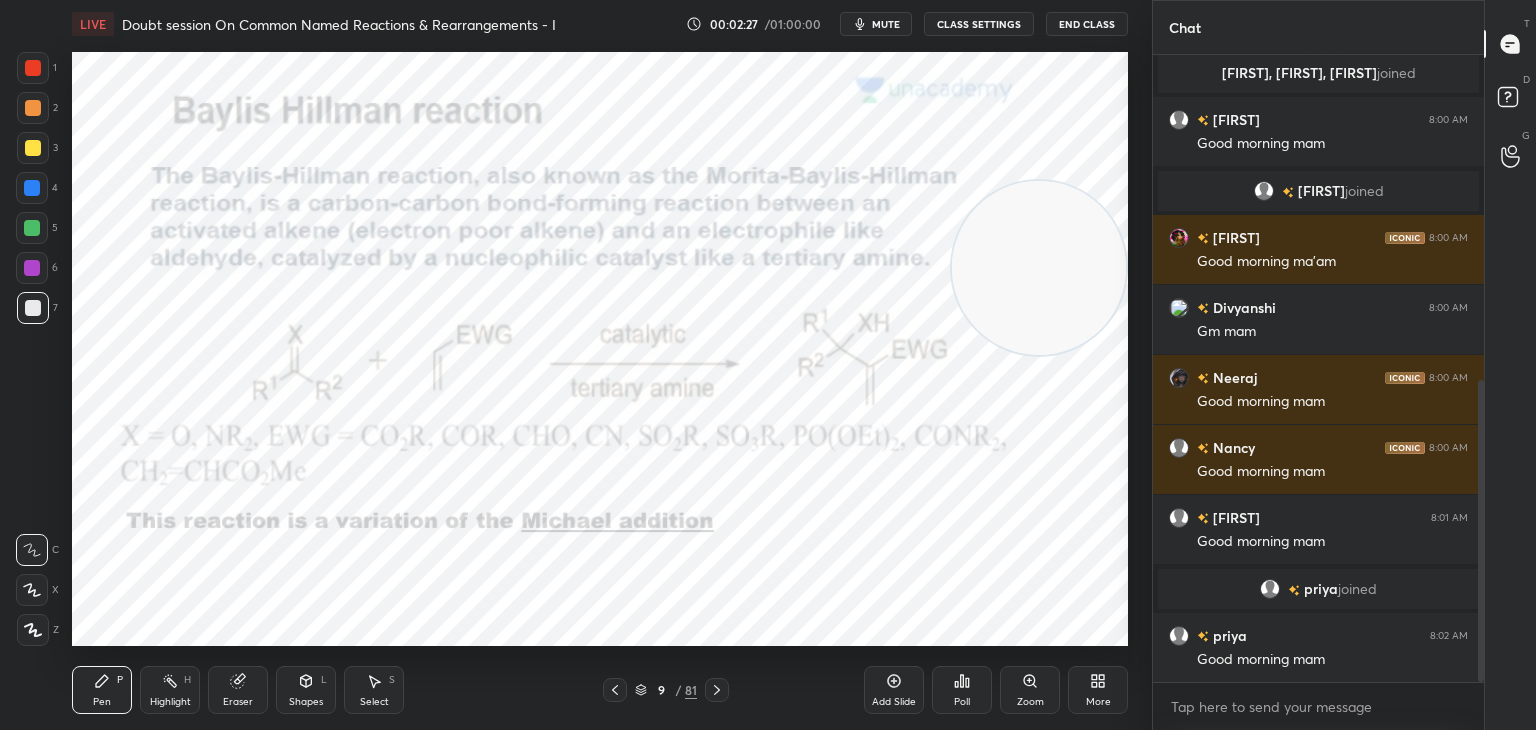 scroll, scrollTop: 746, scrollLeft: 0, axis: vertical 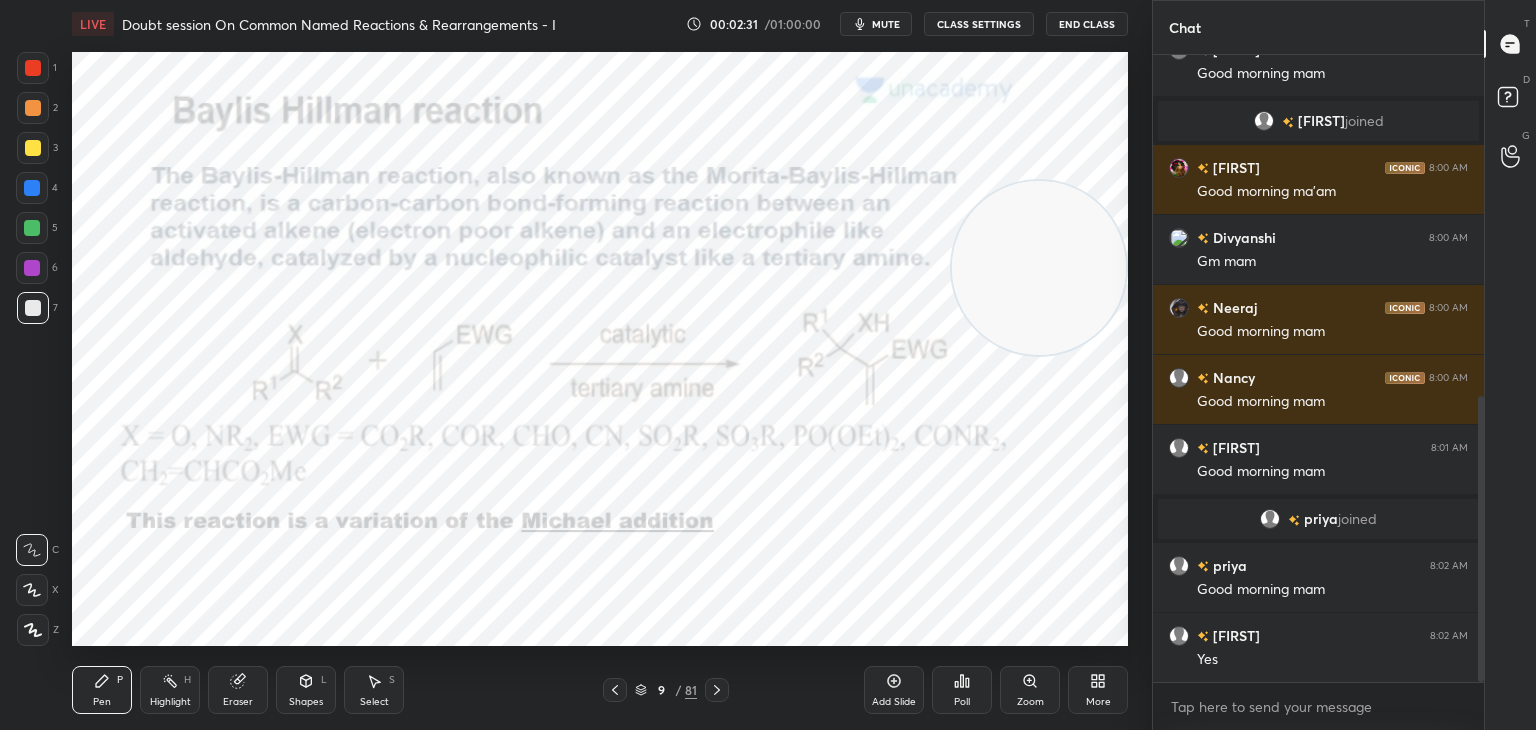 click at bounding box center (33, 68) 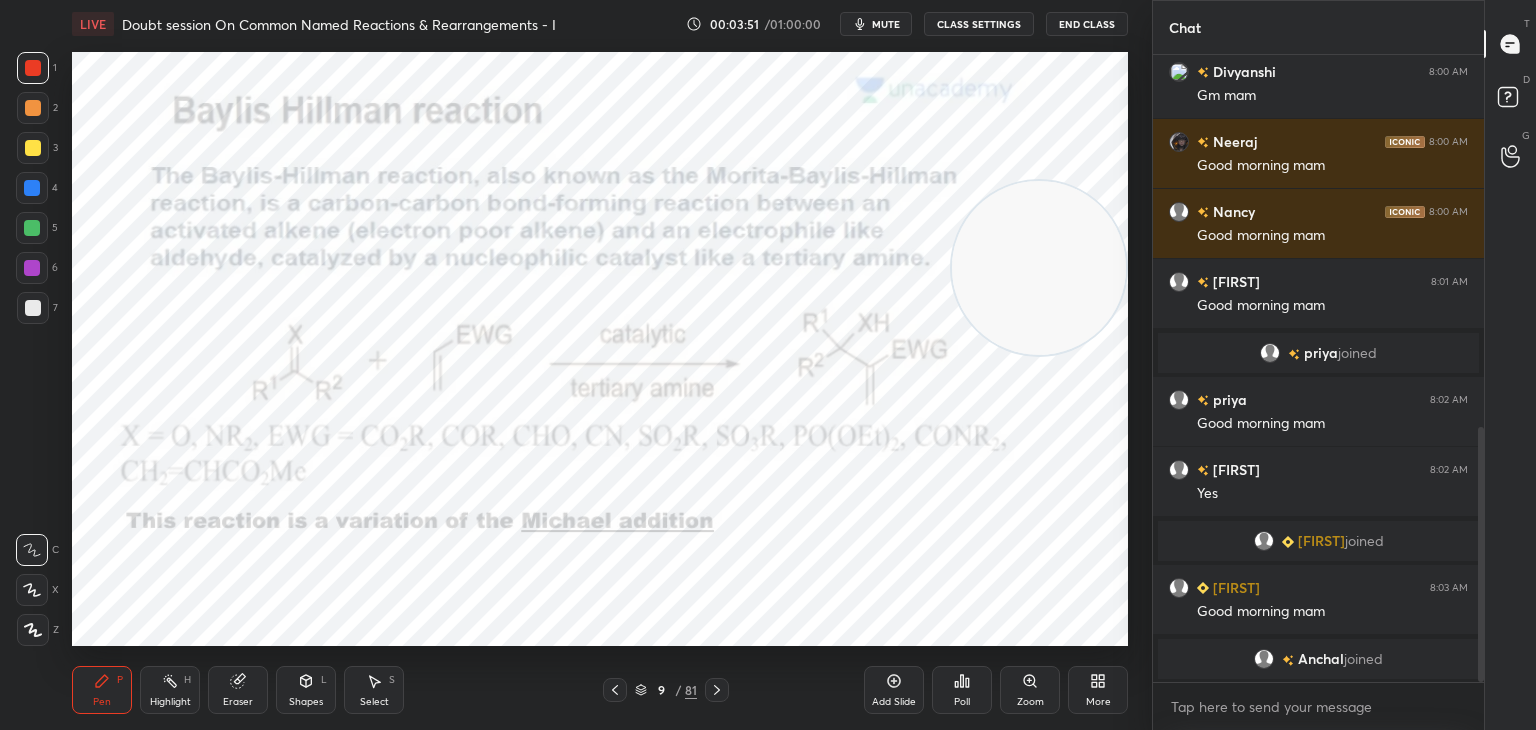 scroll, scrollTop: 938, scrollLeft: 0, axis: vertical 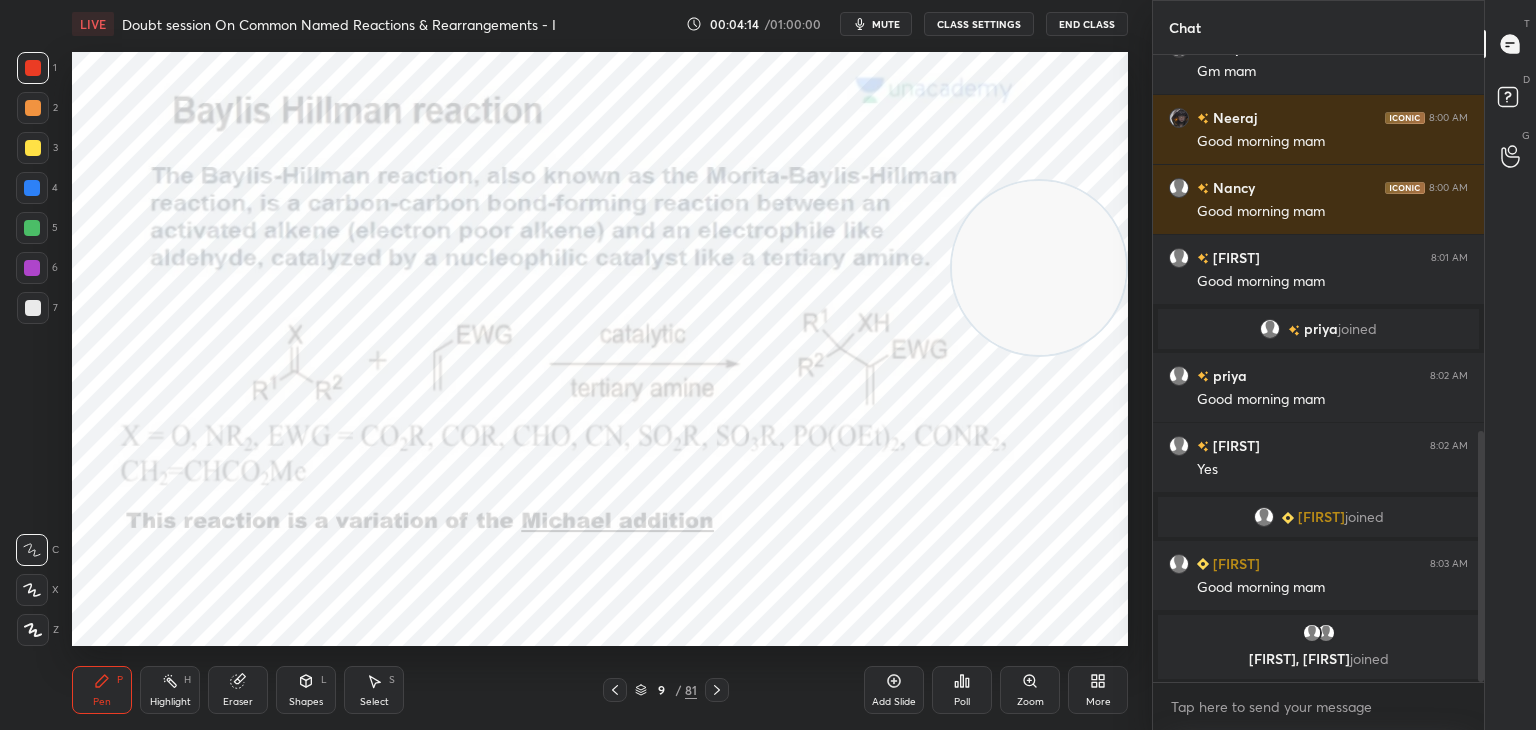 click 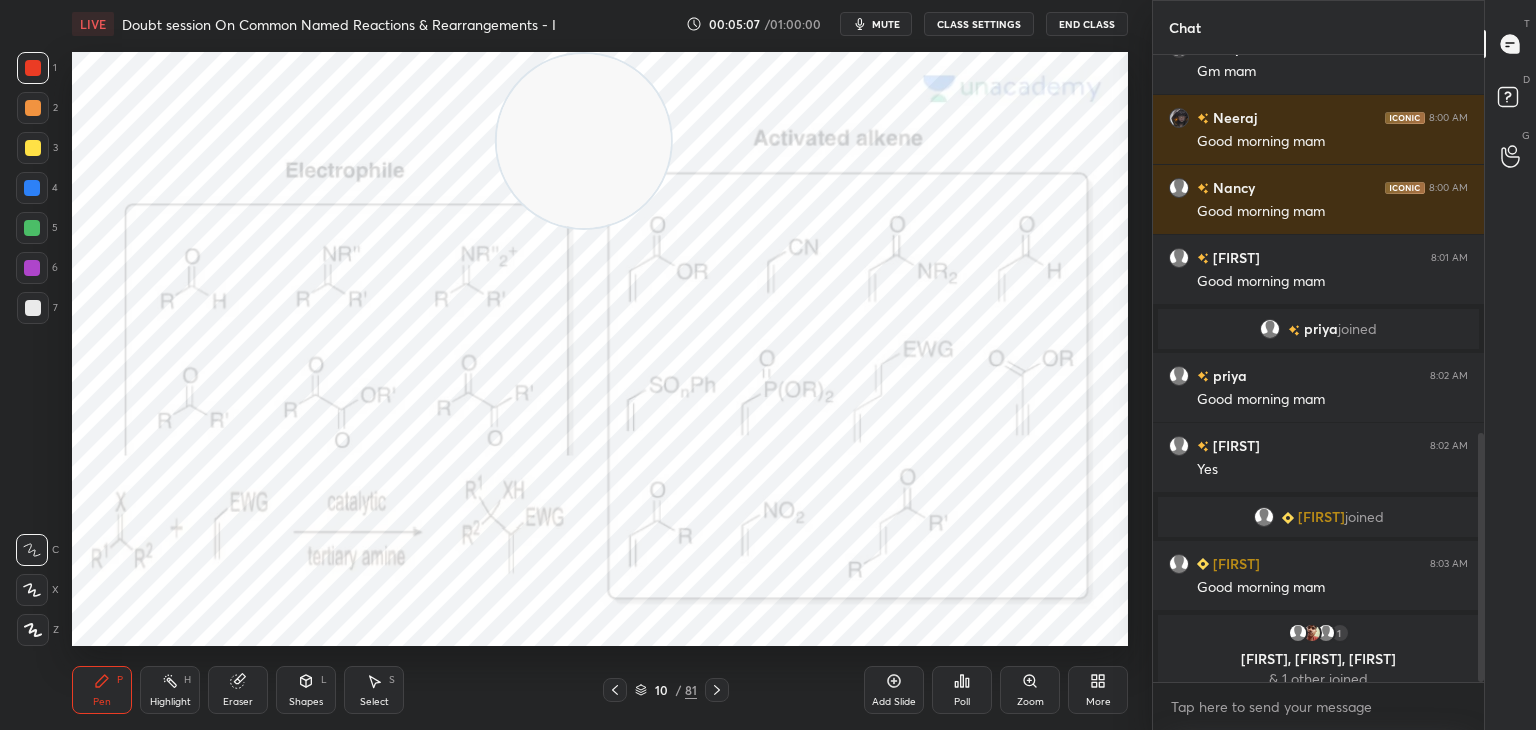 scroll, scrollTop: 954, scrollLeft: 0, axis: vertical 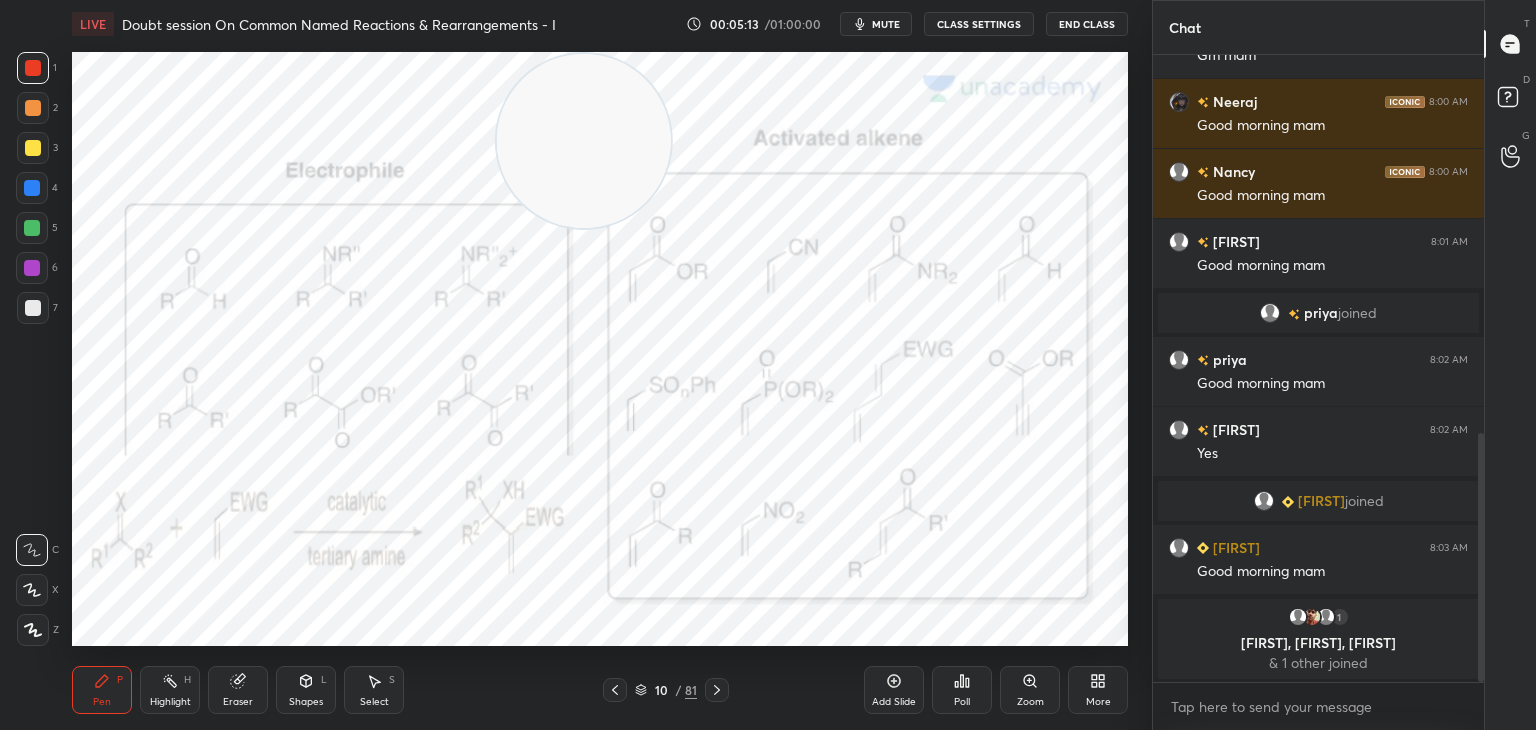 click 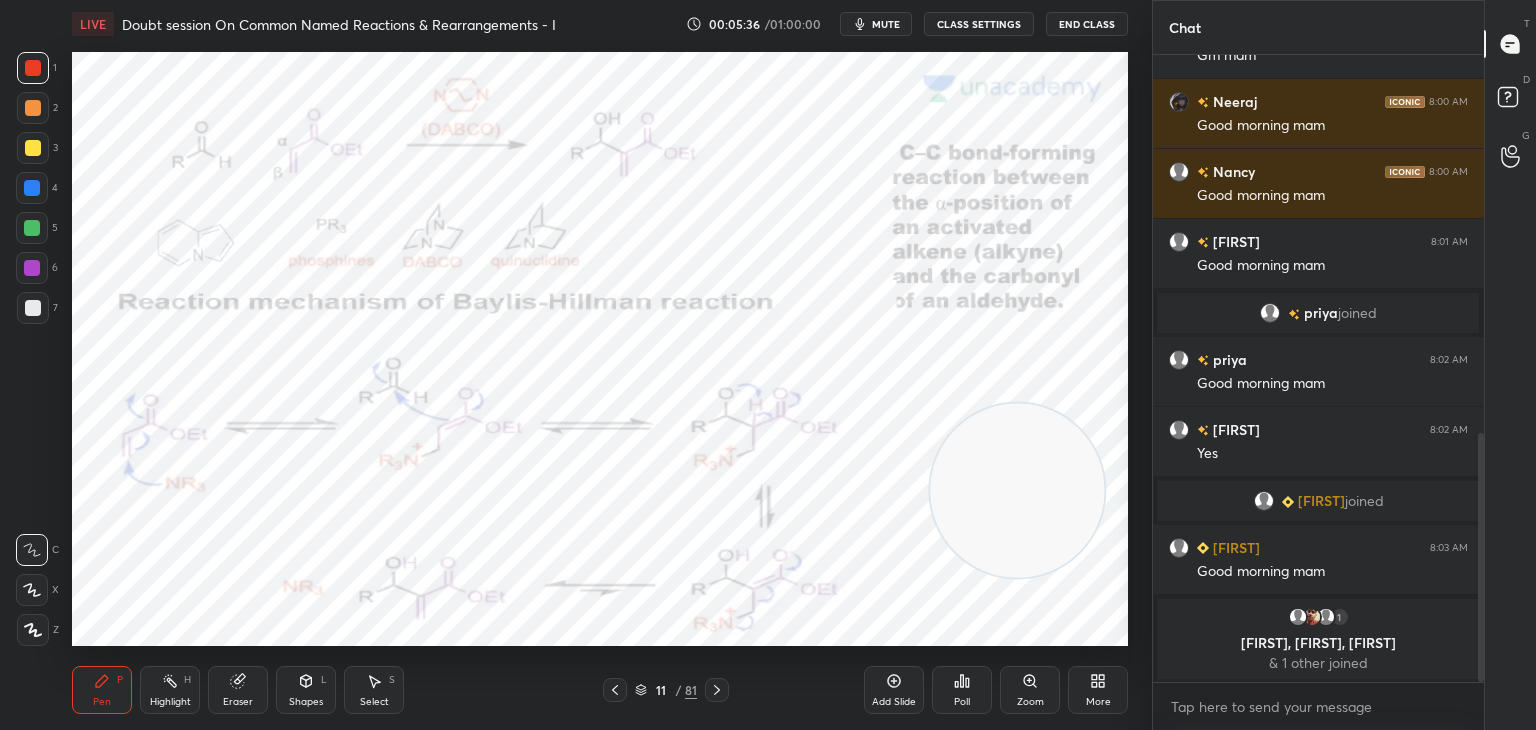 click 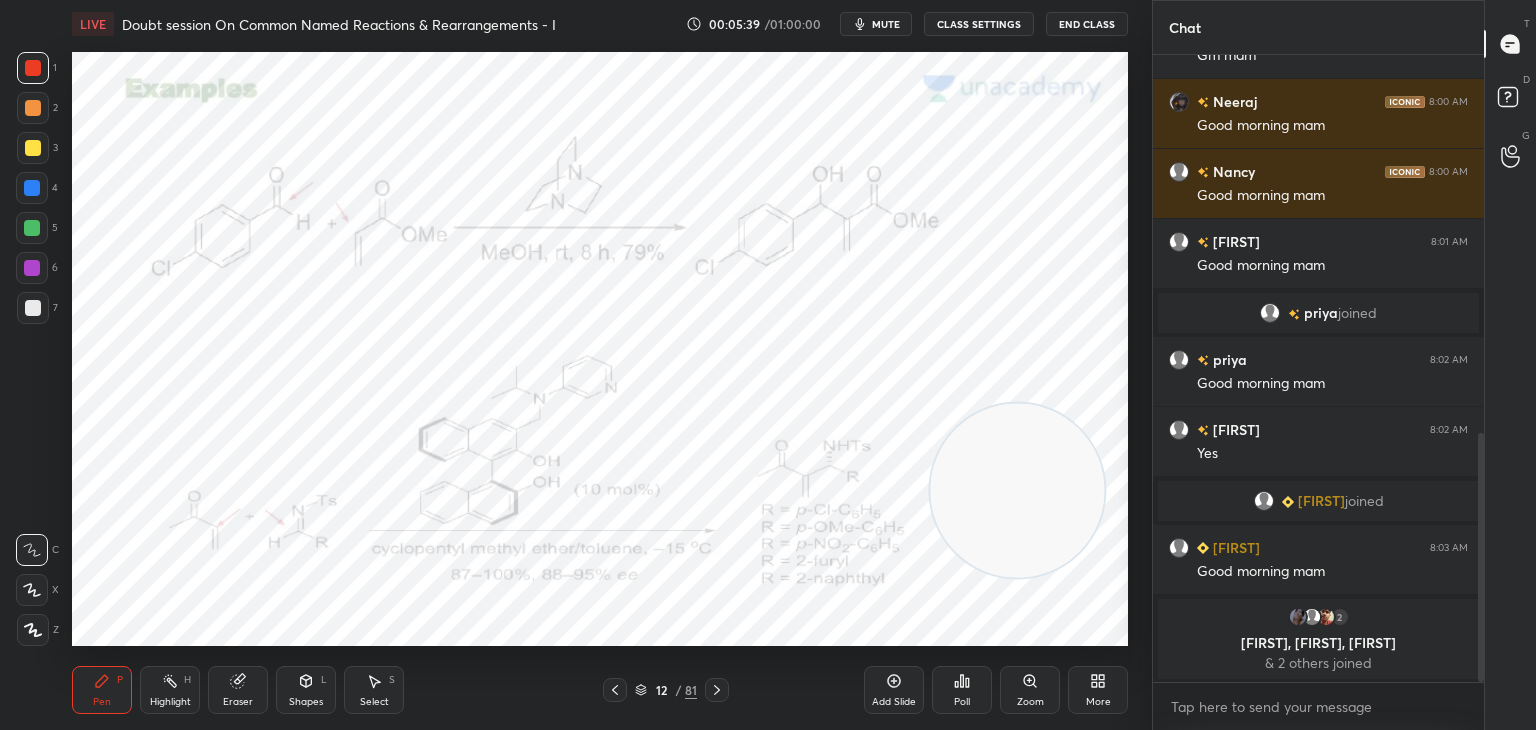 click at bounding box center (717, 690) 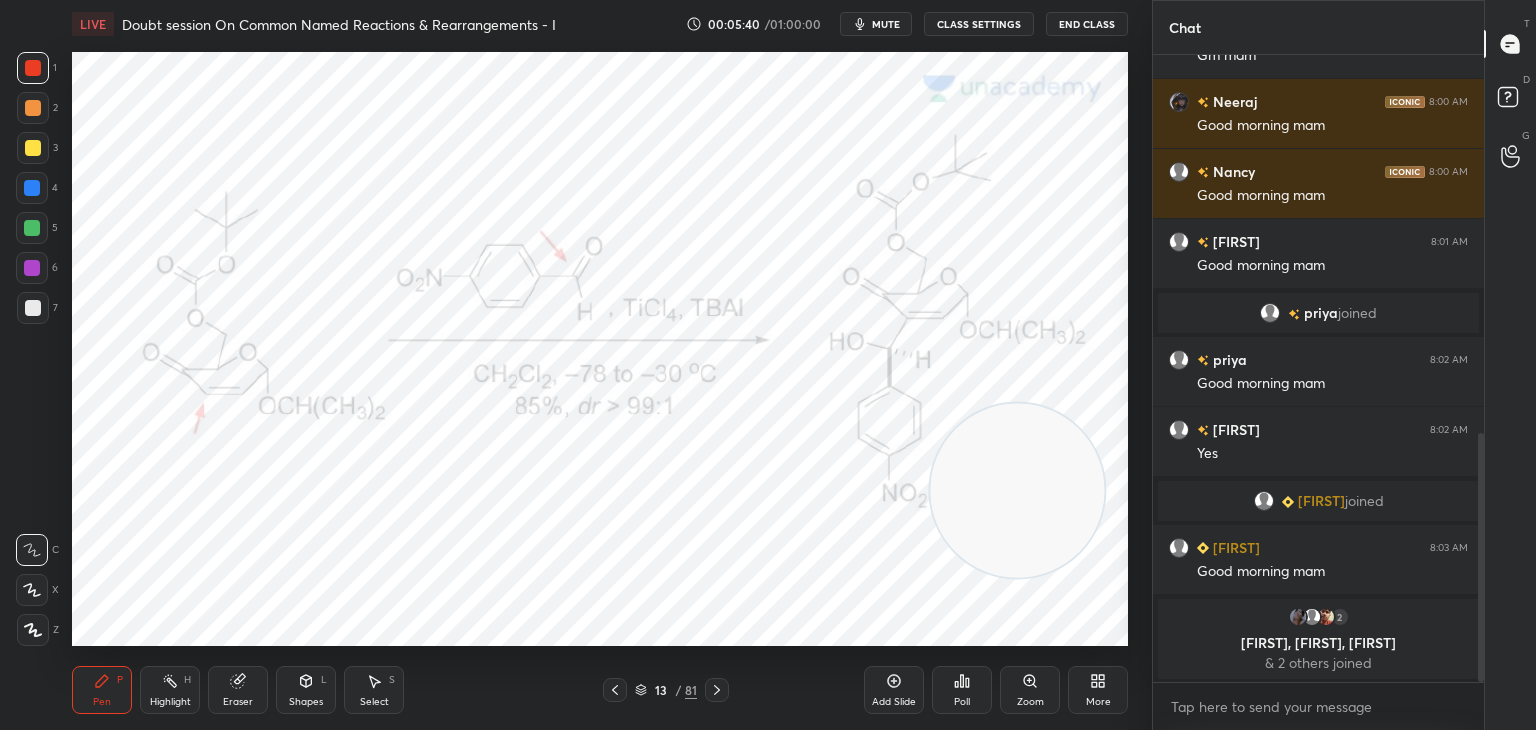 click 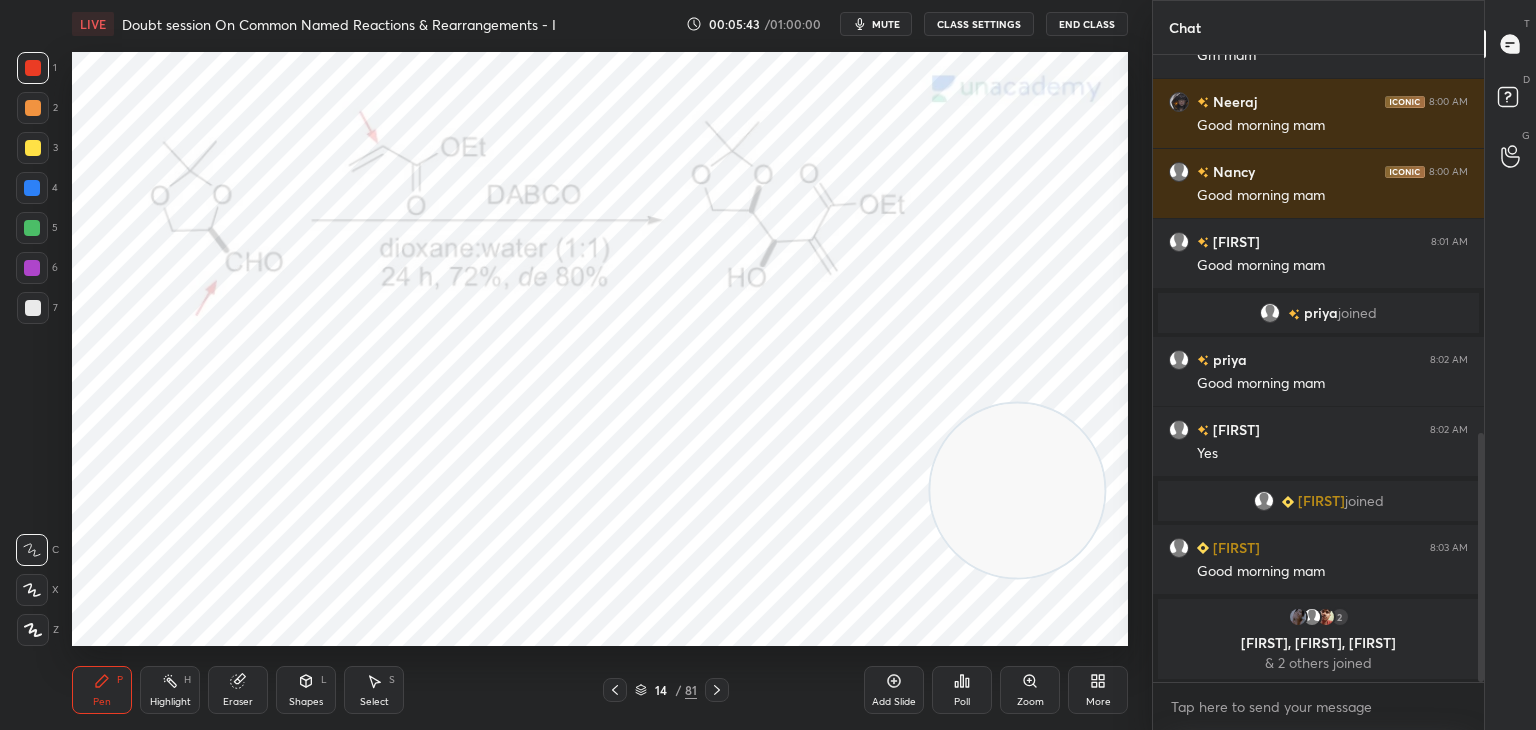 click 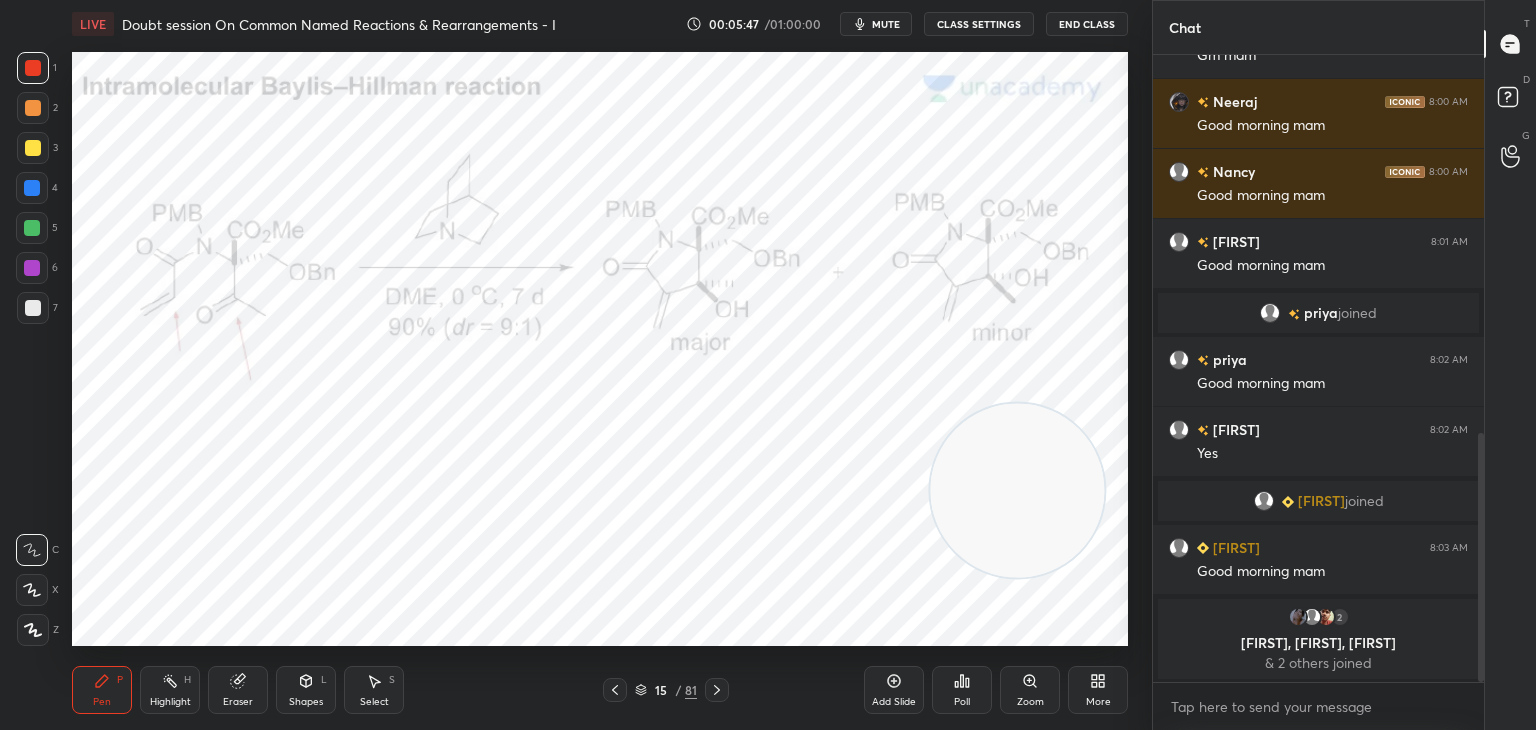 scroll, scrollTop: 982, scrollLeft: 0, axis: vertical 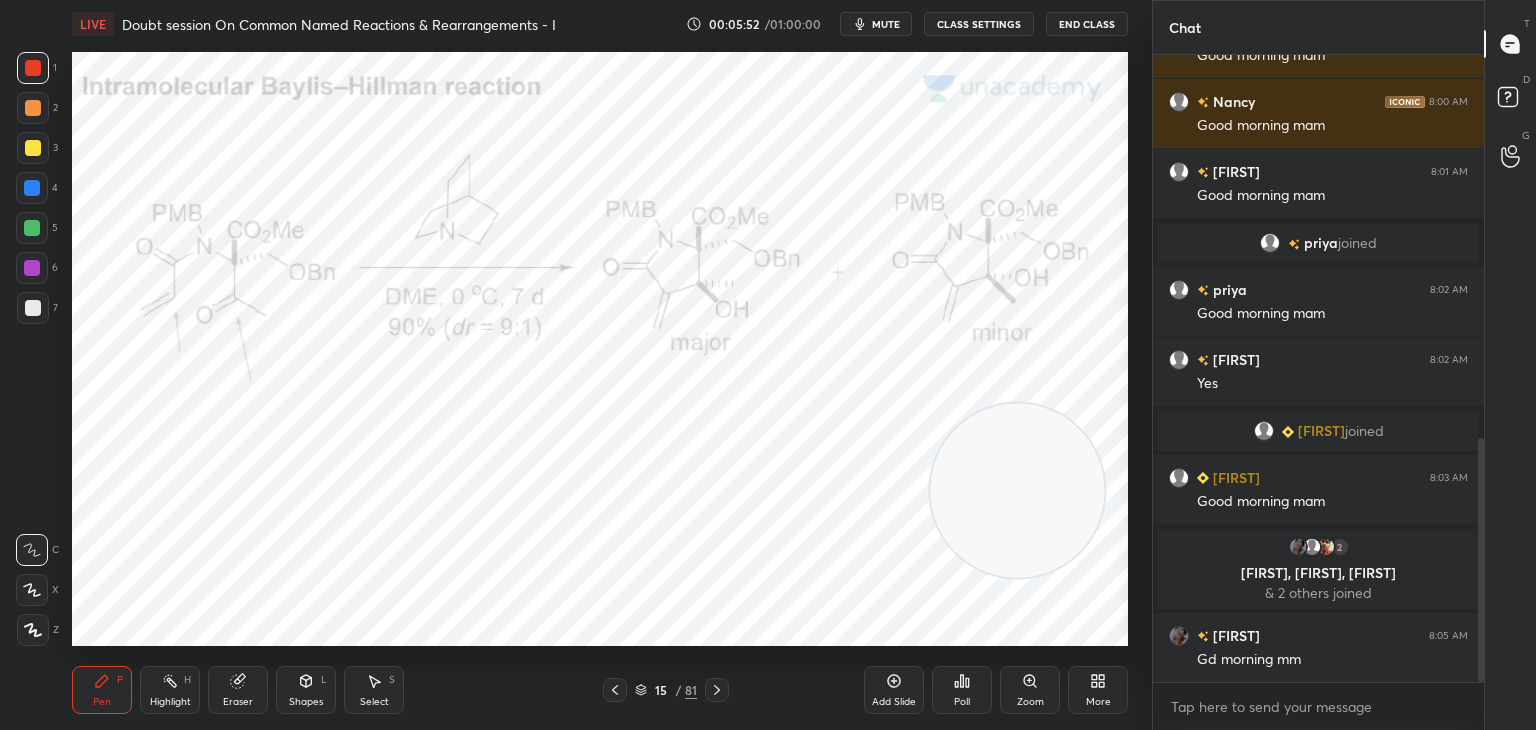 click 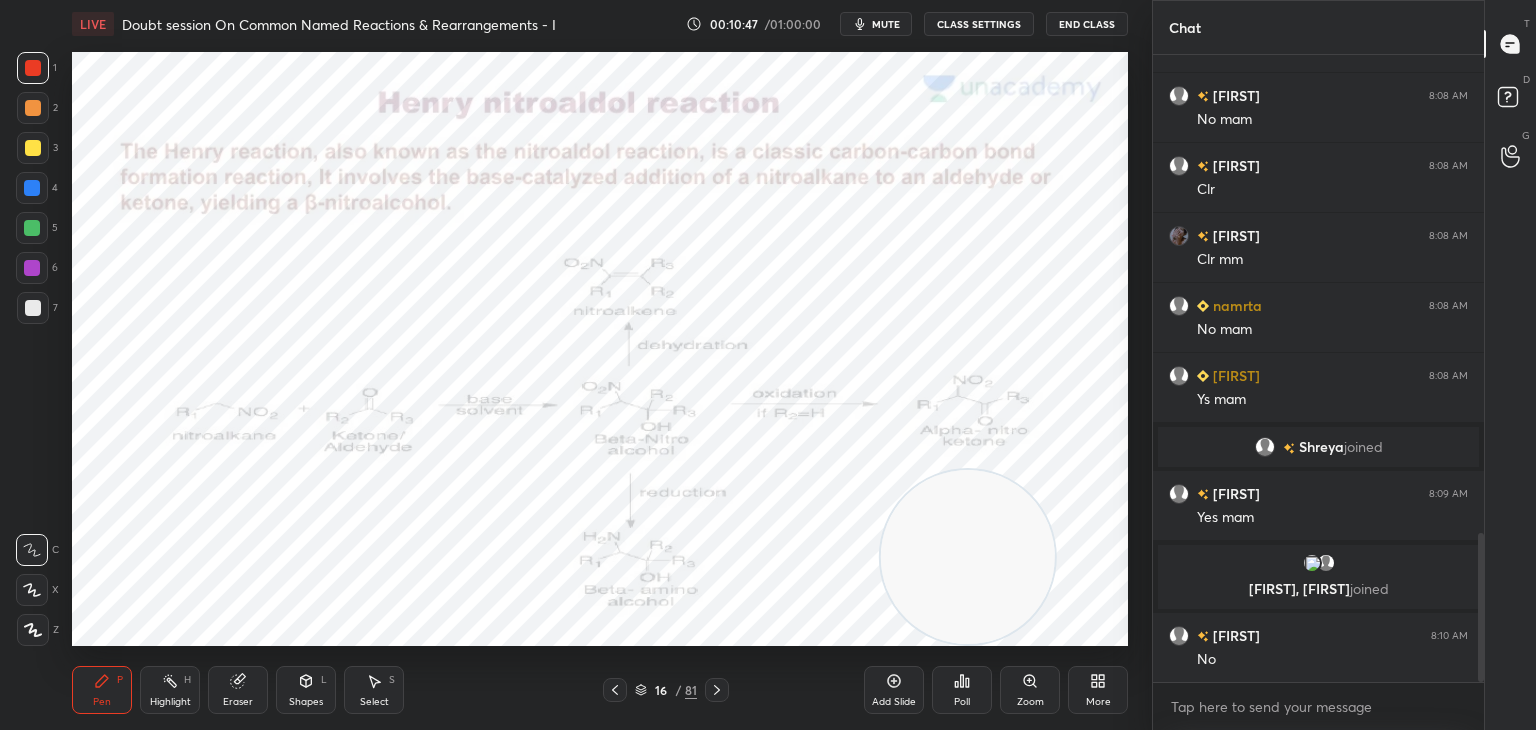 scroll, scrollTop: 2006, scrollLeft: 0, axis: vertical 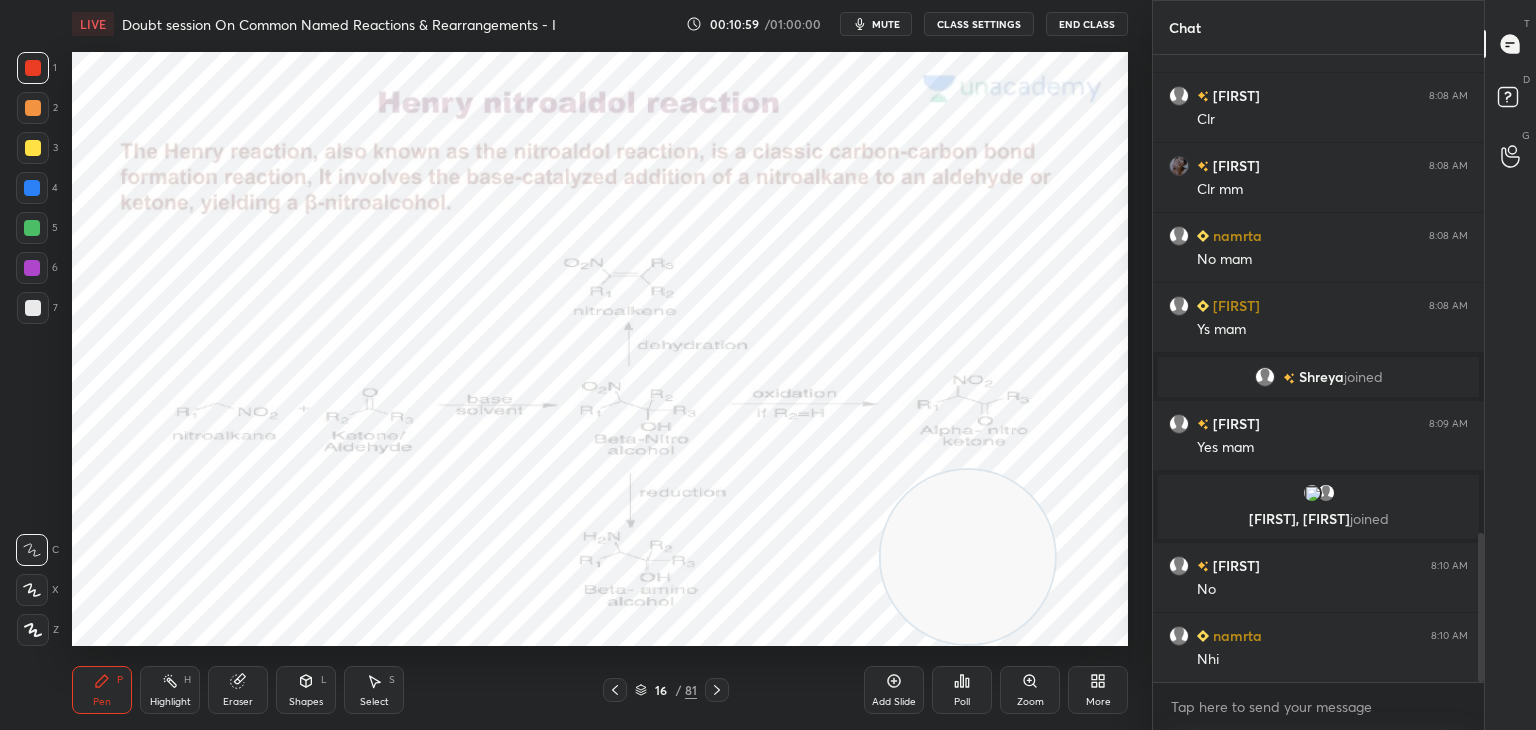 click at bounding box center (32, 188) 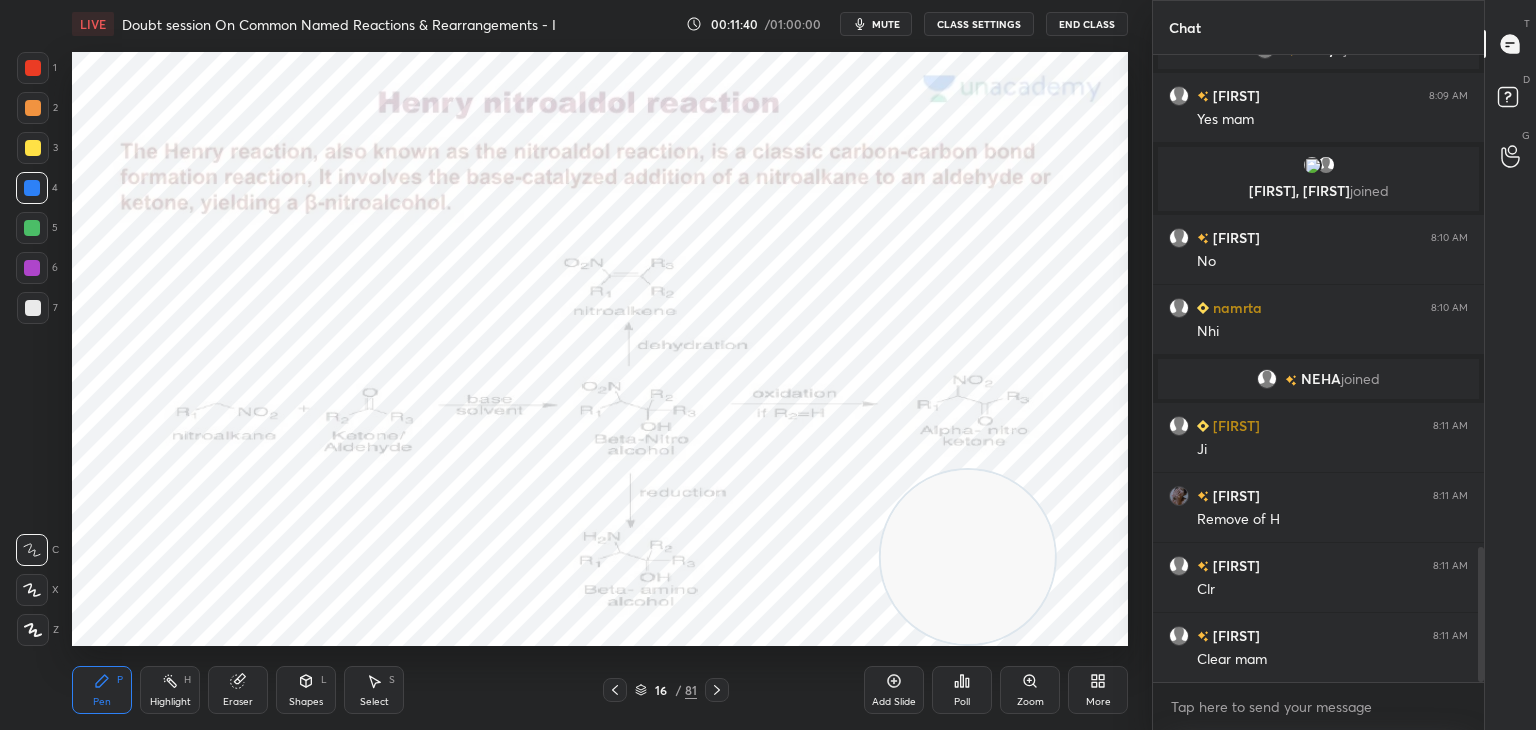 scroll, scrollTop: 2366, scrollLeft: 0, axis: vertical 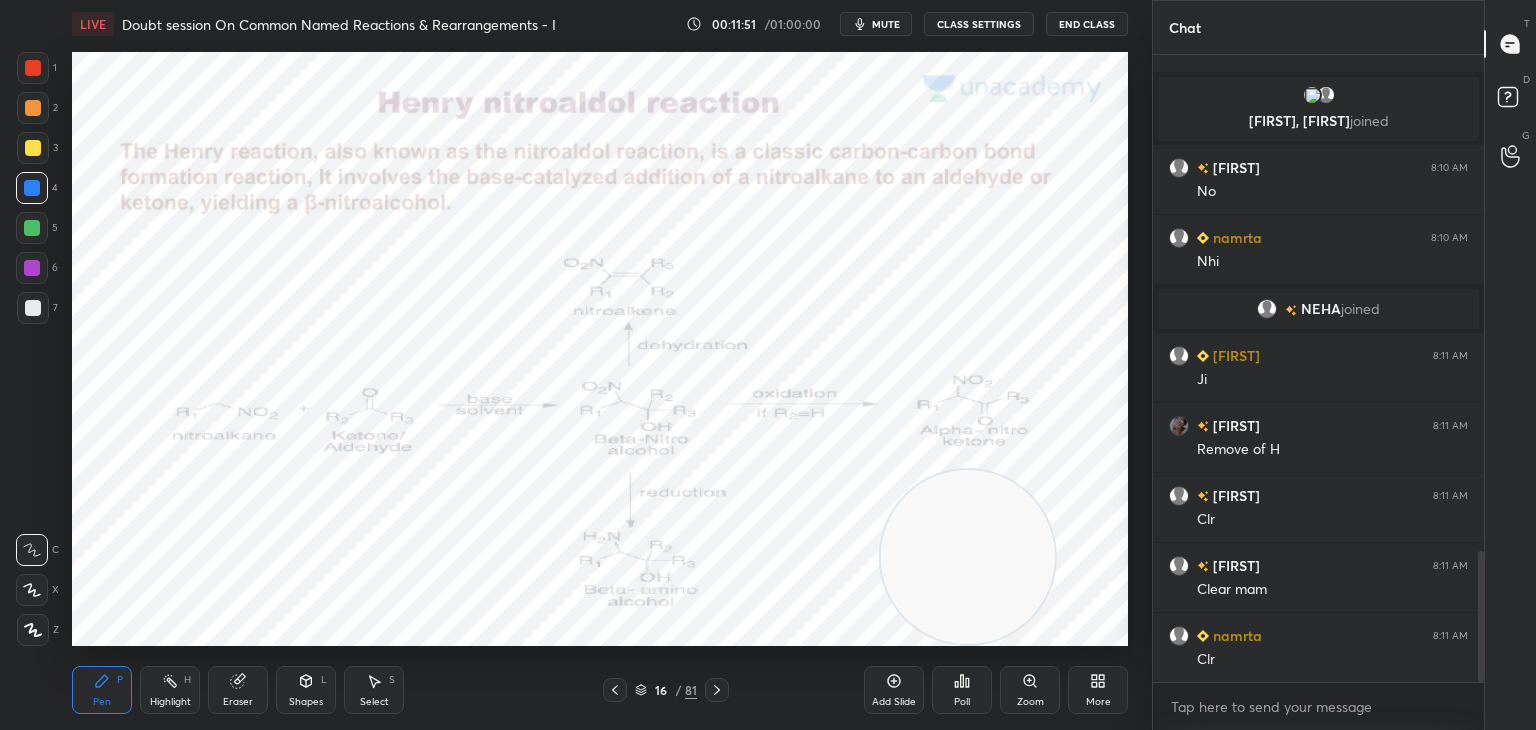 click 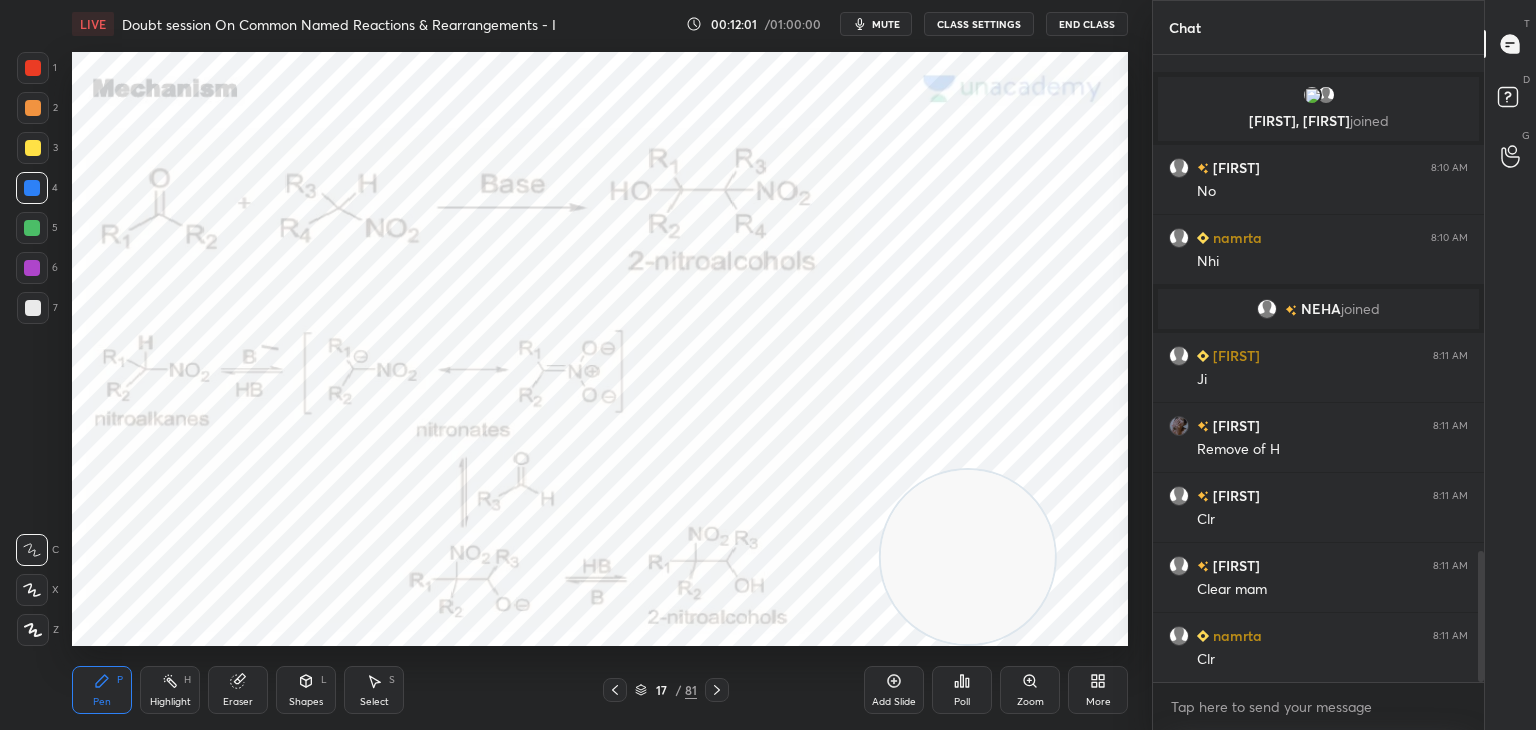 click at bounding box center [32, 188] 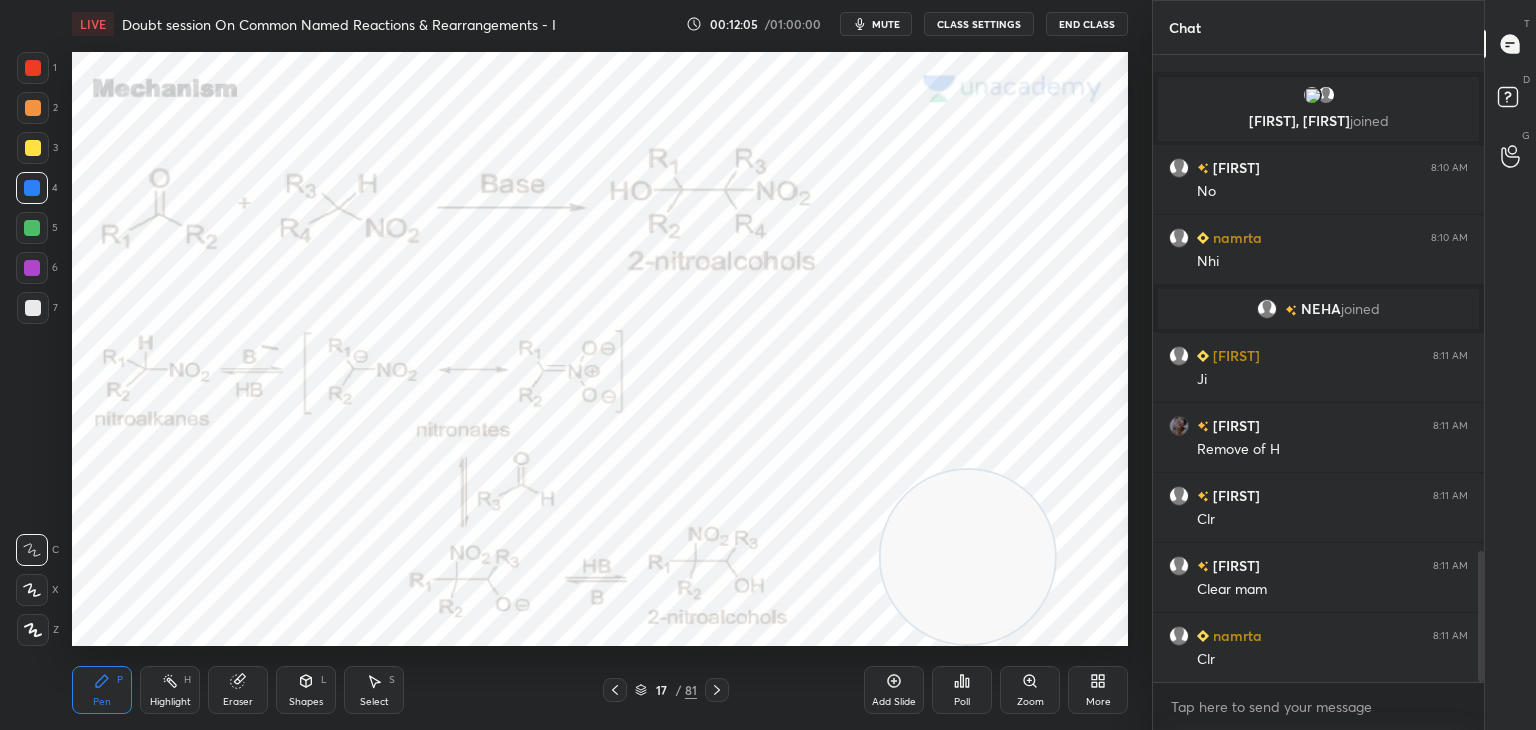 click at bounding box center [33, 68] 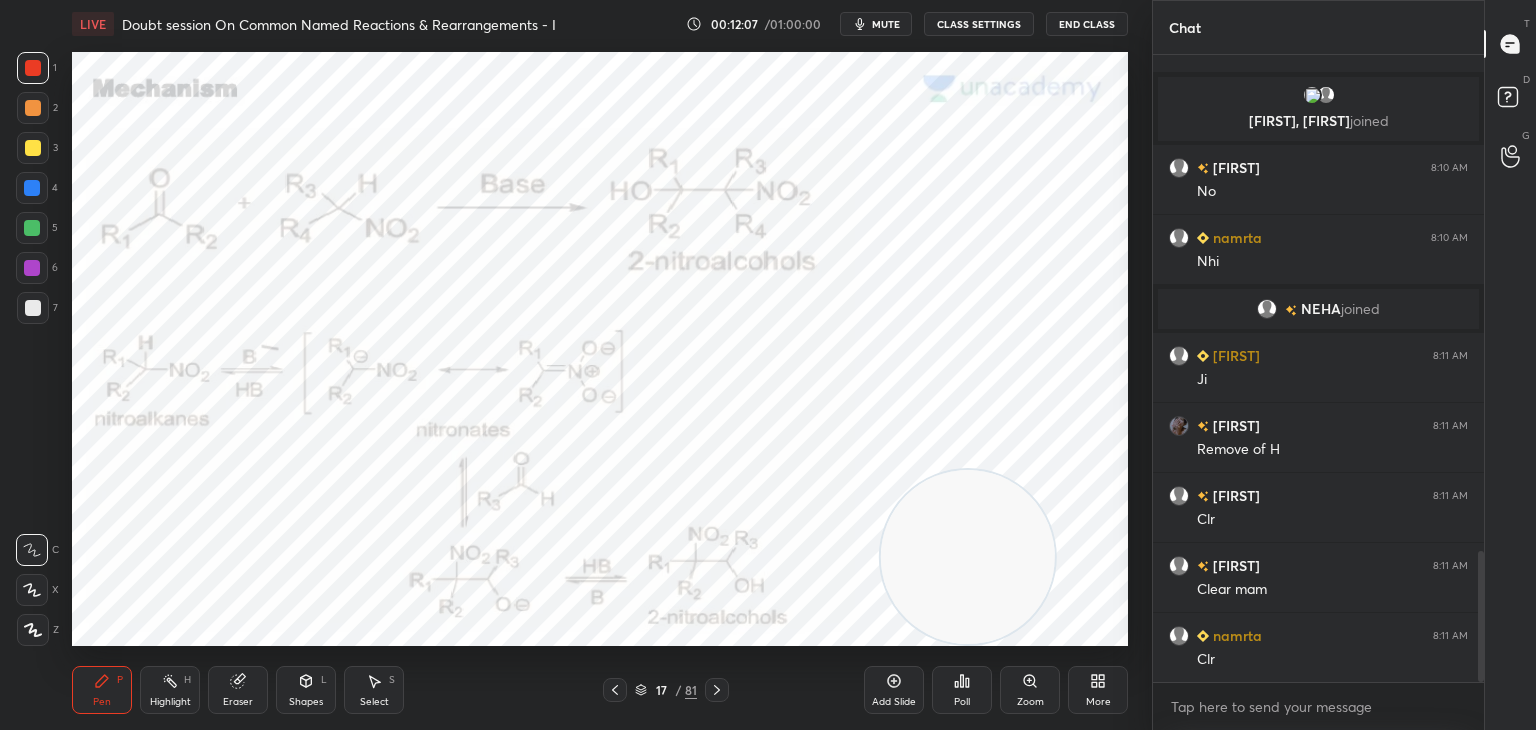 click 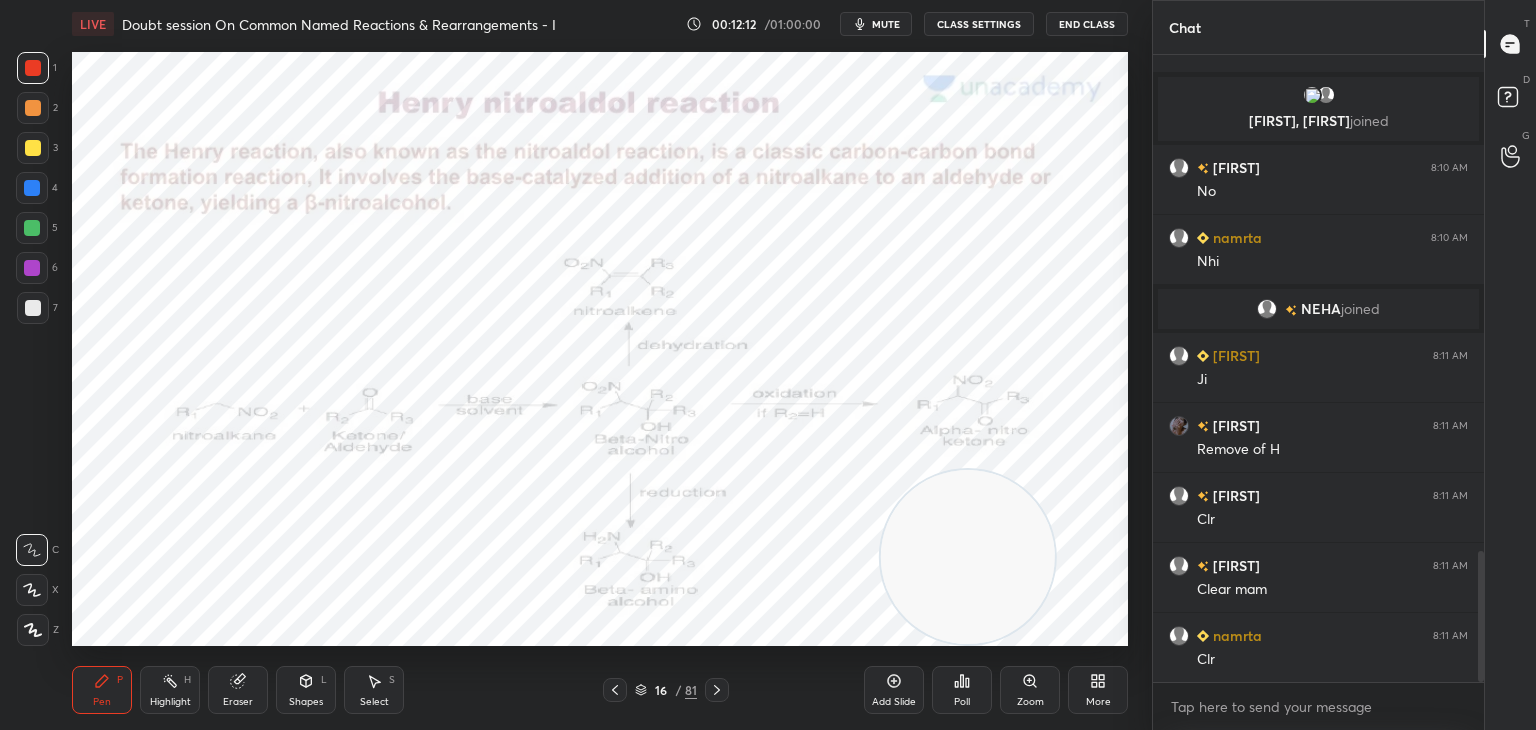 scroll, scrollTop: 2436, scrollLeft: 0, axis: vertical 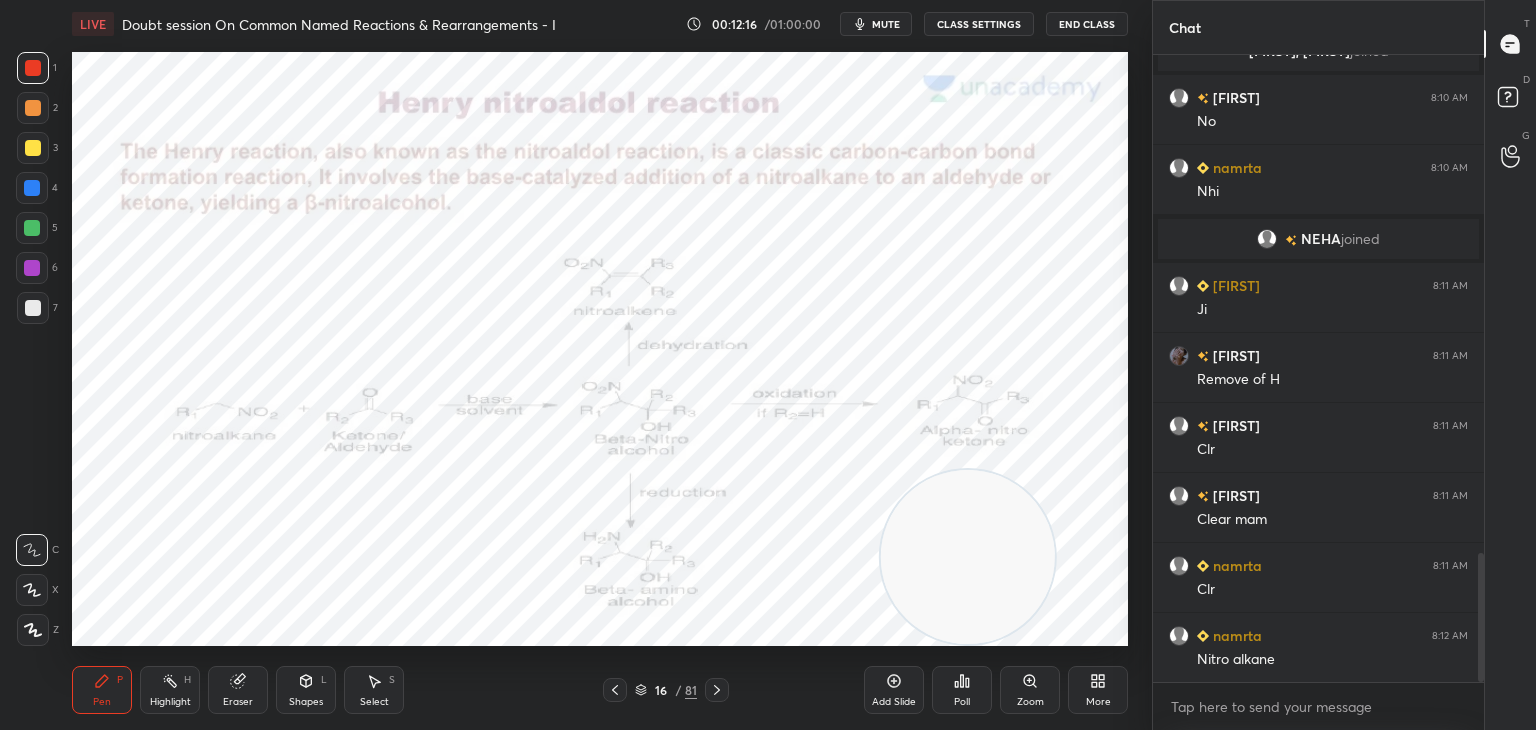 click at bounding box center (717, 690) 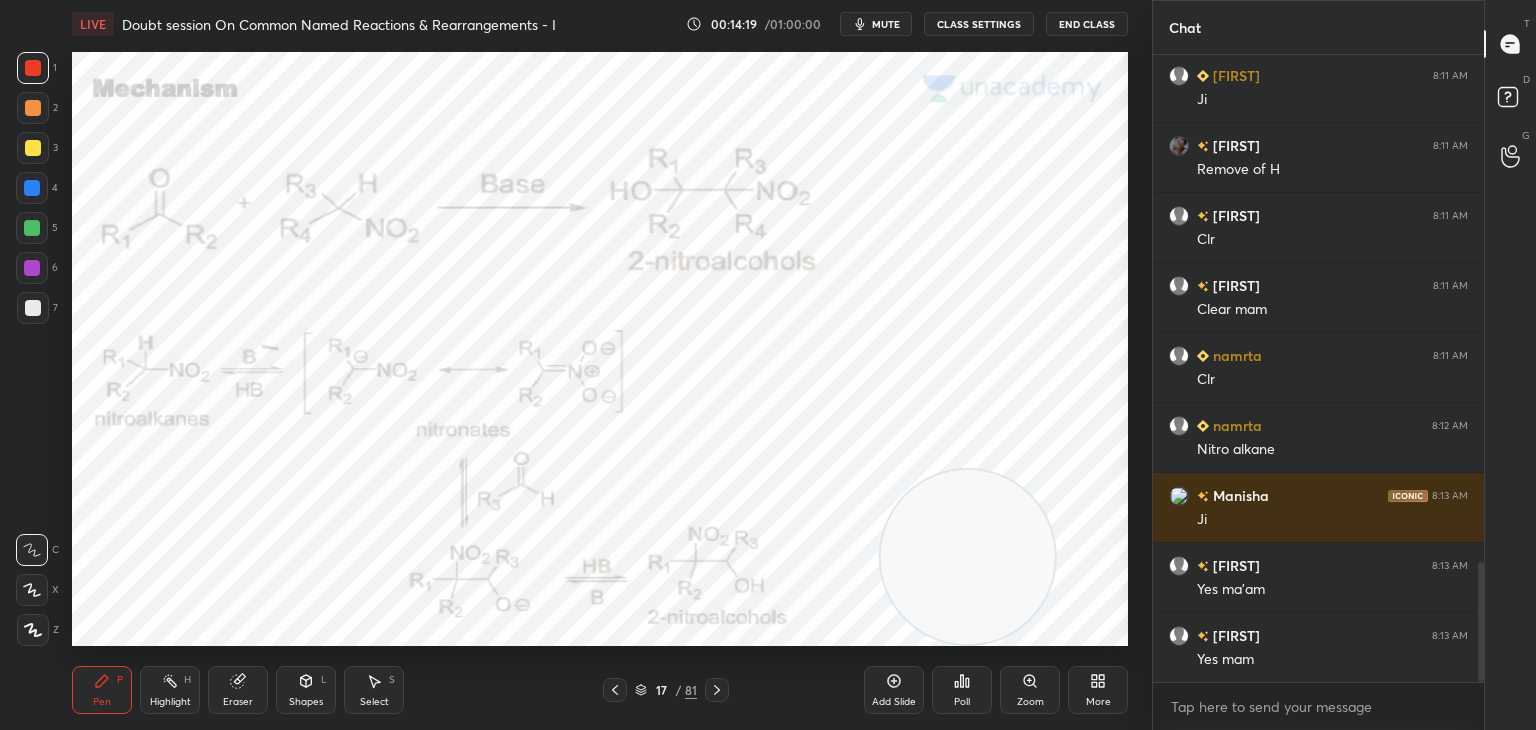 scroll, scrollTop: 2716, scrollLeft: 0, axis: vertical 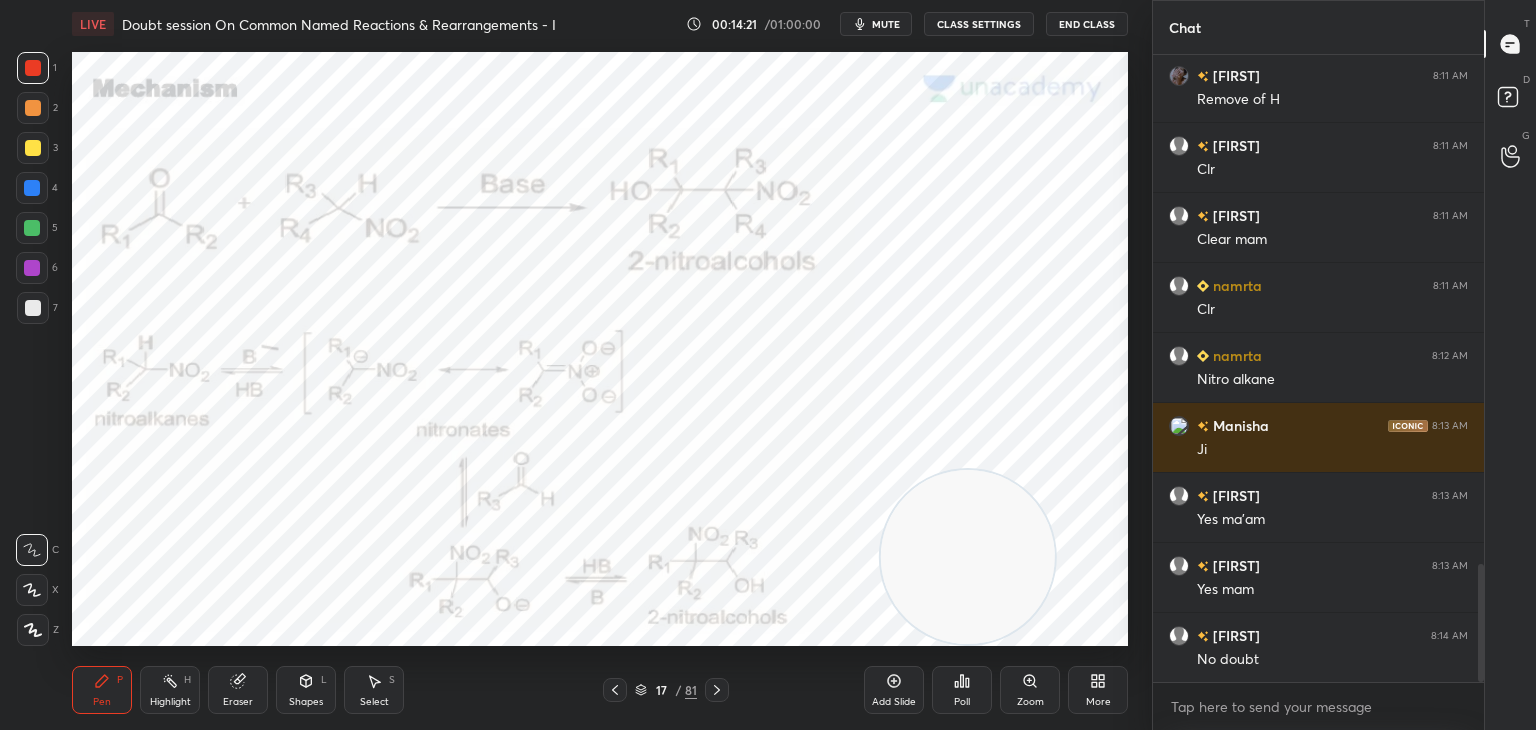 click 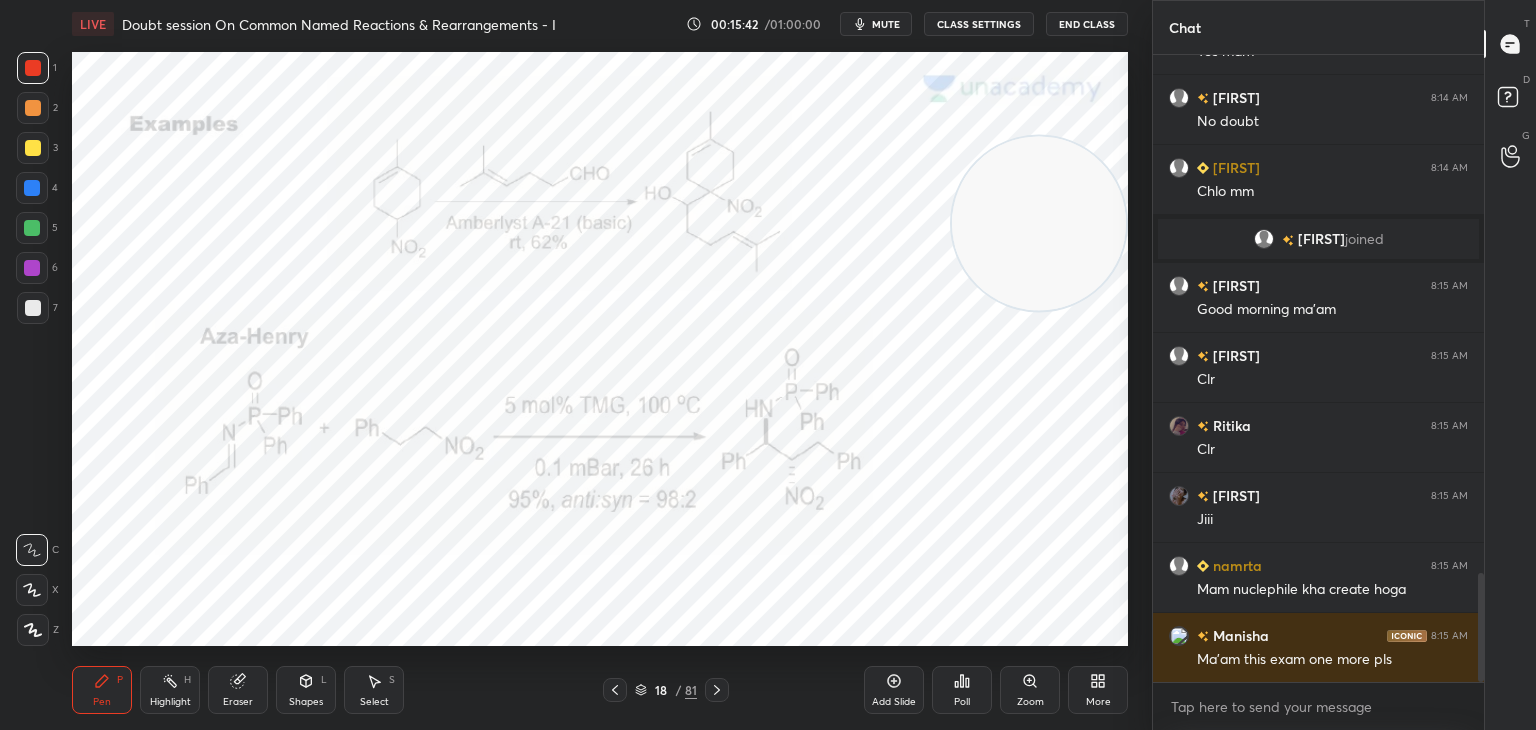 scroll, scrollTop: 3048, scrollLeft: 0, axis: vertical 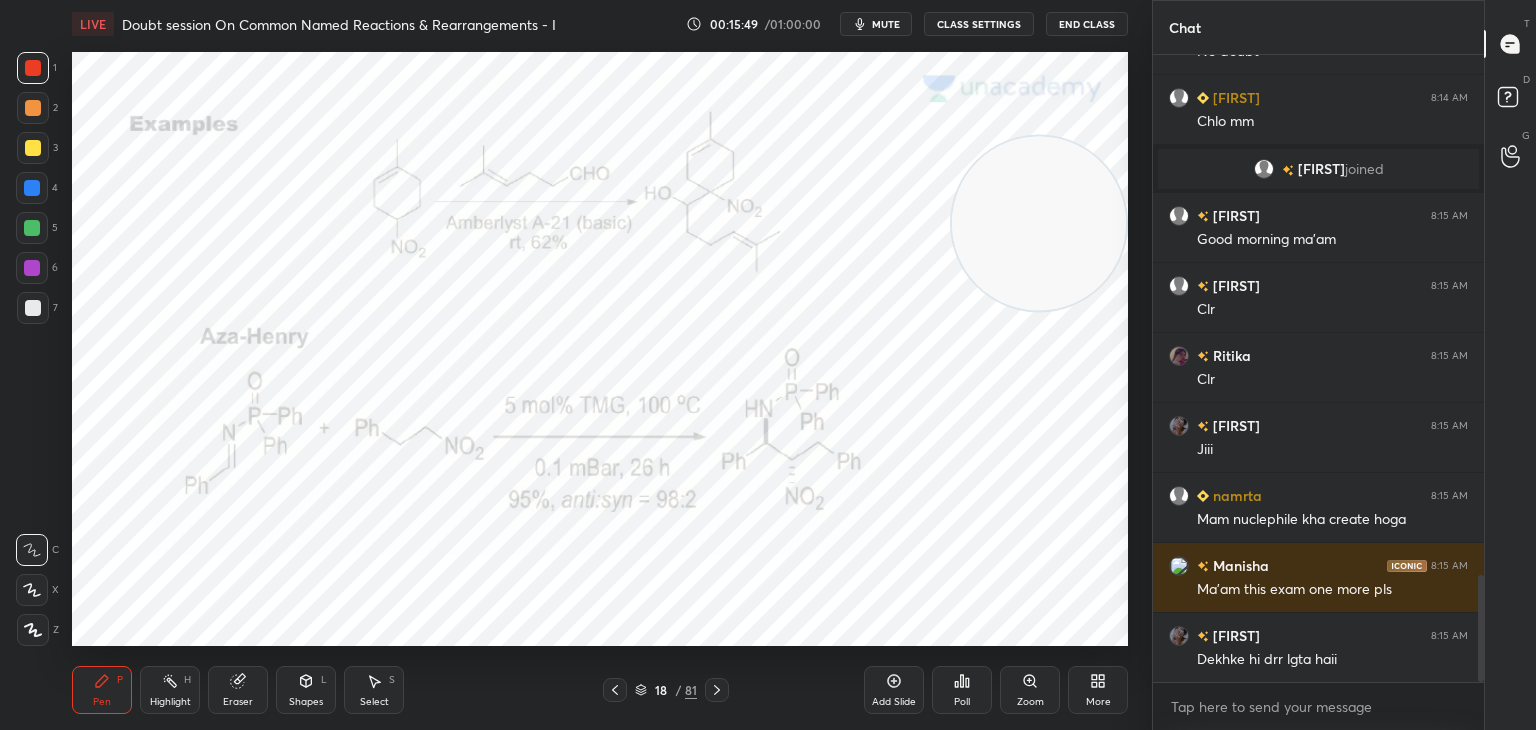 click 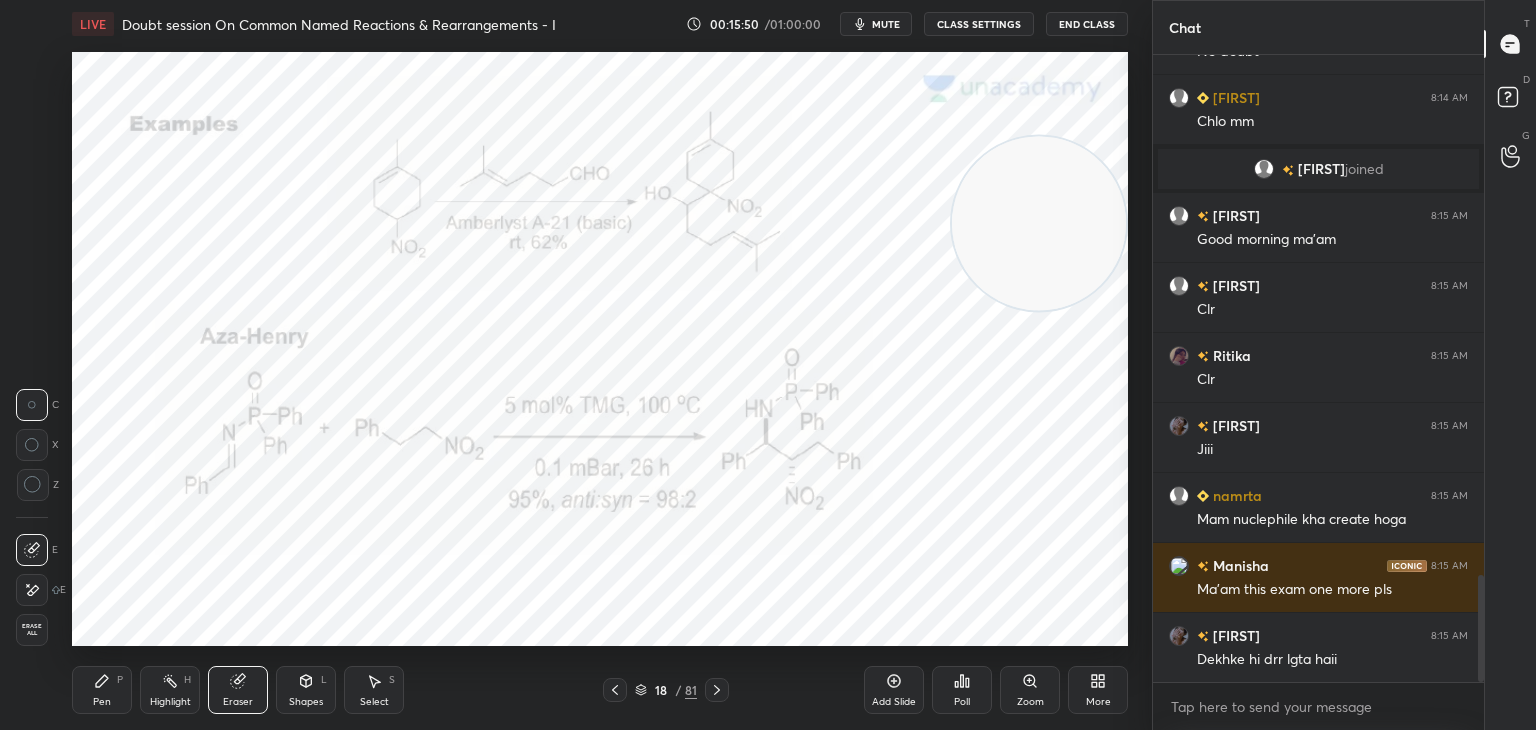 click on "Erase all" at bounding box center [32, 630] 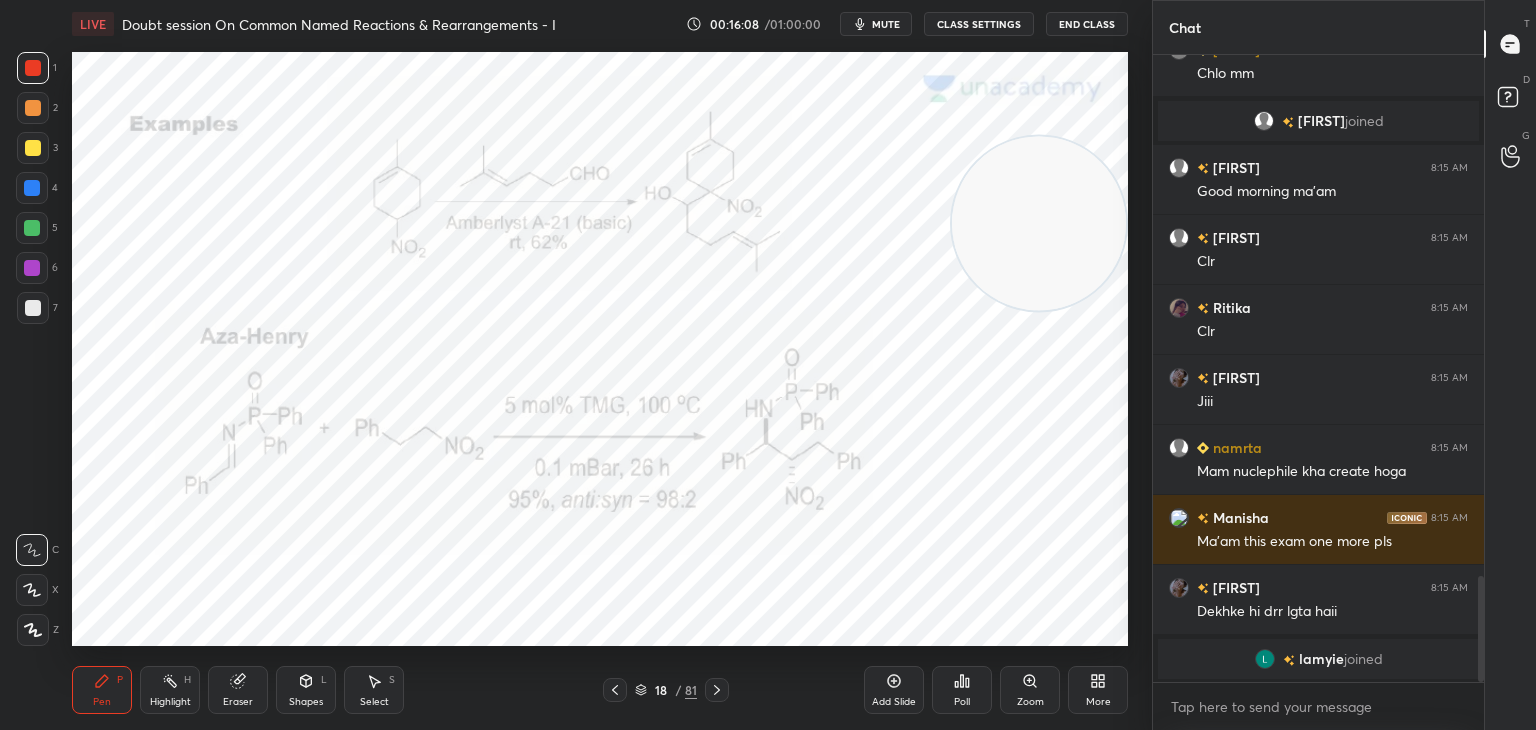 scroll, scrollTop: 3046, scrollLeft: 0, axis: vertical 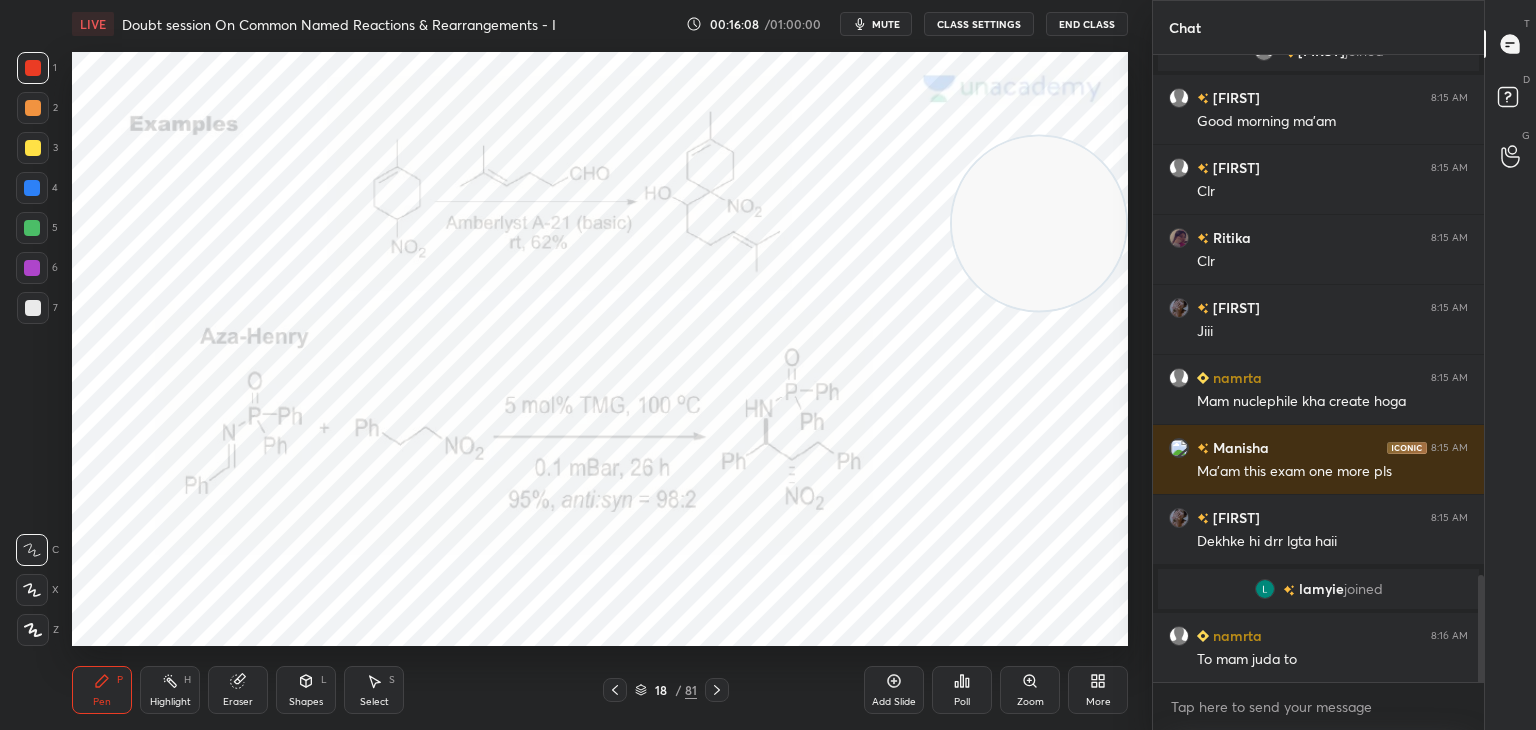 click on "Eraser" at bounding box center (238, 690) 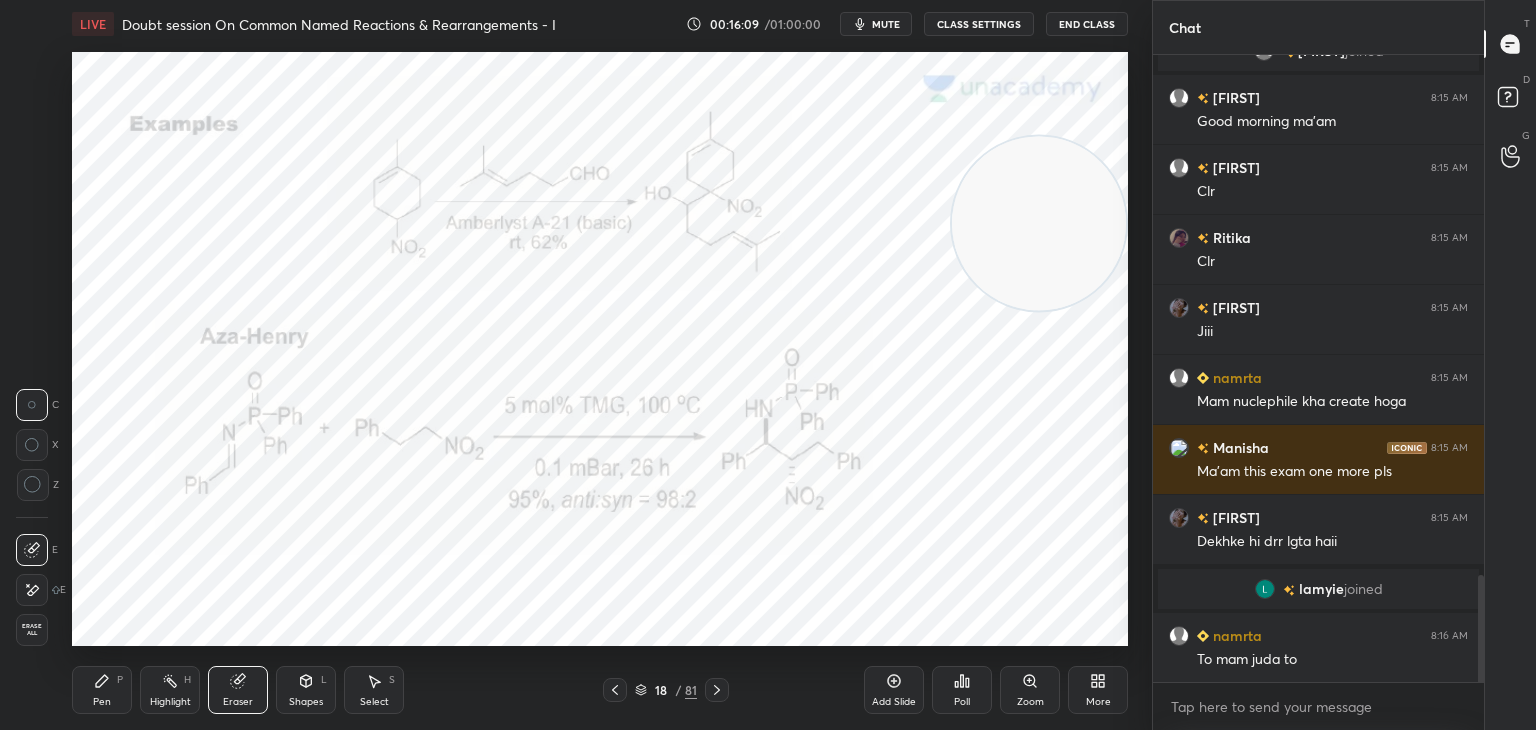 click on "Erase all" at bounding box center (32, 630) 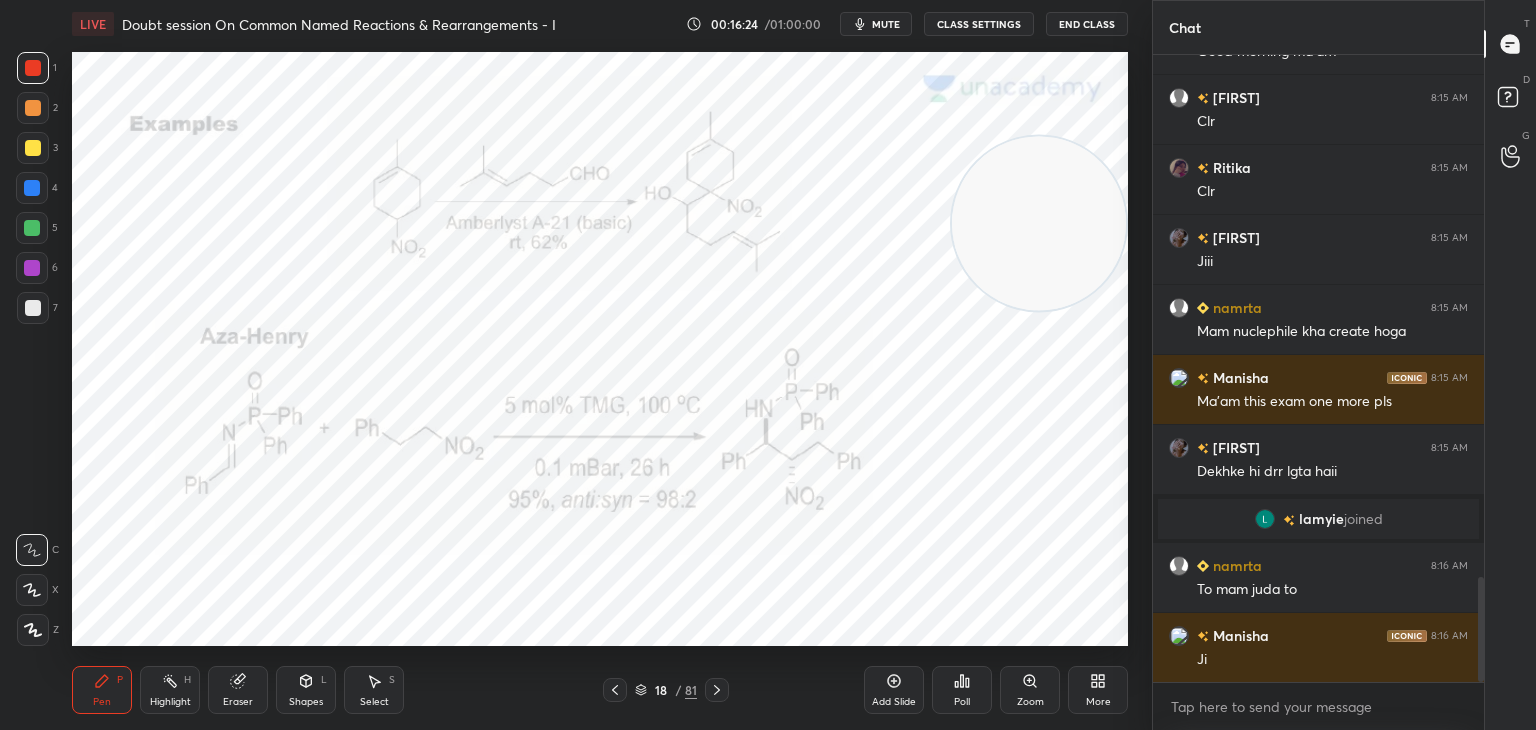 scroll, scrollTop: 3186, scrollLeft: 0, axis: vertical 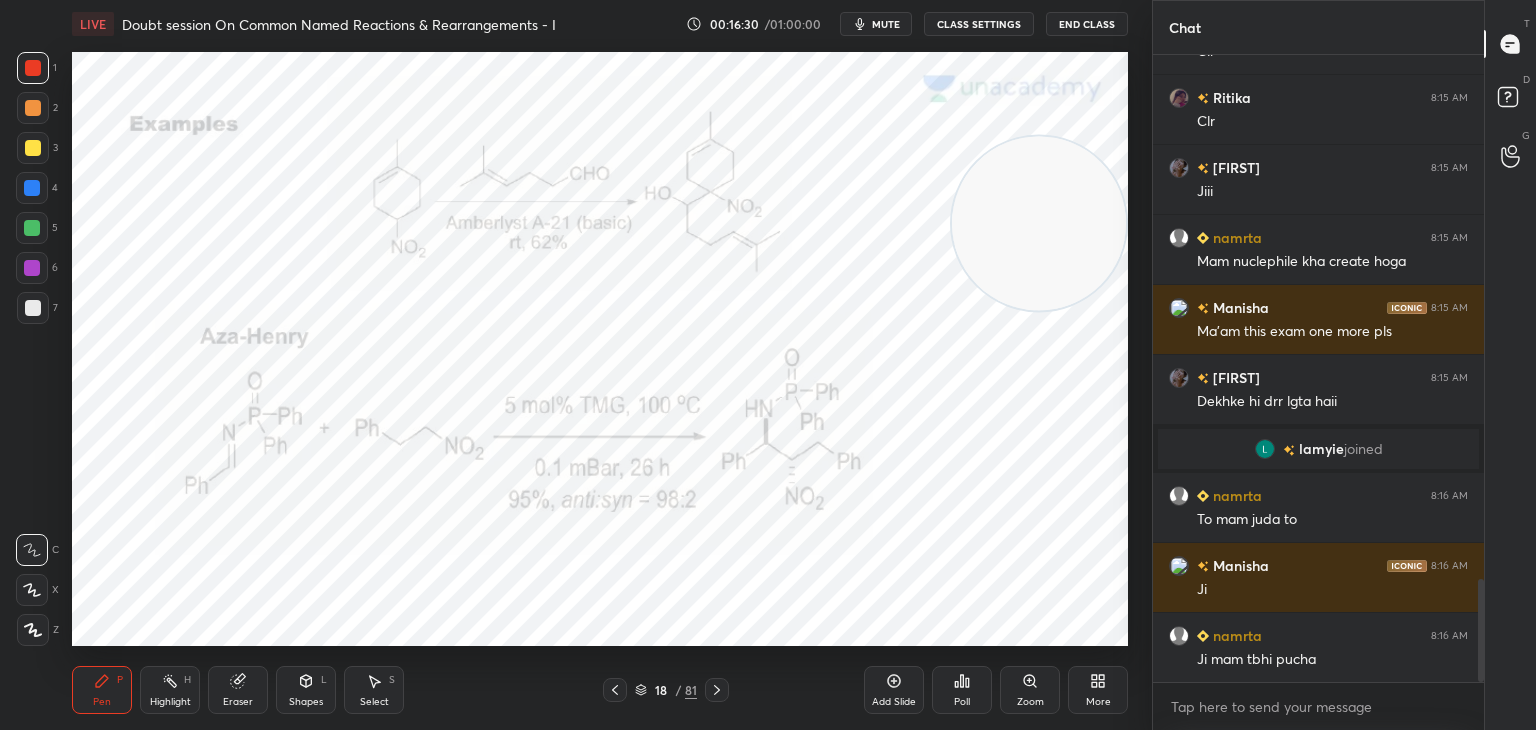 click 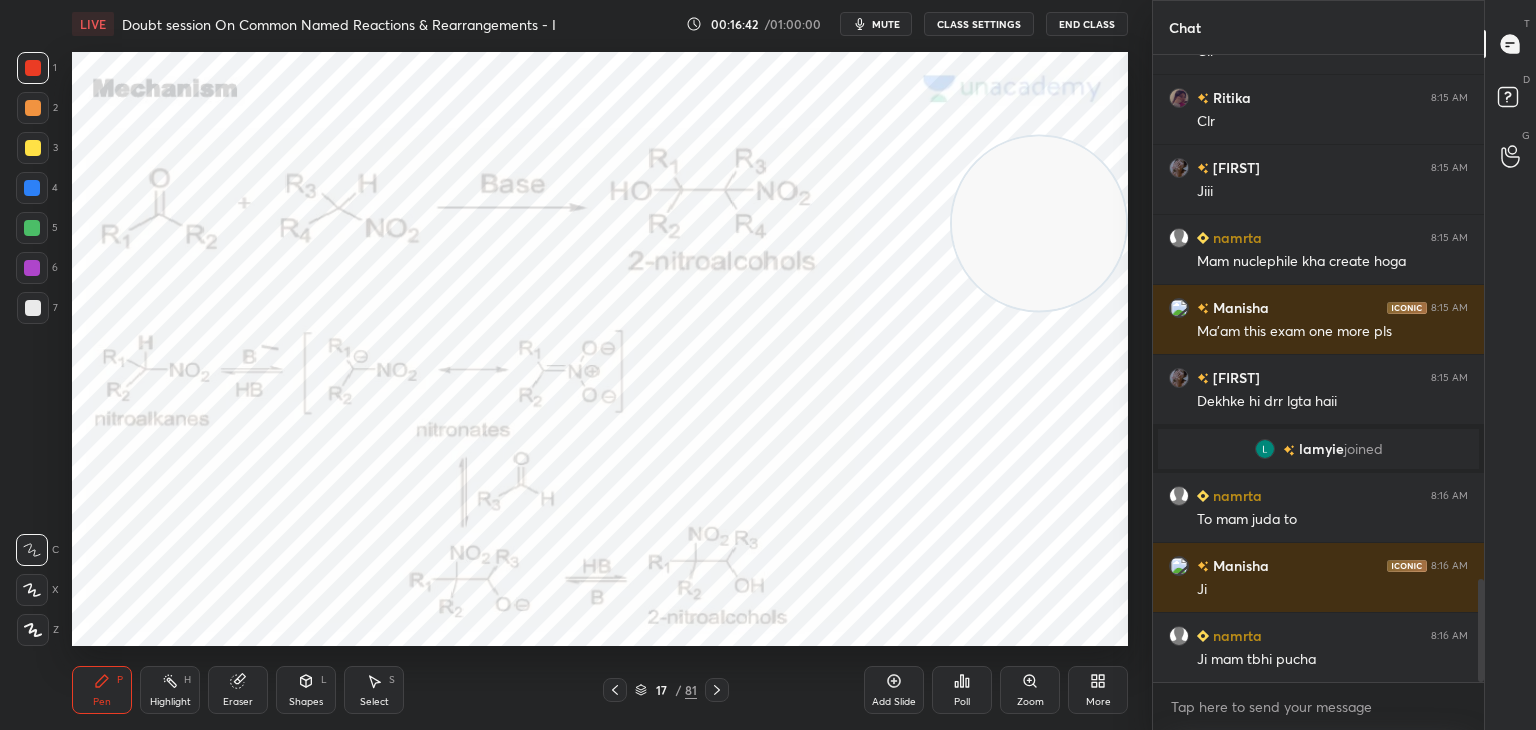 click 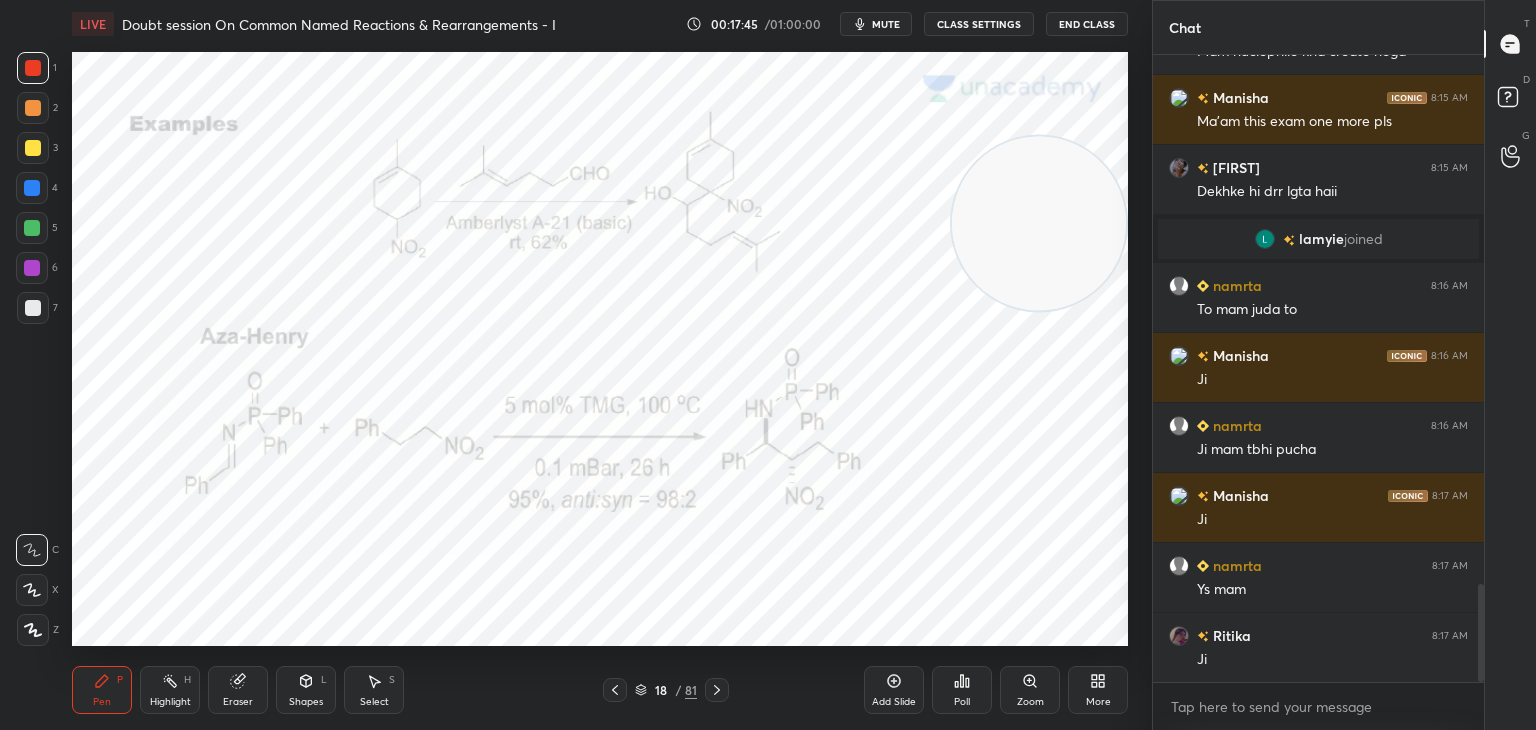 scroll, scrollTop: 3444, scrollLeft: 0, axis: vertical 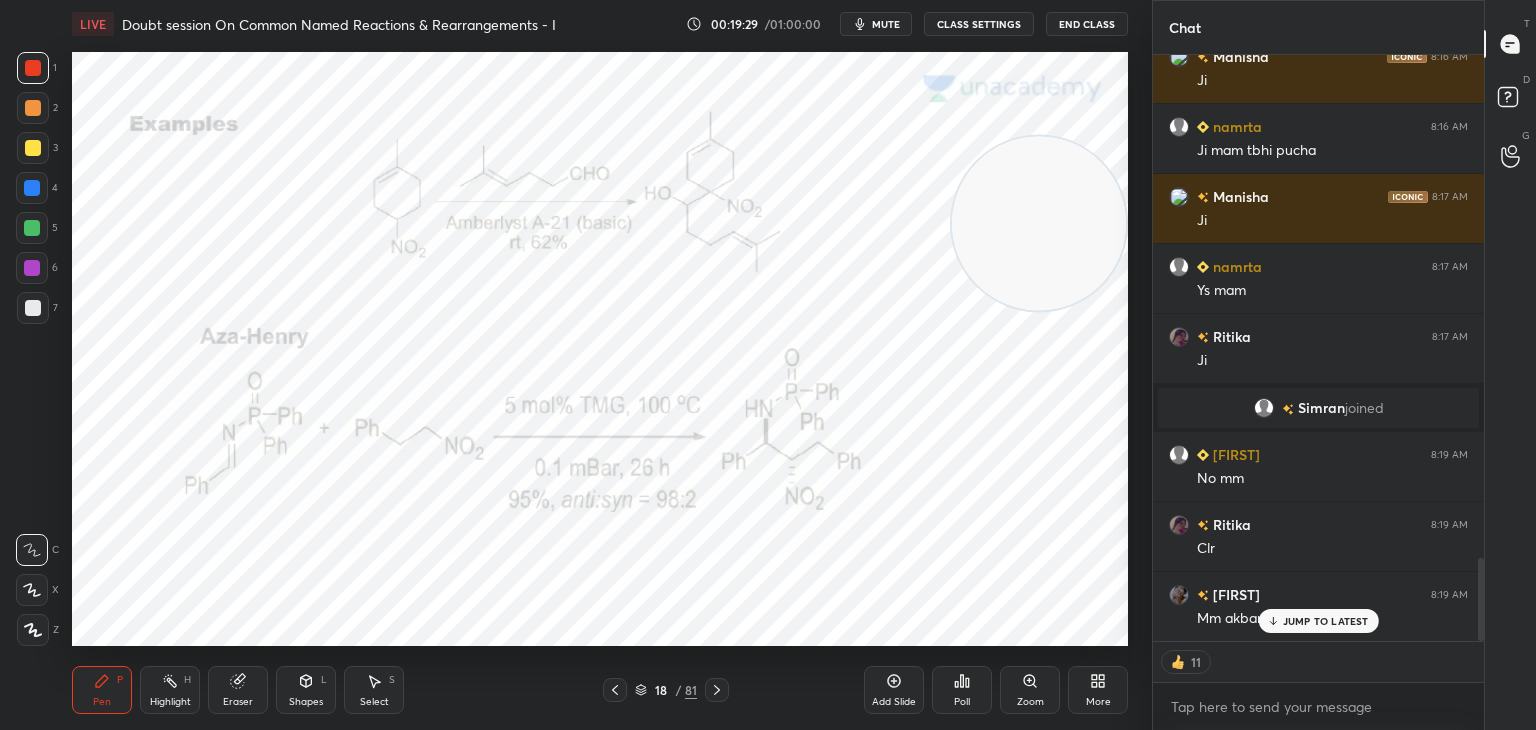 click on "[FIRST] joined [FIRST] [TIME] Good morning ma'am [FIRST] [TIME] Clr [FIRST] [TIME] Clr [FIRST] [TIME] Jiii [FIRST] [TIME] Mam nuclephile kha create hoga [FIRST] [TIME] Ma'am this exam one more pls [FIRST] [TIME] Dekhke hi drr lgta haii [FIRST]  joined [FIRST] [TIME] To mam juda to [FIRST] [TIME] Ji [FIRST] [TIME] Ji mam tbhi pucha [FIRST] [TIME] Ji [FIRST] [TIME] Ys mam [FIRST] [TIME] Ji [FIRST]  joined [FIRST] [TIME] No mm [FIRST] [TIME] Clr [FIRST] [TIME] Mm [FIRST] rpt" at bounding box center (1318, 348) 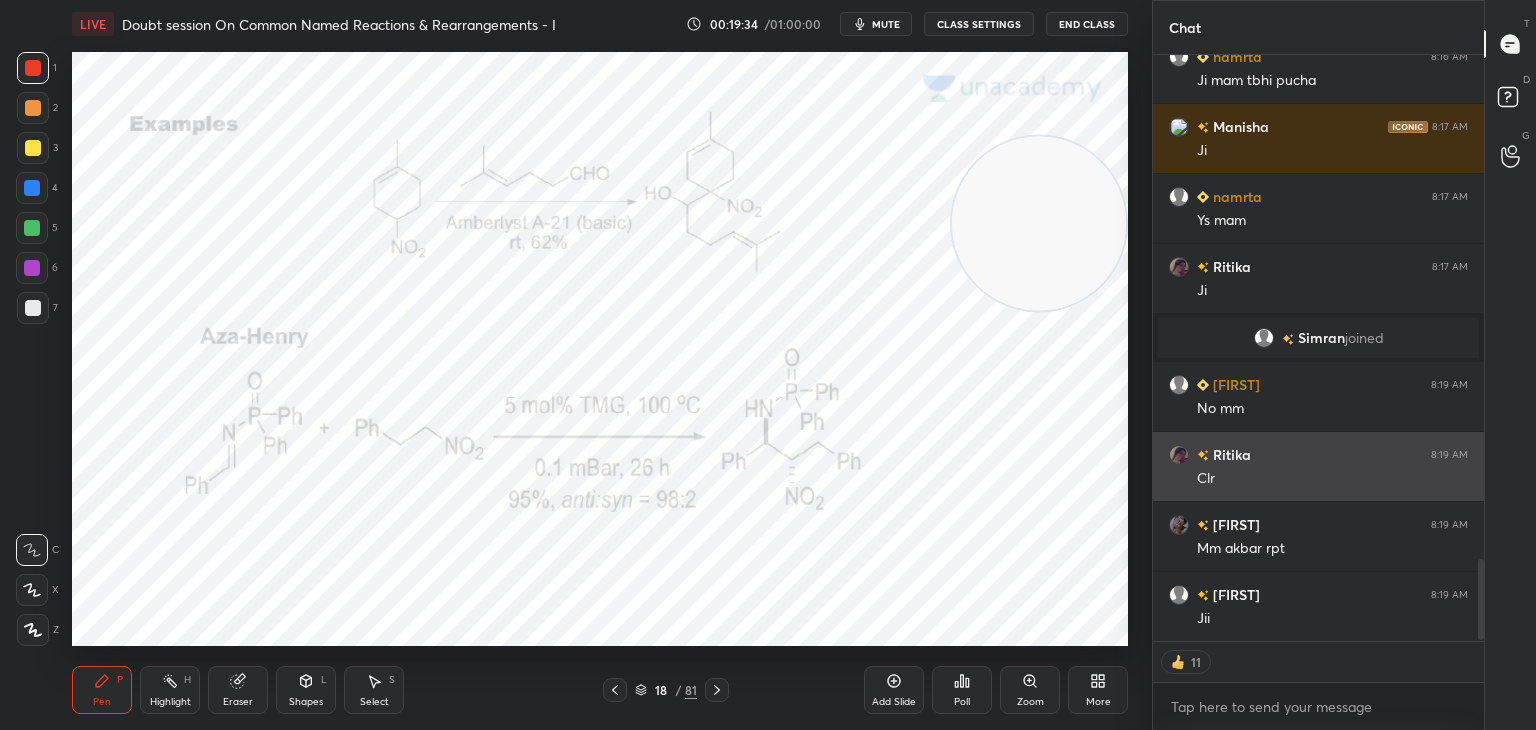 scroll, scrollTop: 3696, scrollLeft: 0, axis: vertical 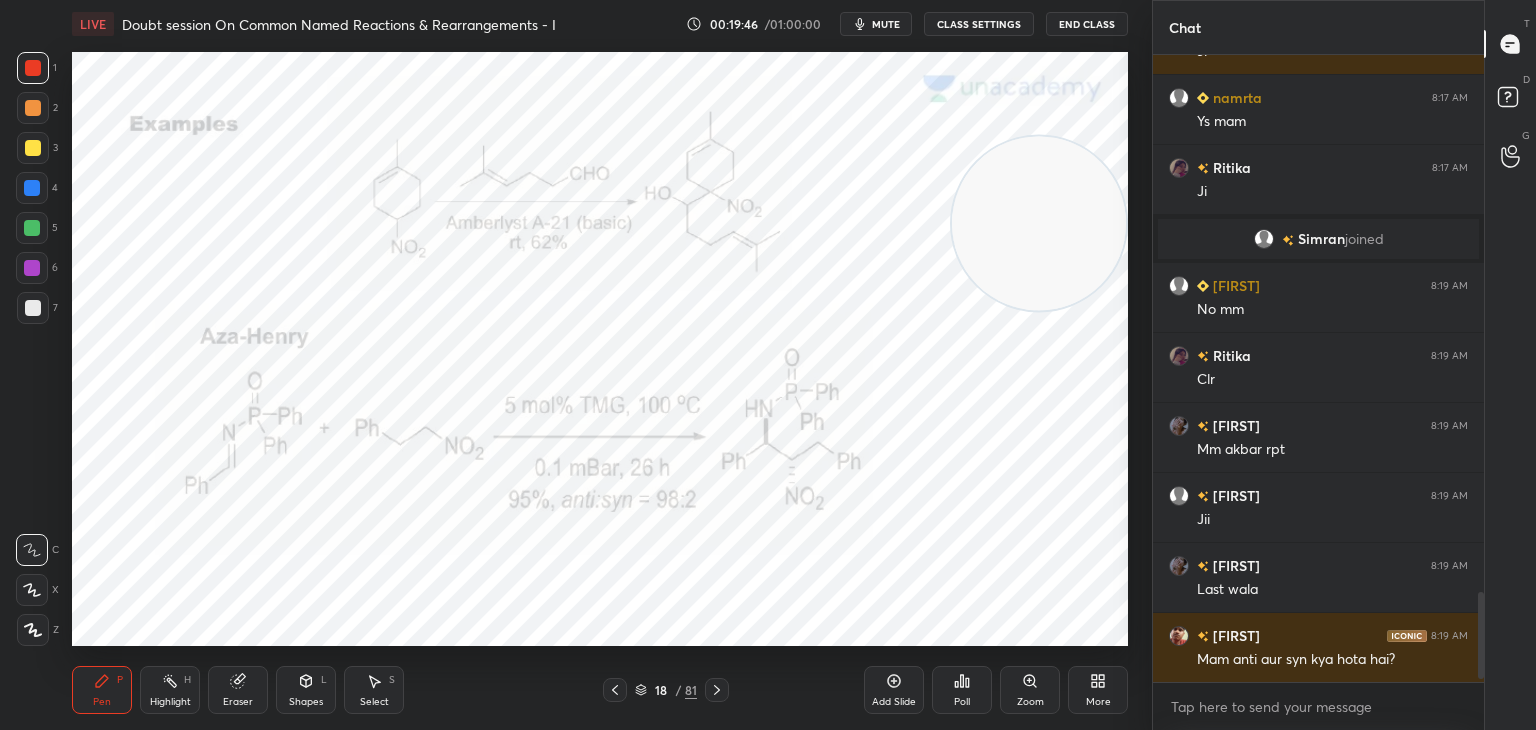 click at bounding box center [32, 188] 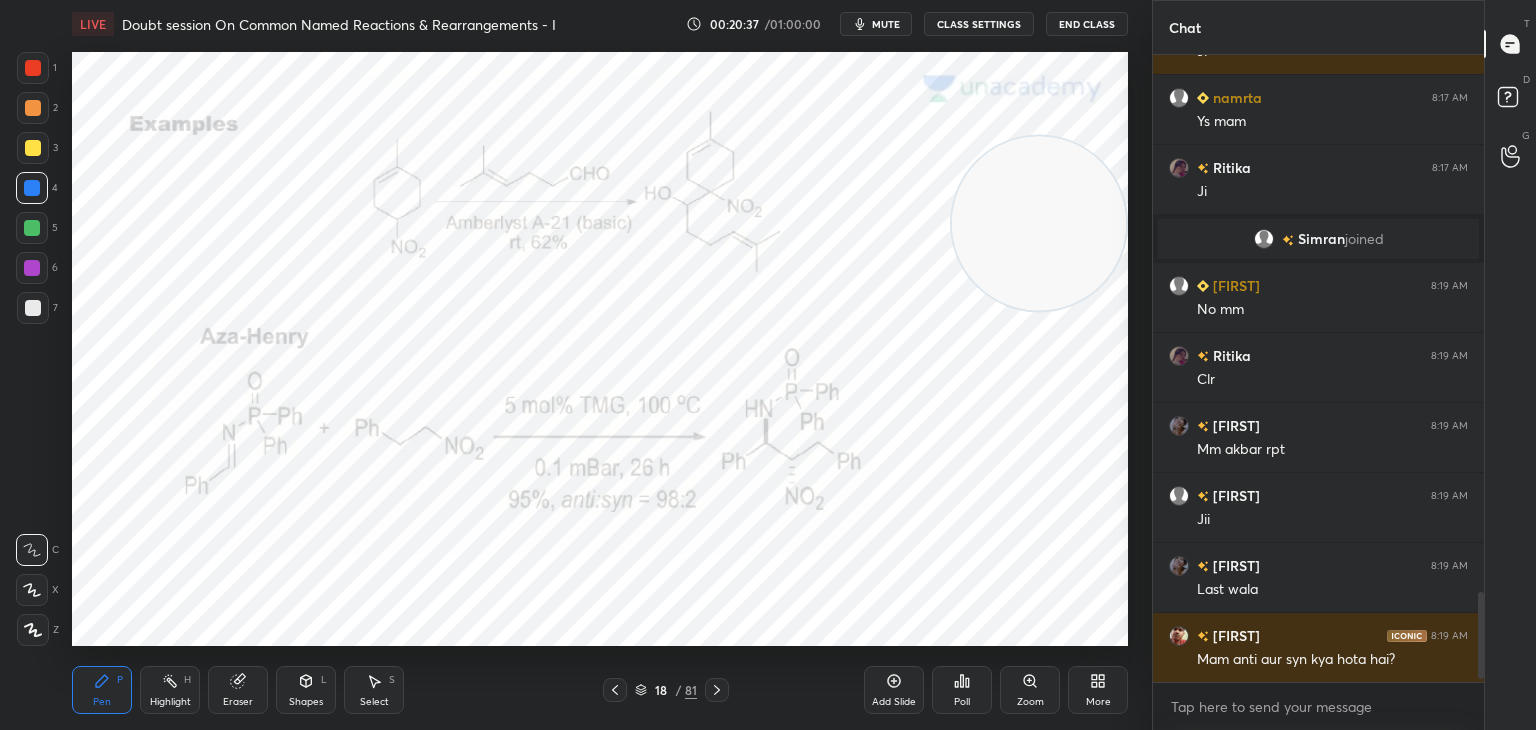scroll, scrollTop: 3796, scrollLeft: 0, axis: vertical 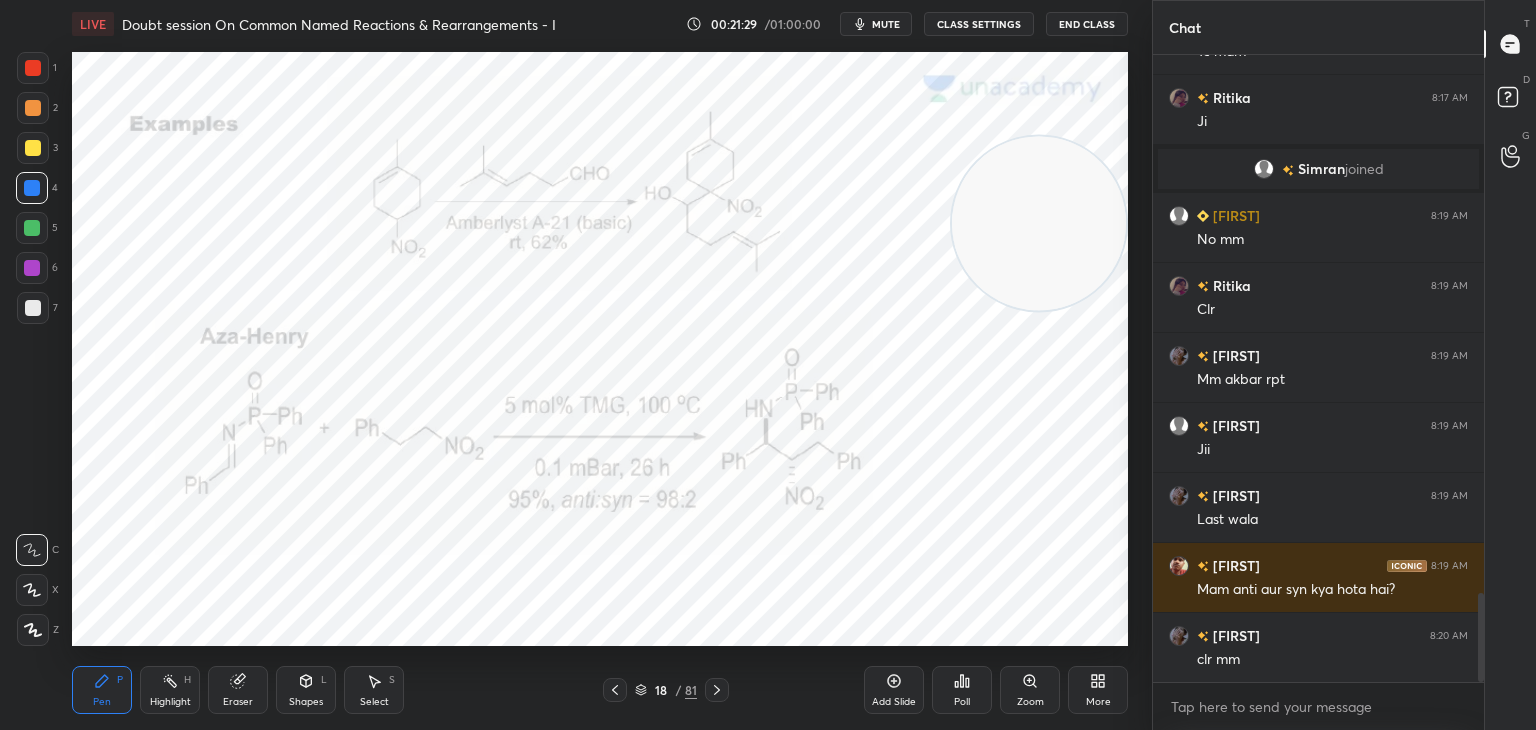 click 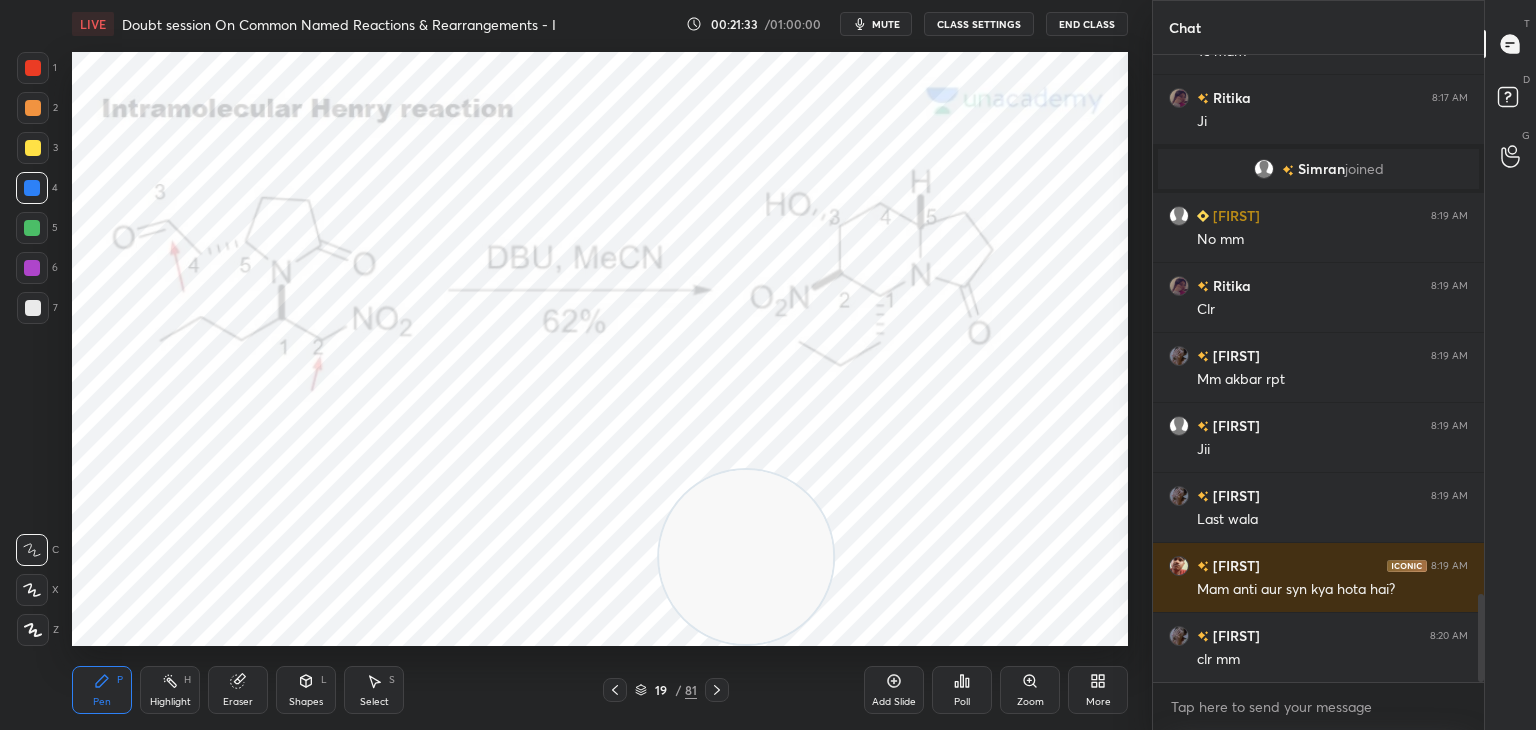 scroll, scrollTop: 3866, scrollLeft: 0, axis: vertical 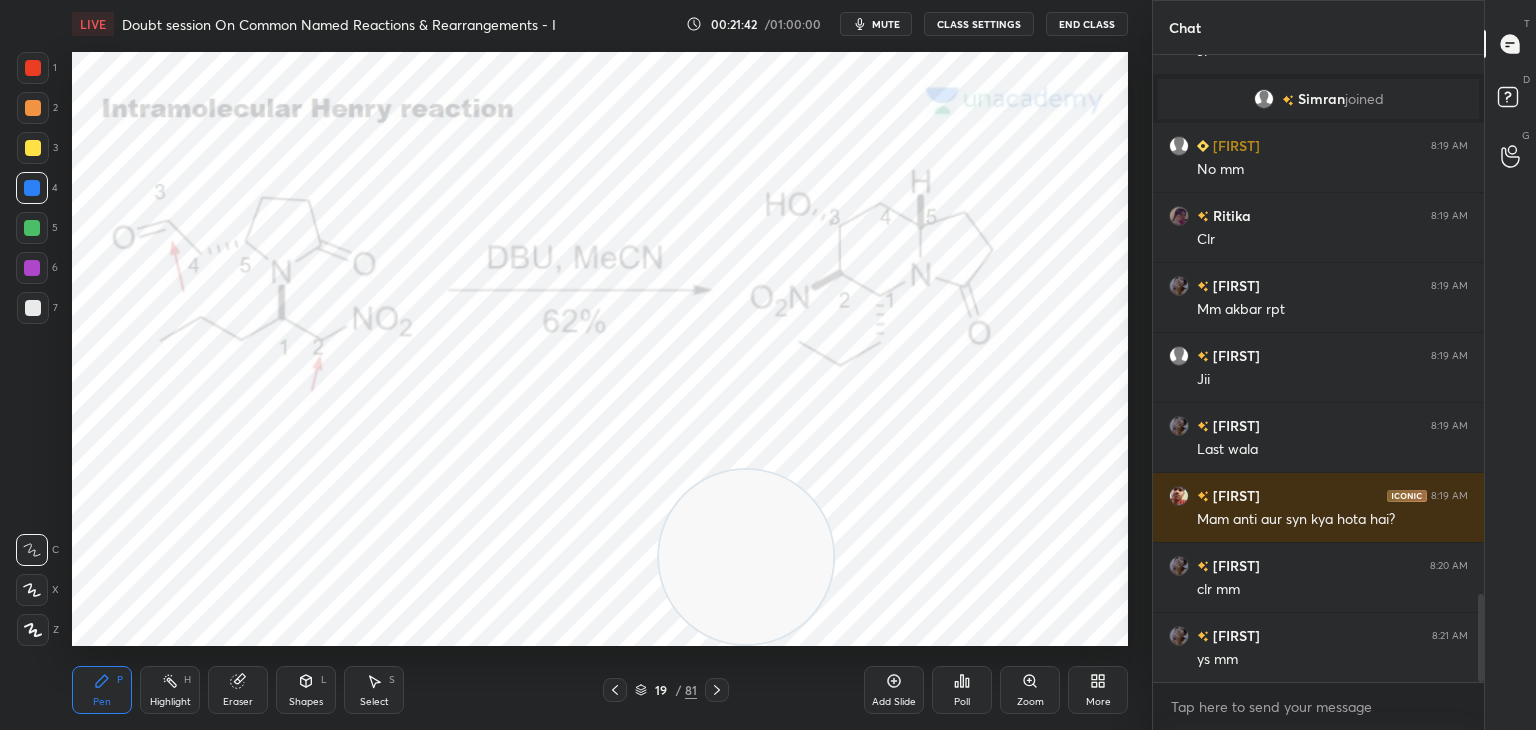 click at bounding box center (33, 68) 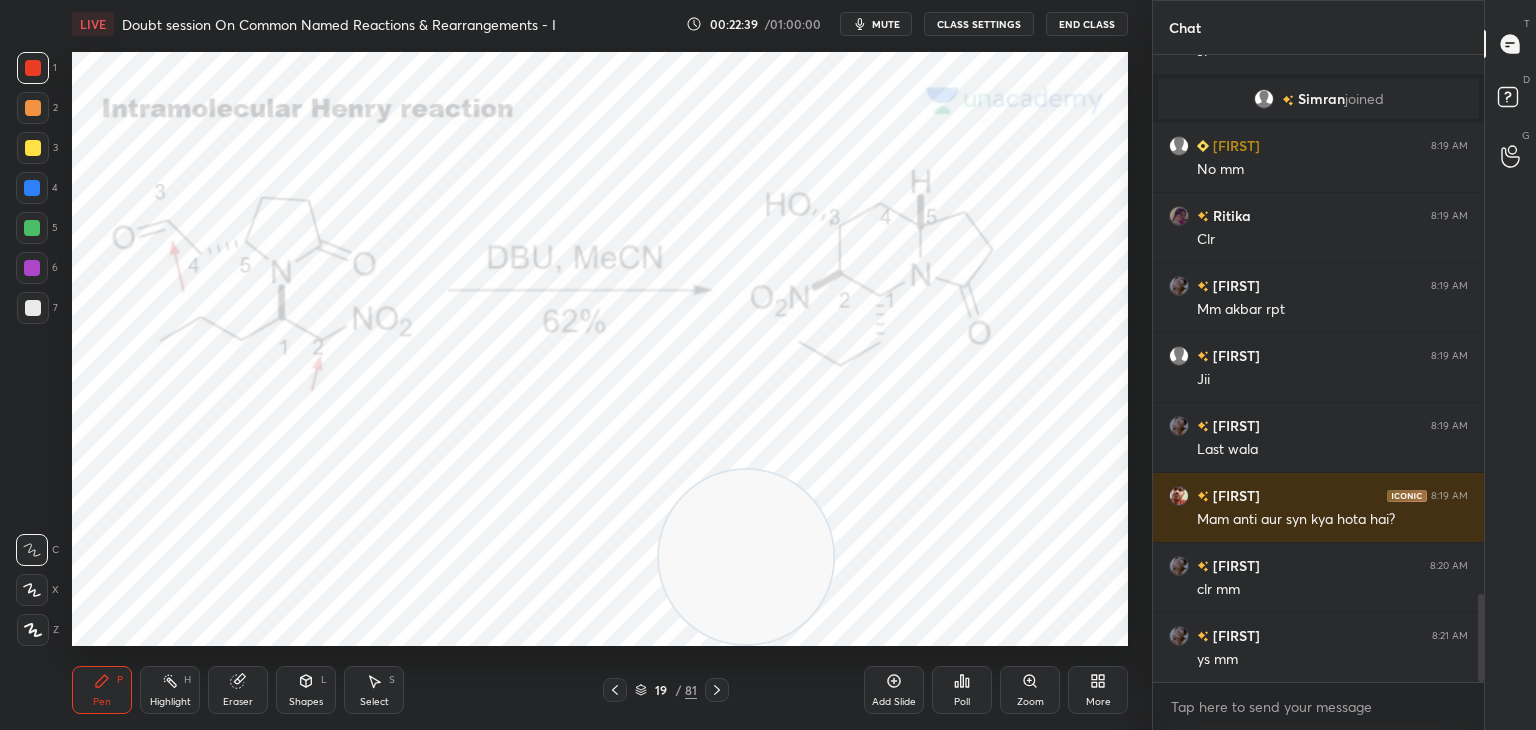 scroll, scrollTop: 3936, scrollLeft: 0, axis: vertical 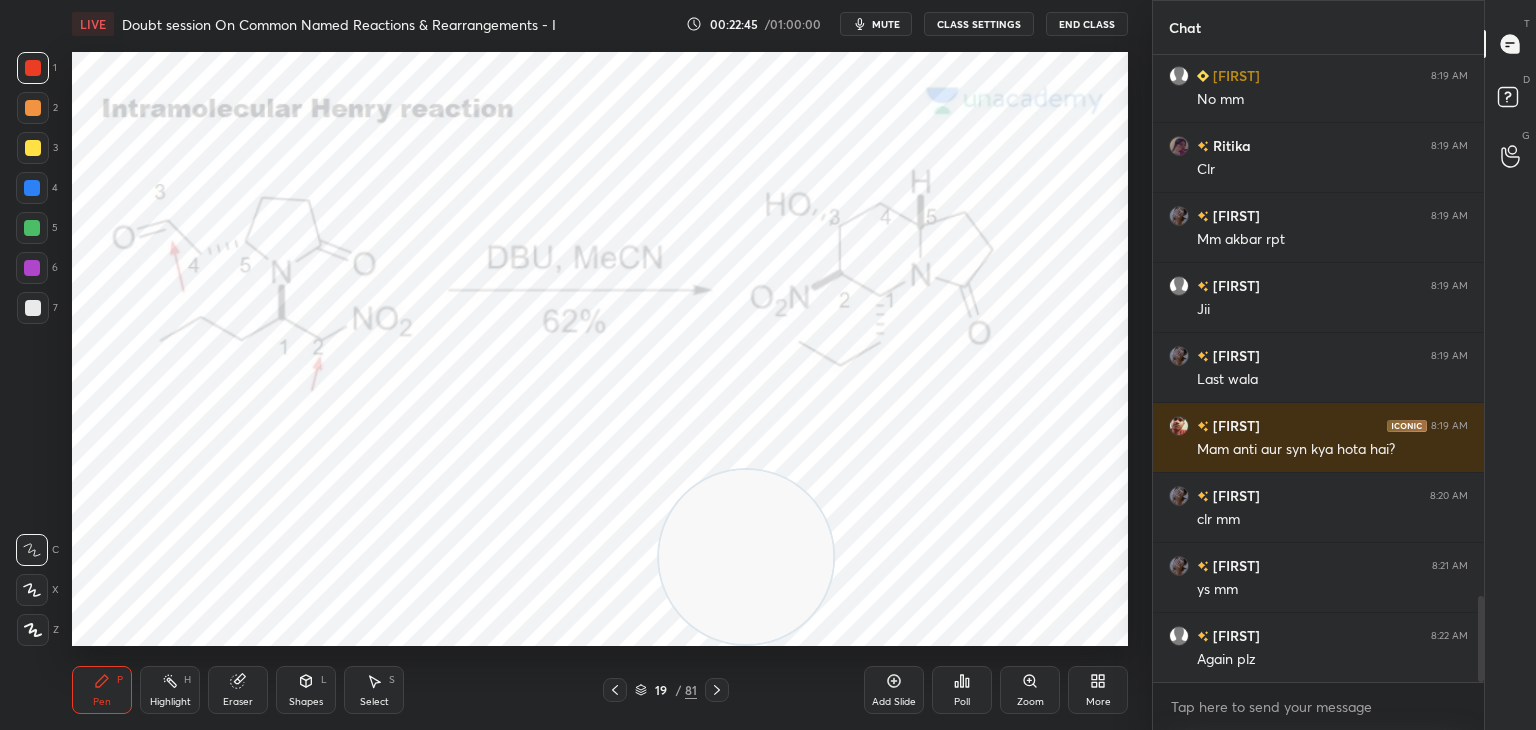 click at bounding box center [32, 188] 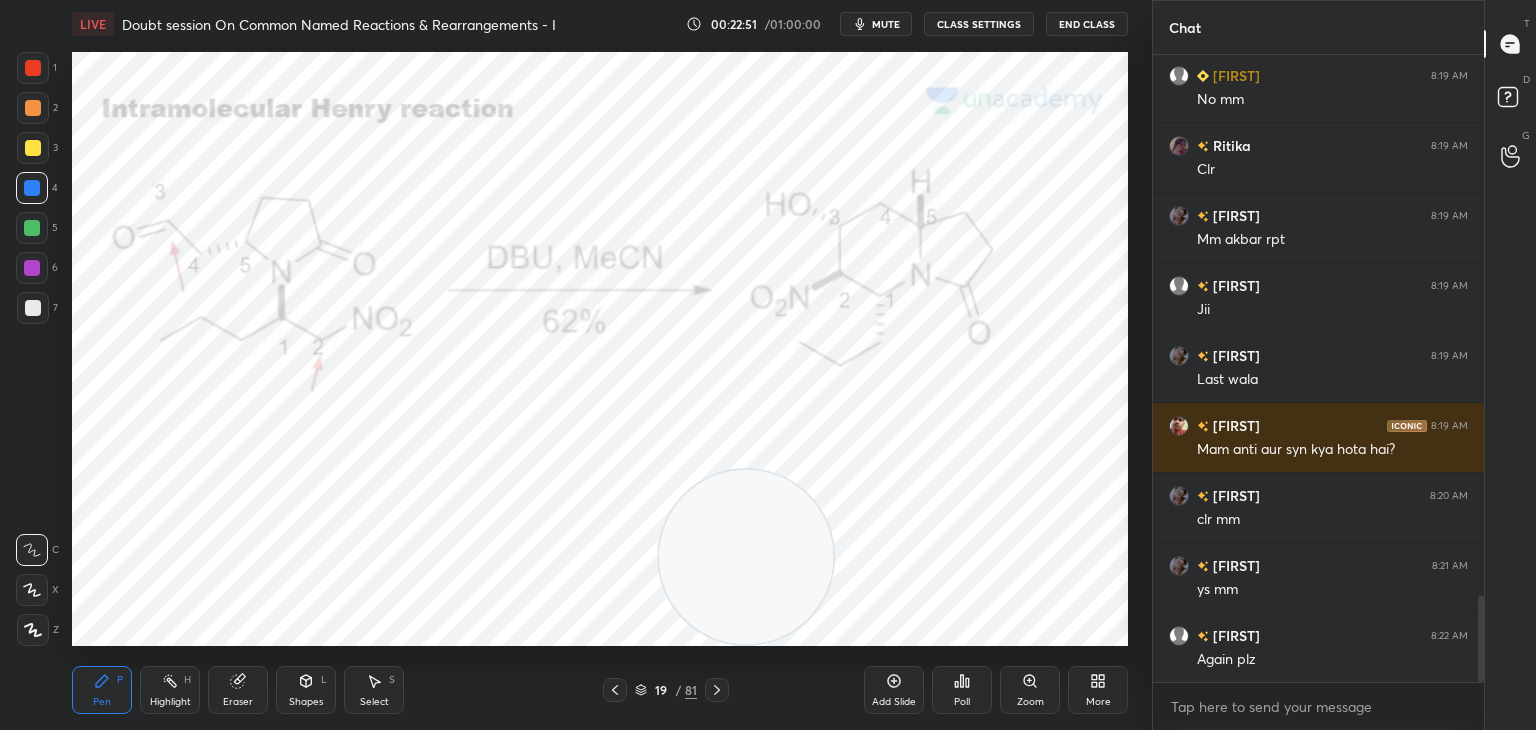 click at bounding box center (32, 228) 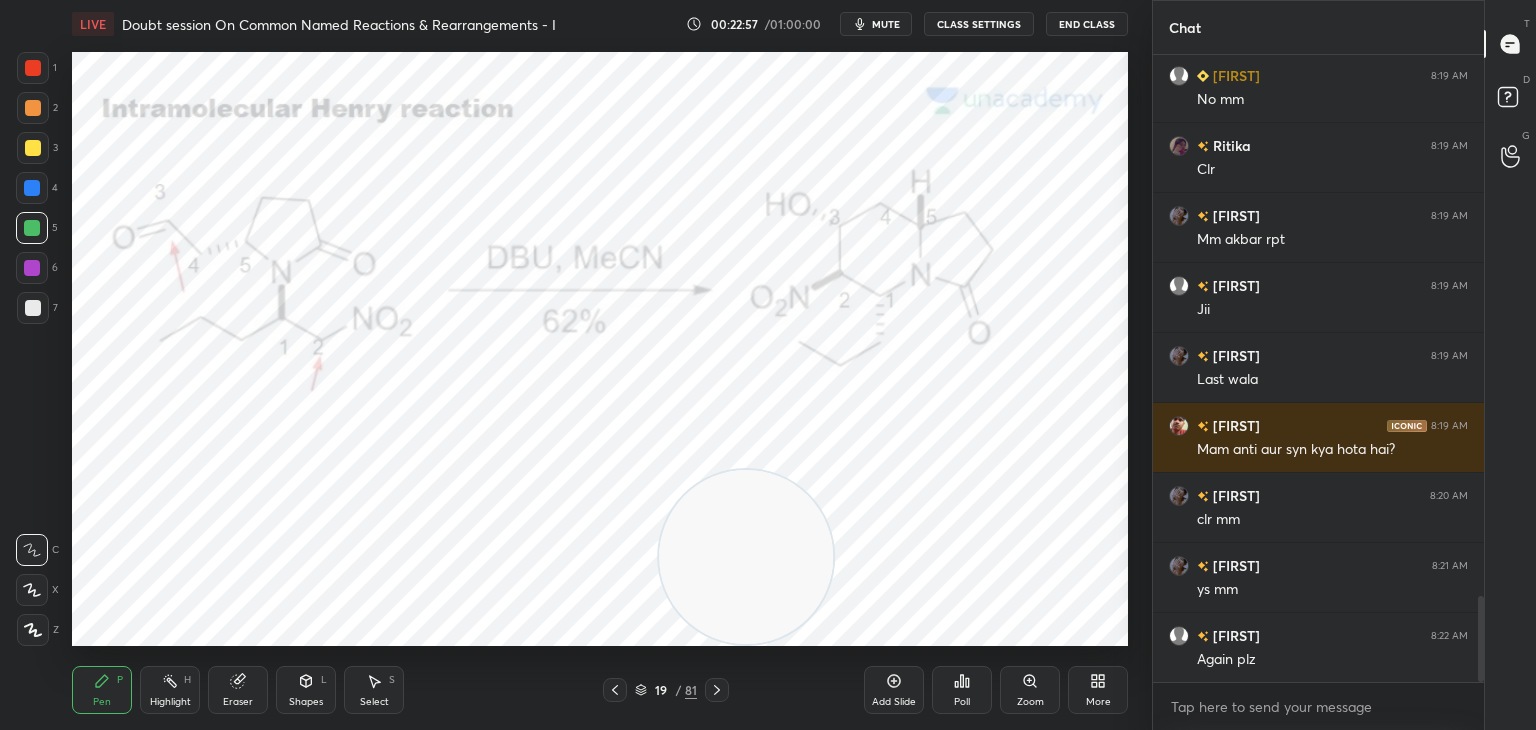 click at bounding box center (33, 148) 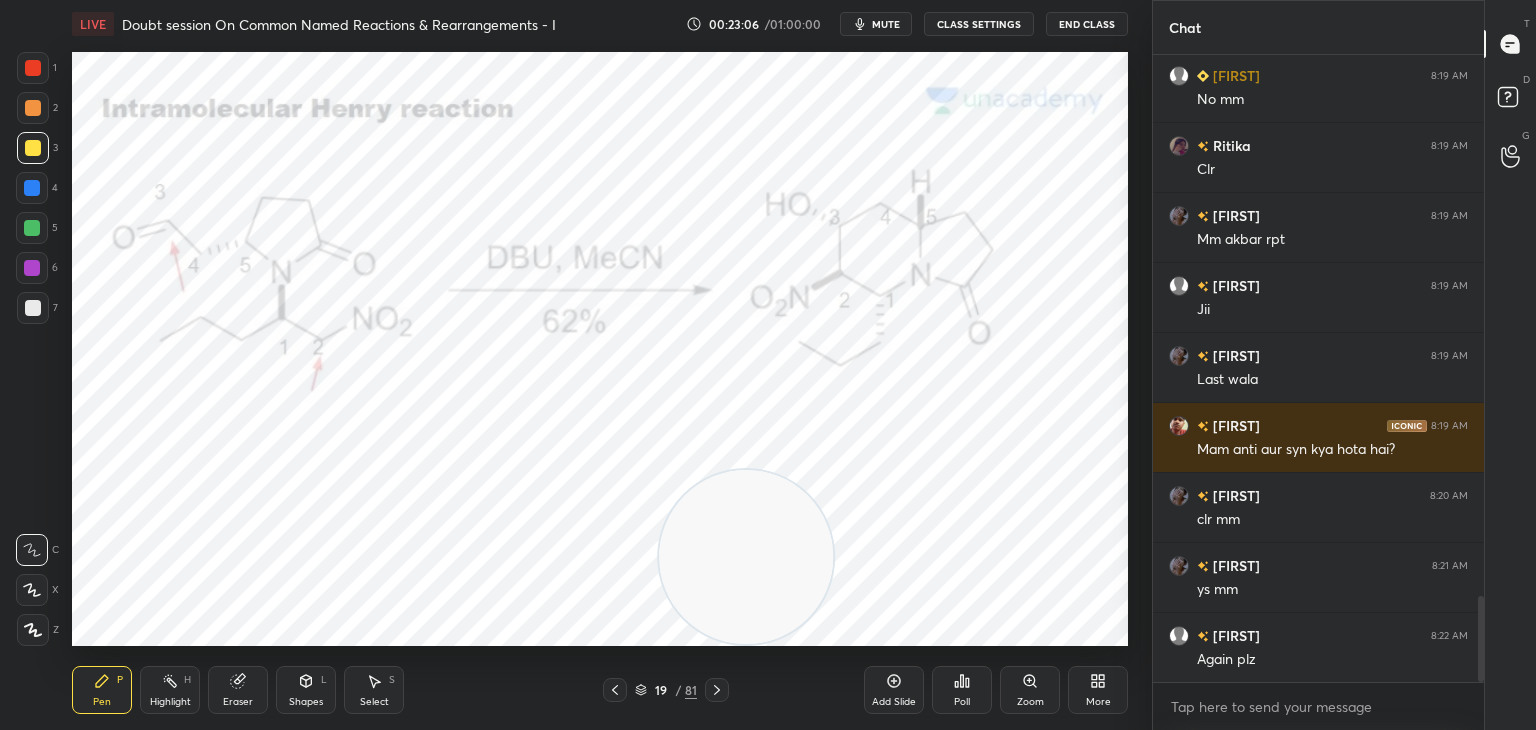 click at bounding box center (32, 268) 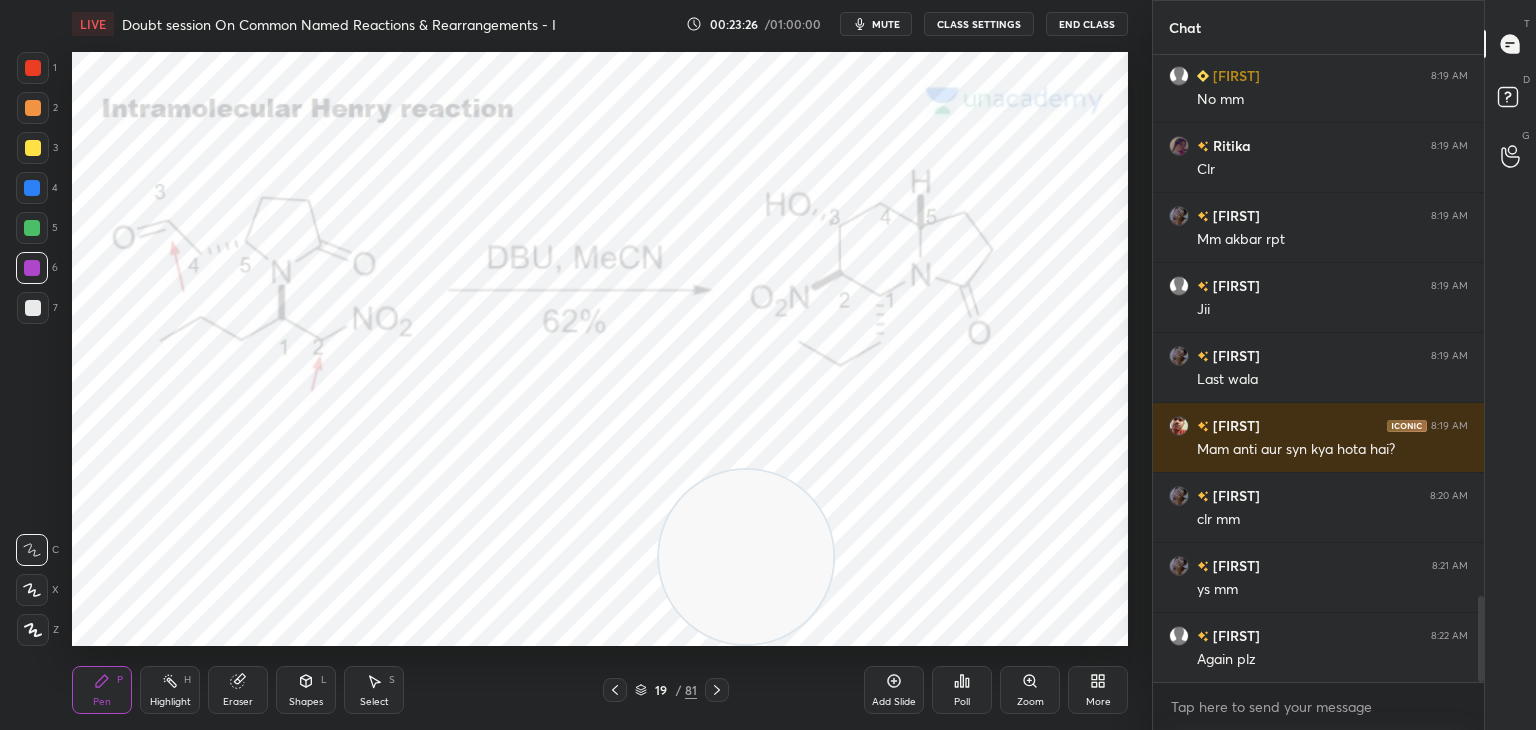 click at bounding box center (33, 108) 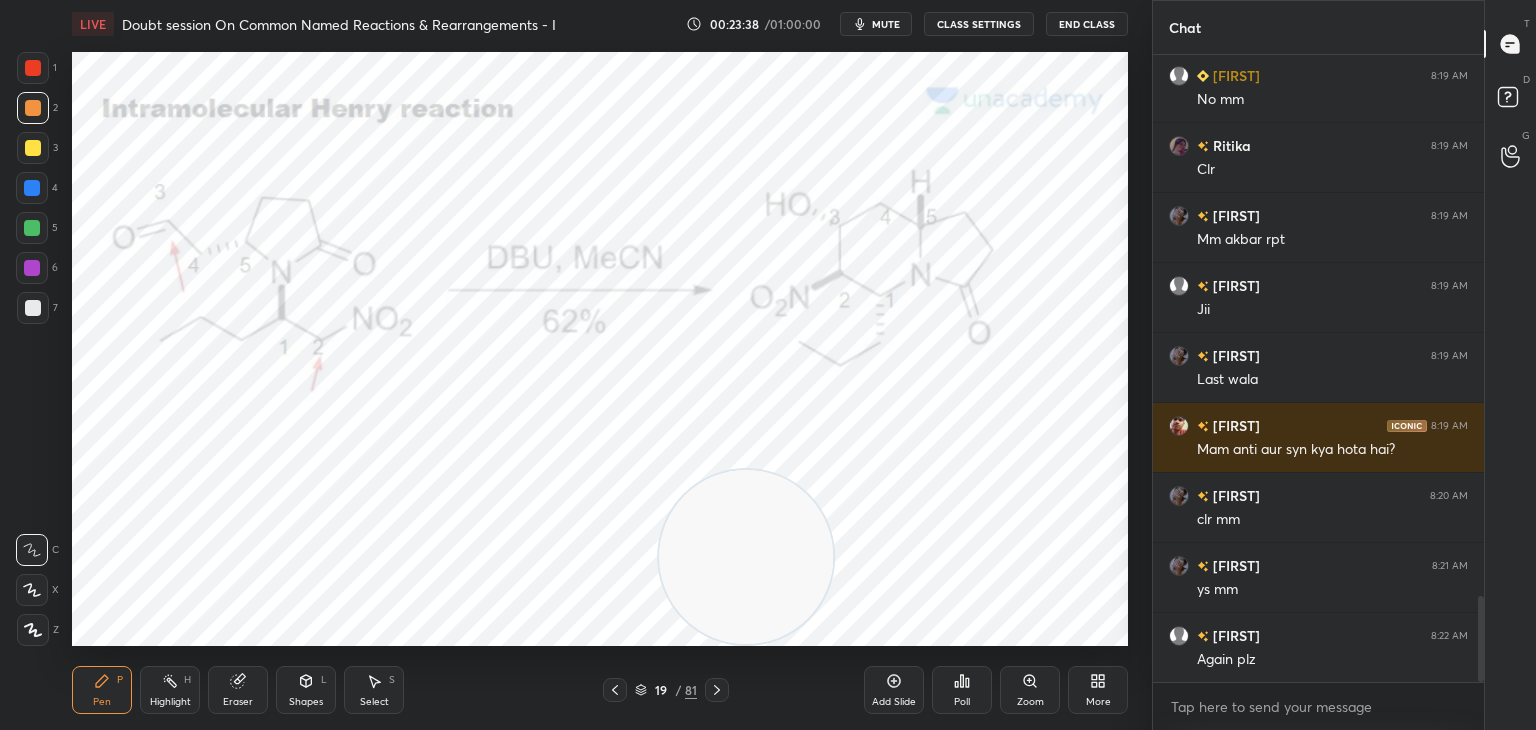 click at bounding box center [32, 188] 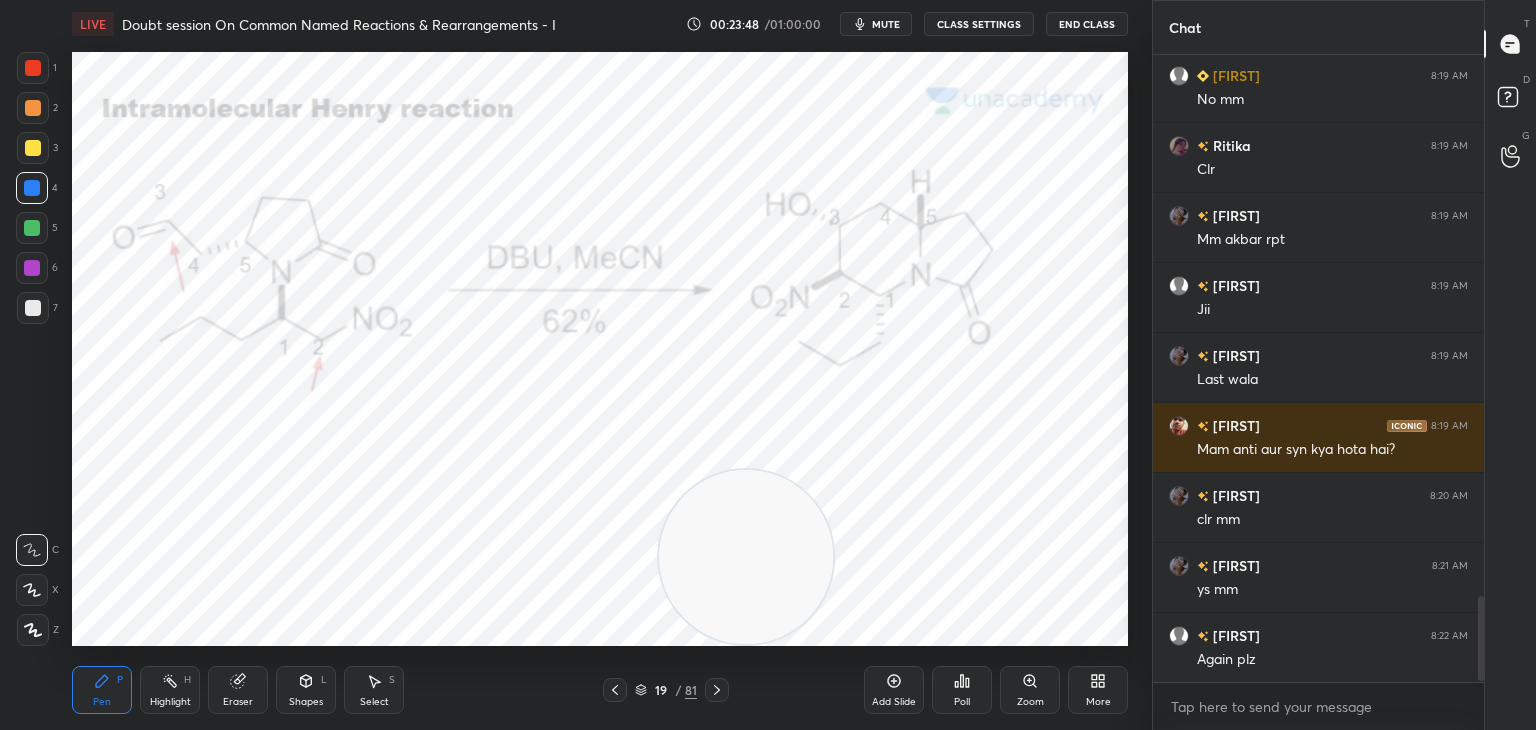 scroll, scrollTop: 4006, scrollLeft: 0, axis: vertical 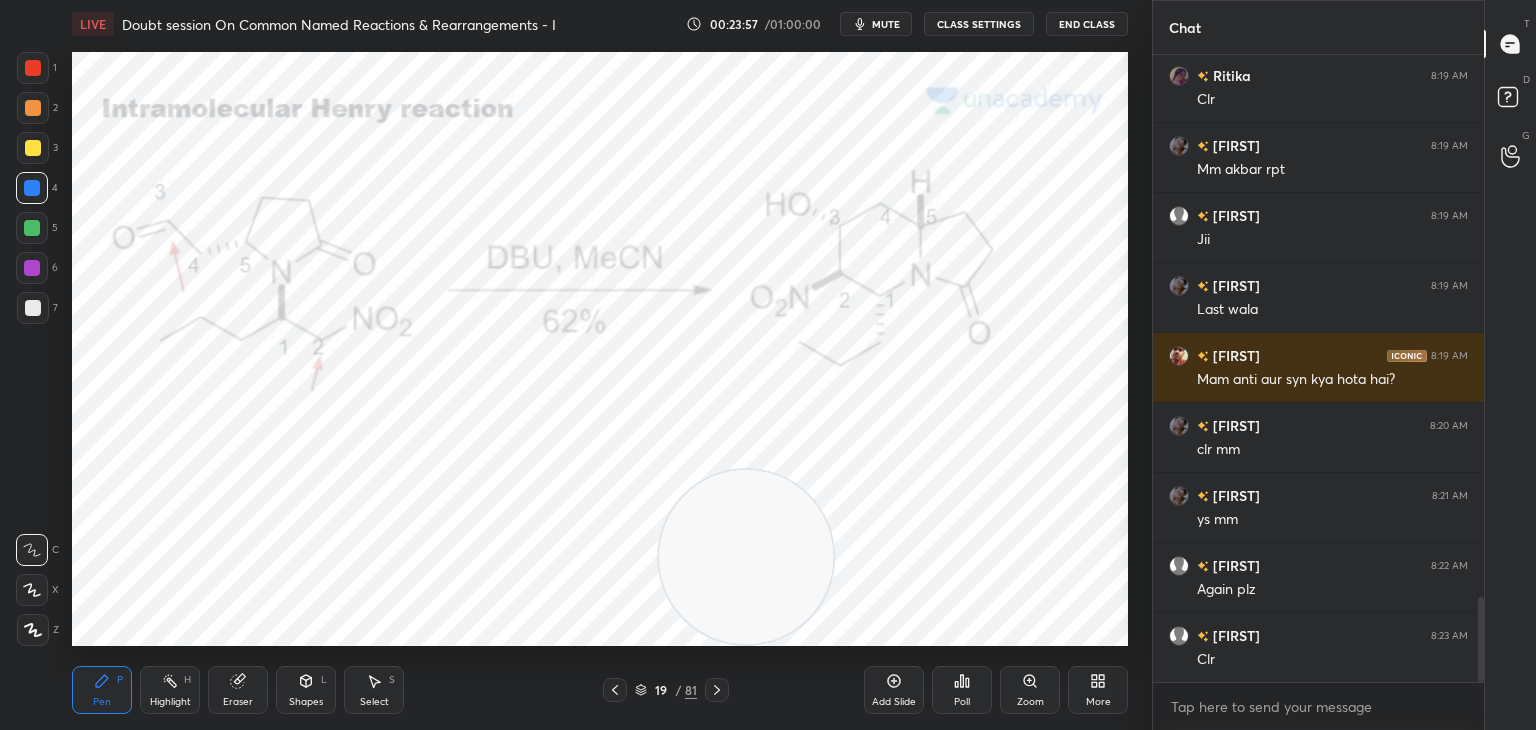 click at bounding box center [32, 188] 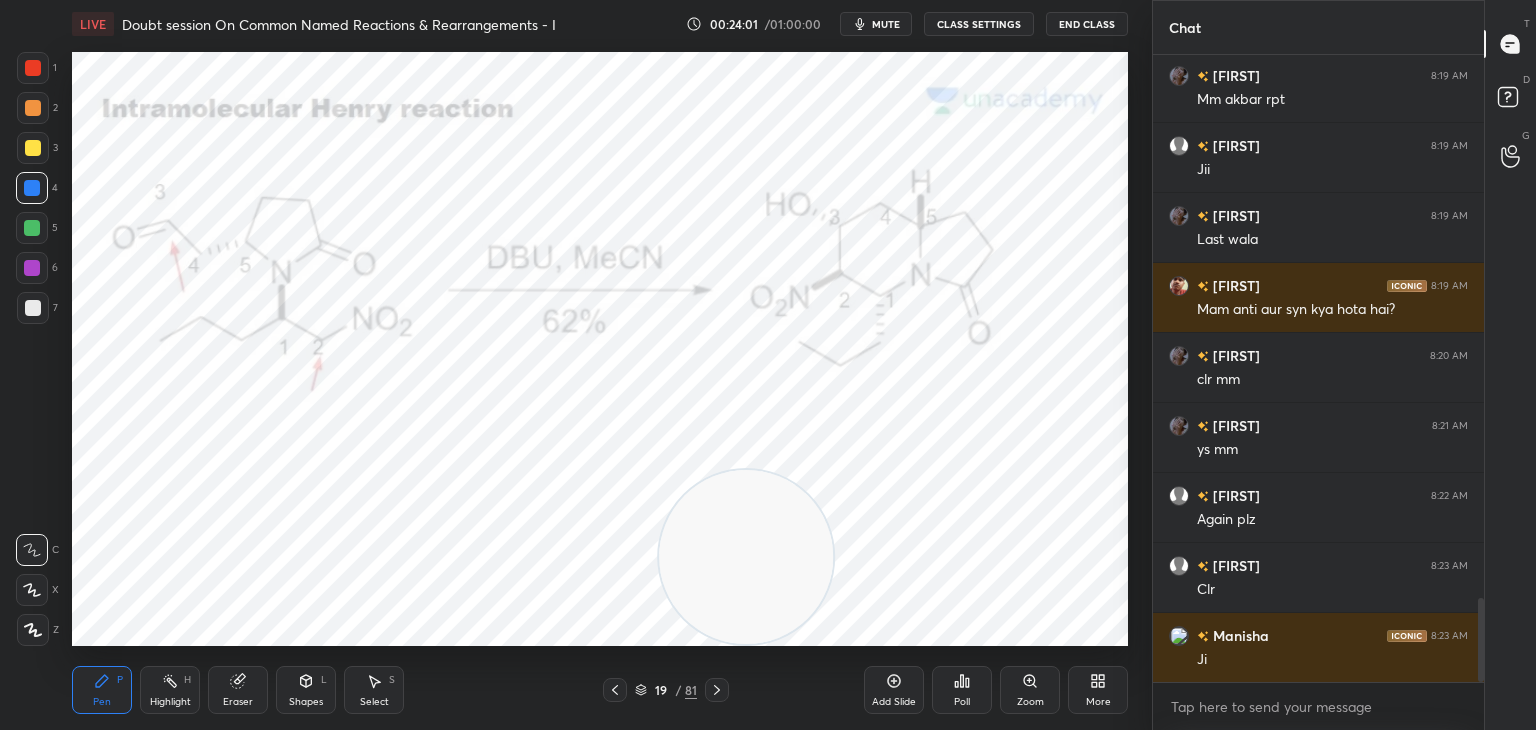 scroll, scrollTop: 4146, scrollLeft: 0, axis: vertical 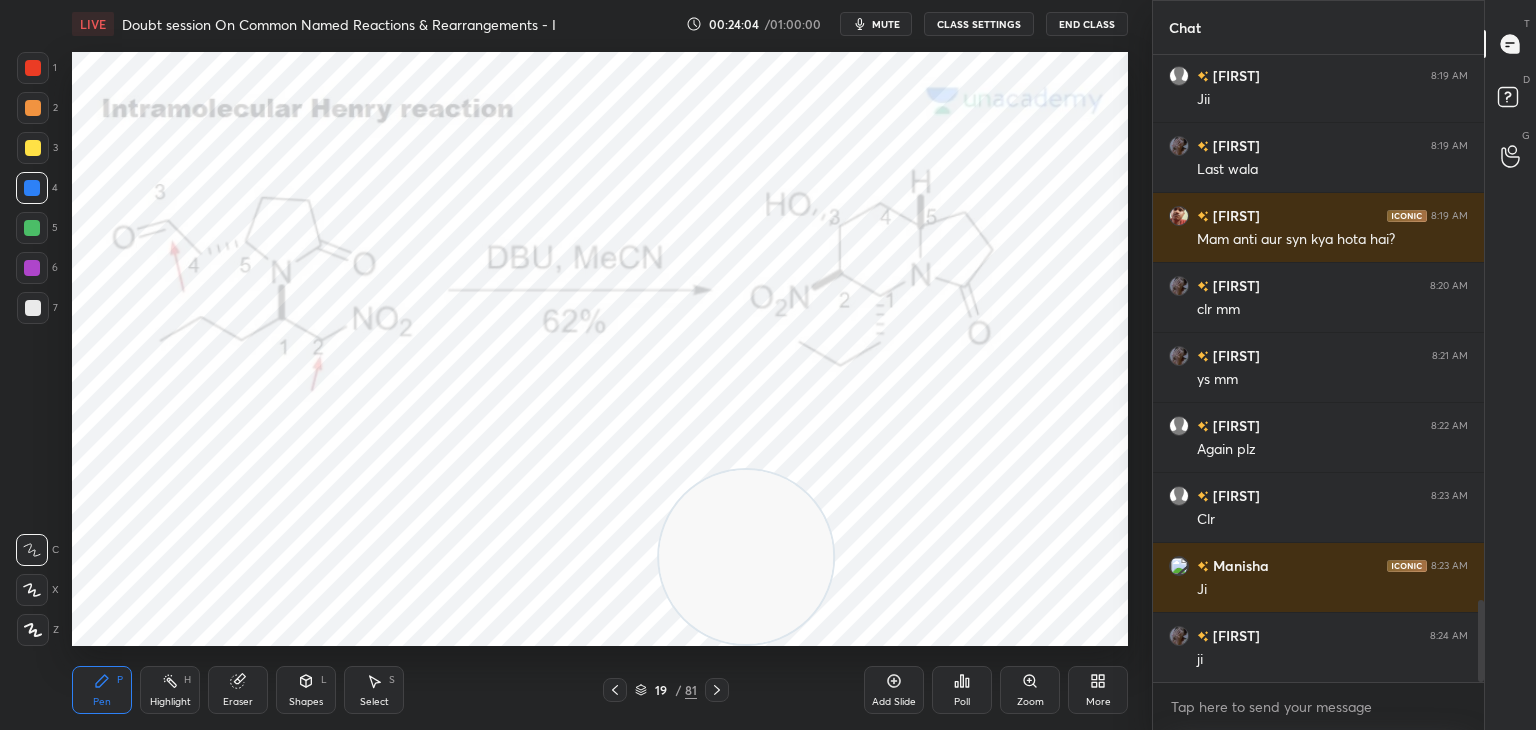 click at bounding box center [32, 228] 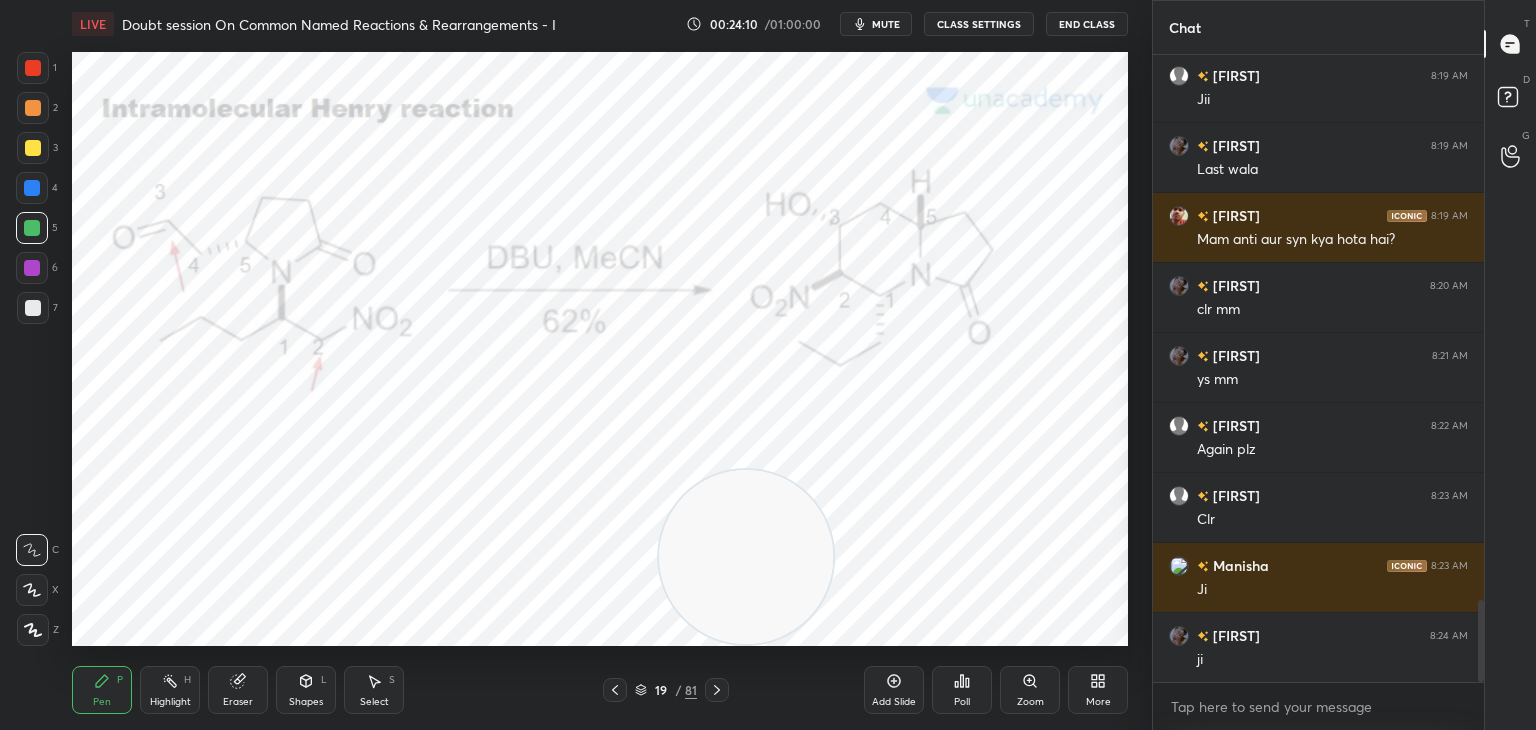 click at bounding box center [33, 148] 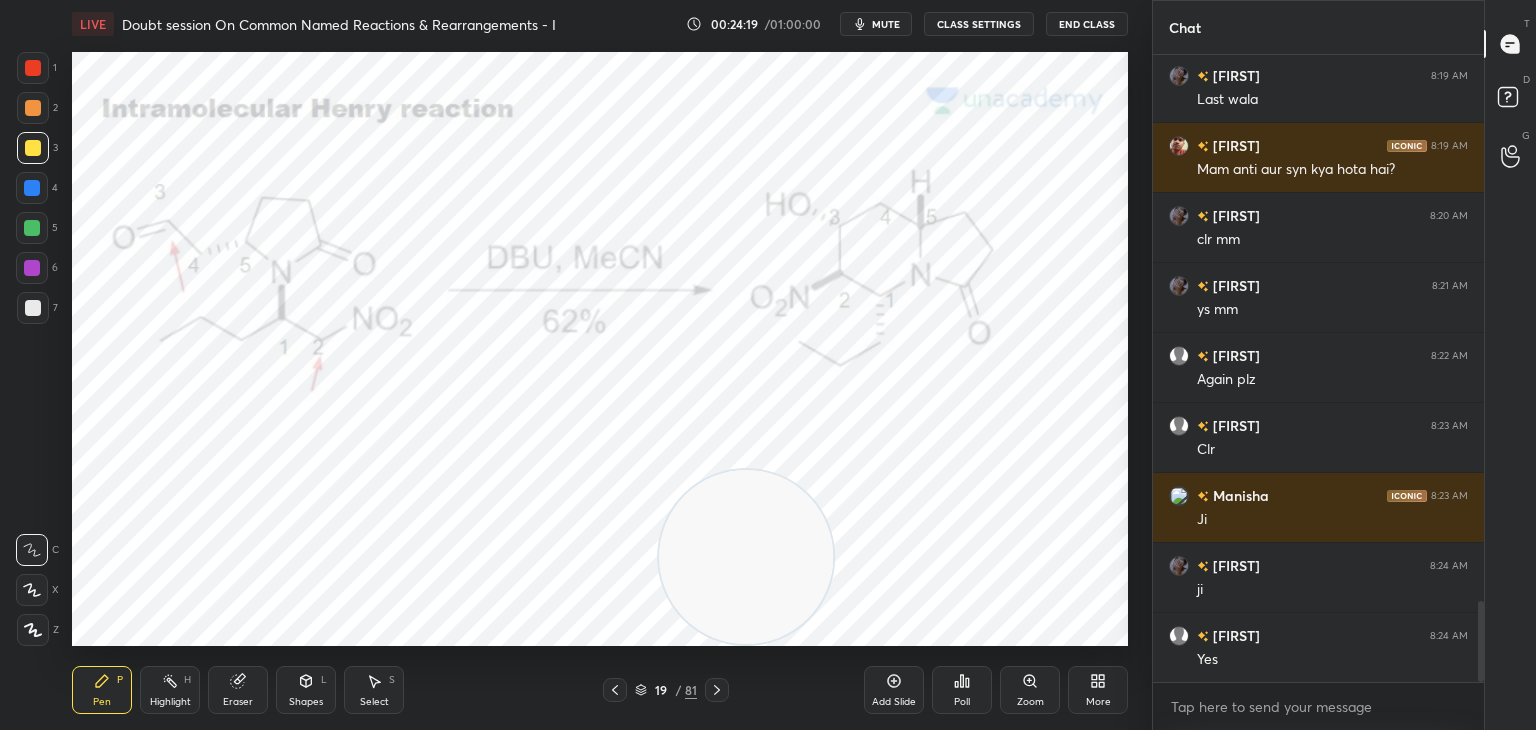 scroll, scrollTop: 4286, scrollLeft: 0, axis: vertical 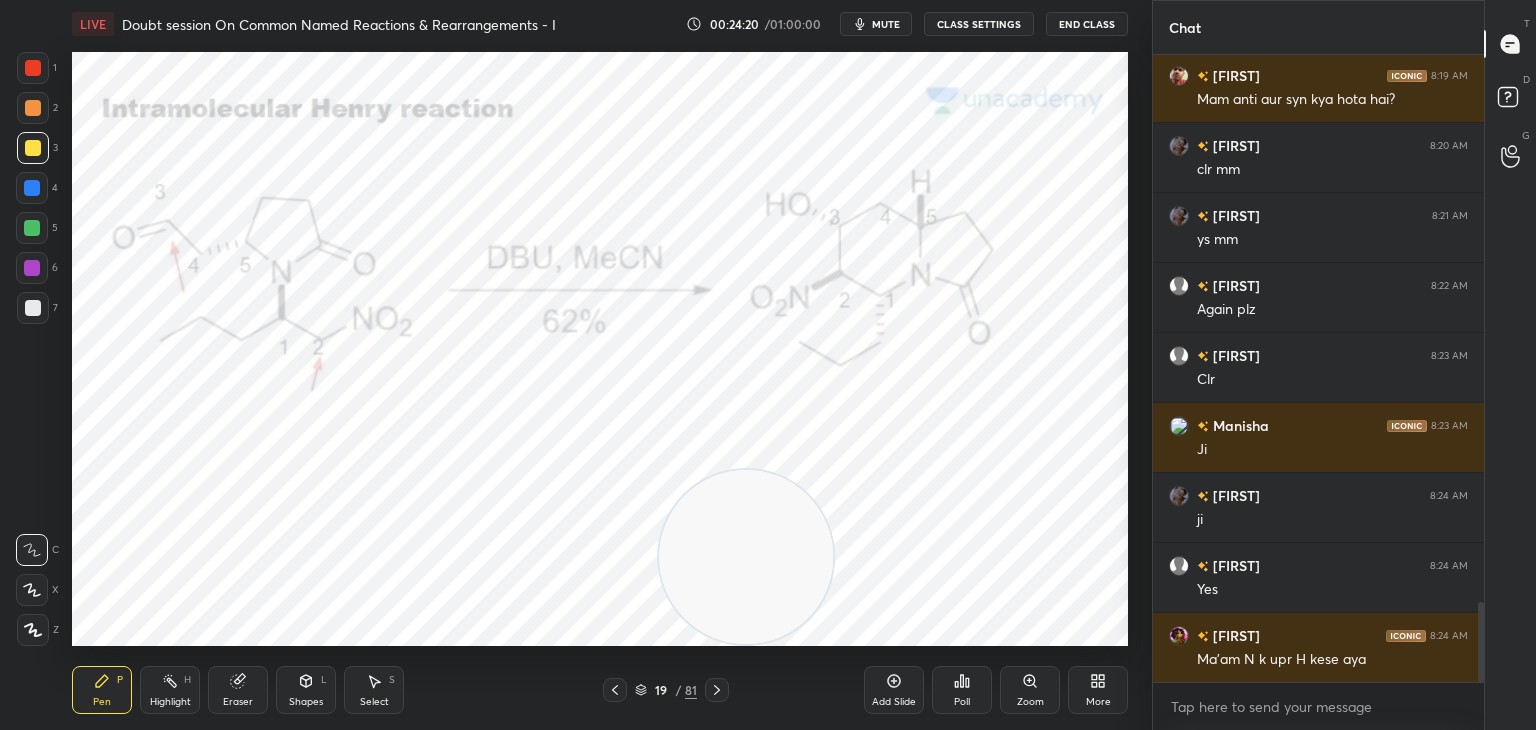 click at bounding box center (32, 188) 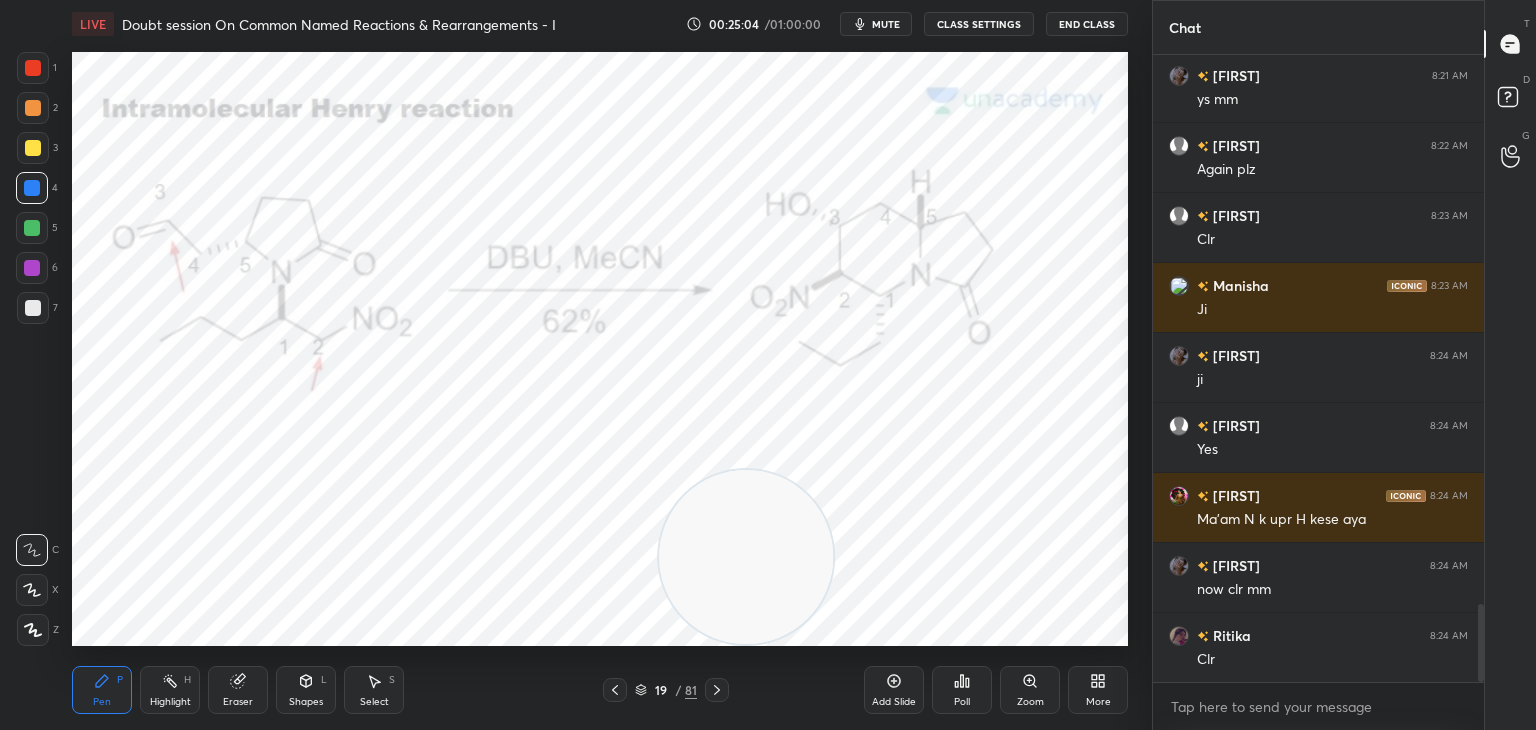 scroll, scrollTop: 4496, scrollLeft: 0, axis: vertical 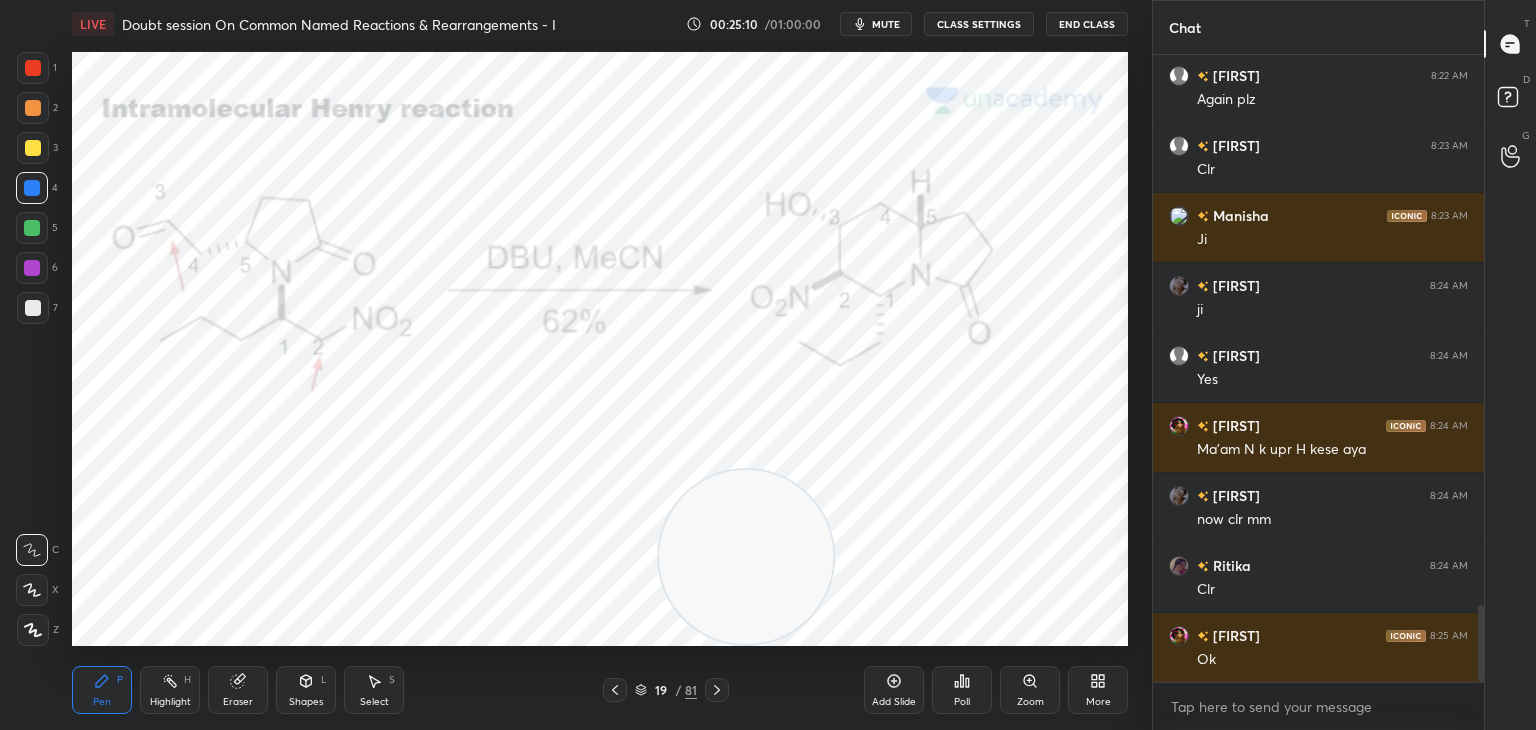 click 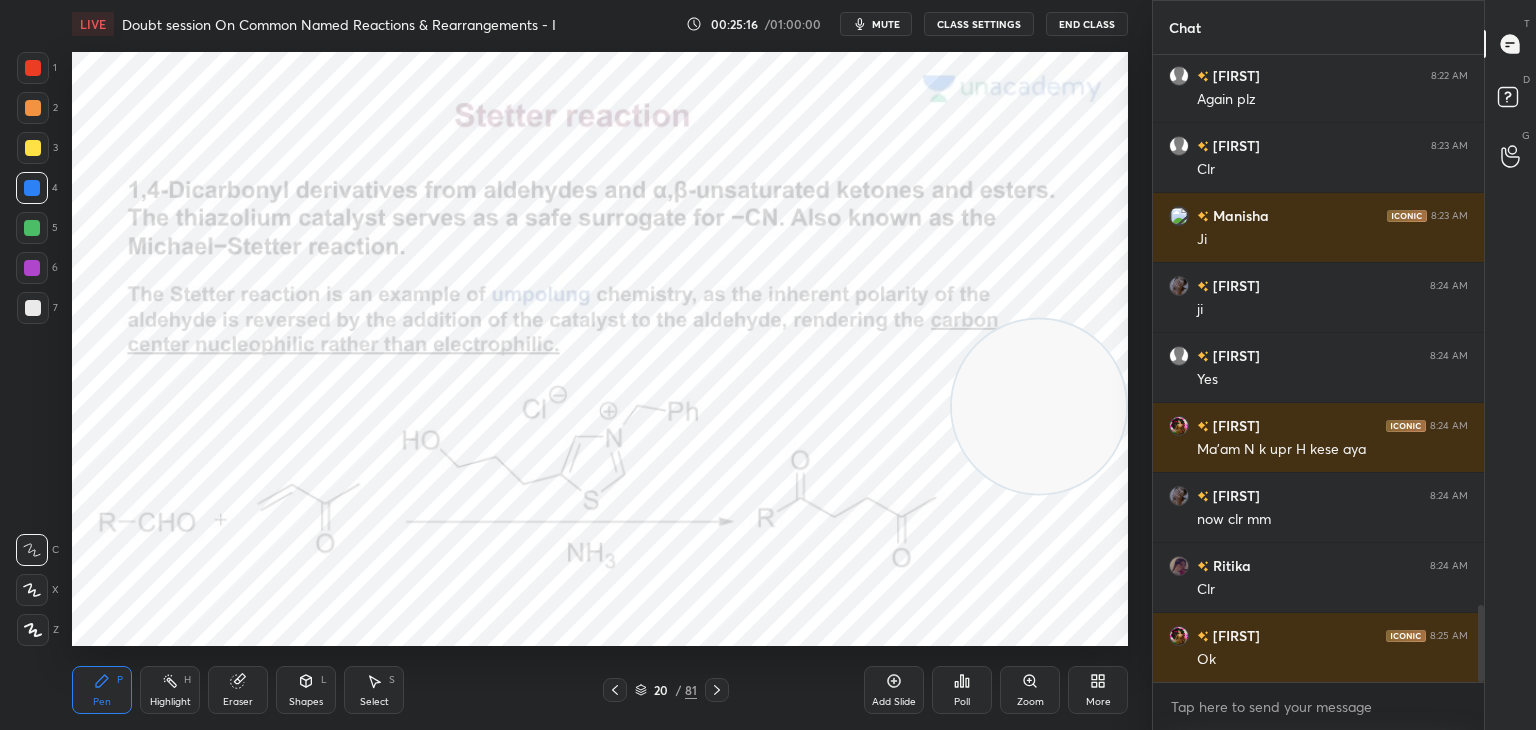click at bounding box center (33, 68) 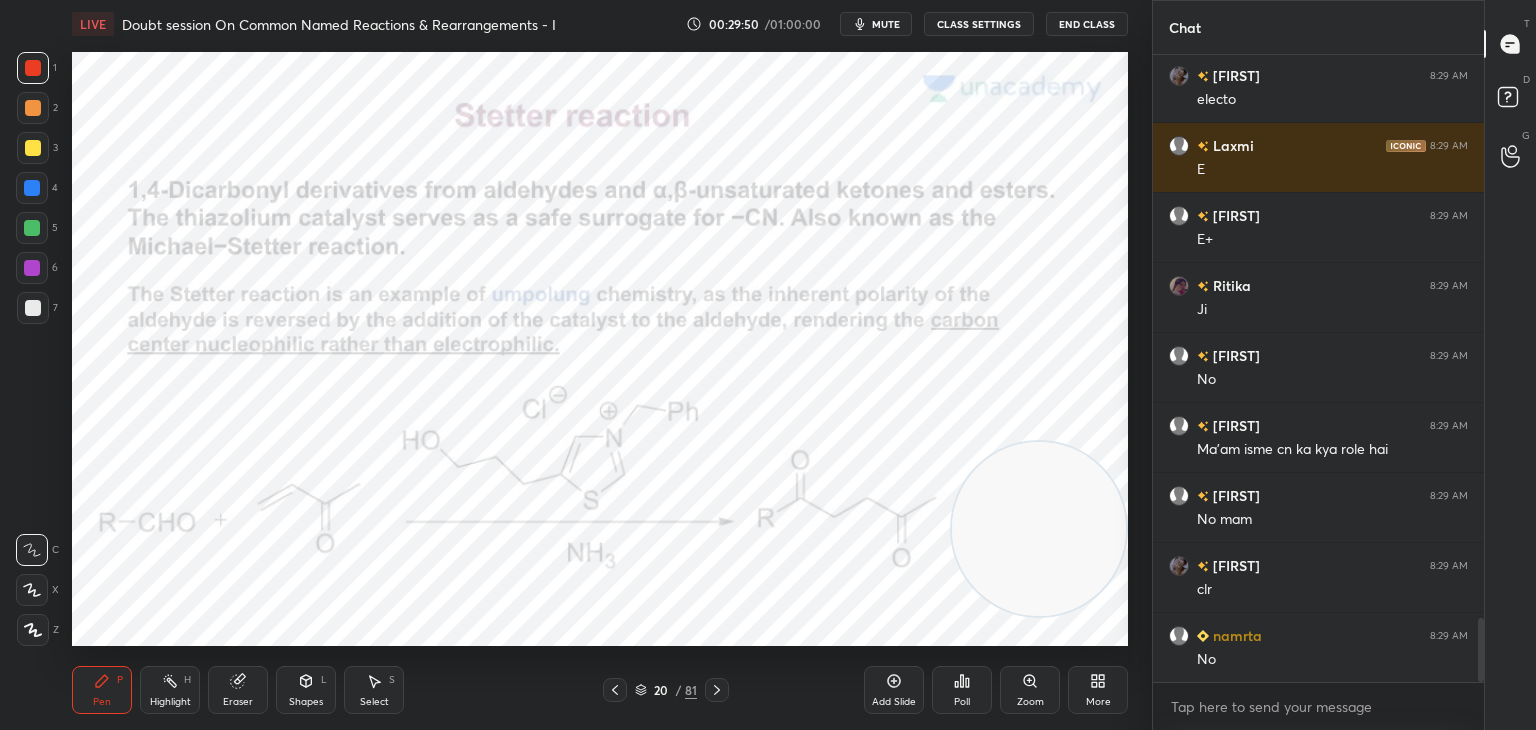scroll, scrollTop: 5540, scrollLeft: 0, axis: vertical 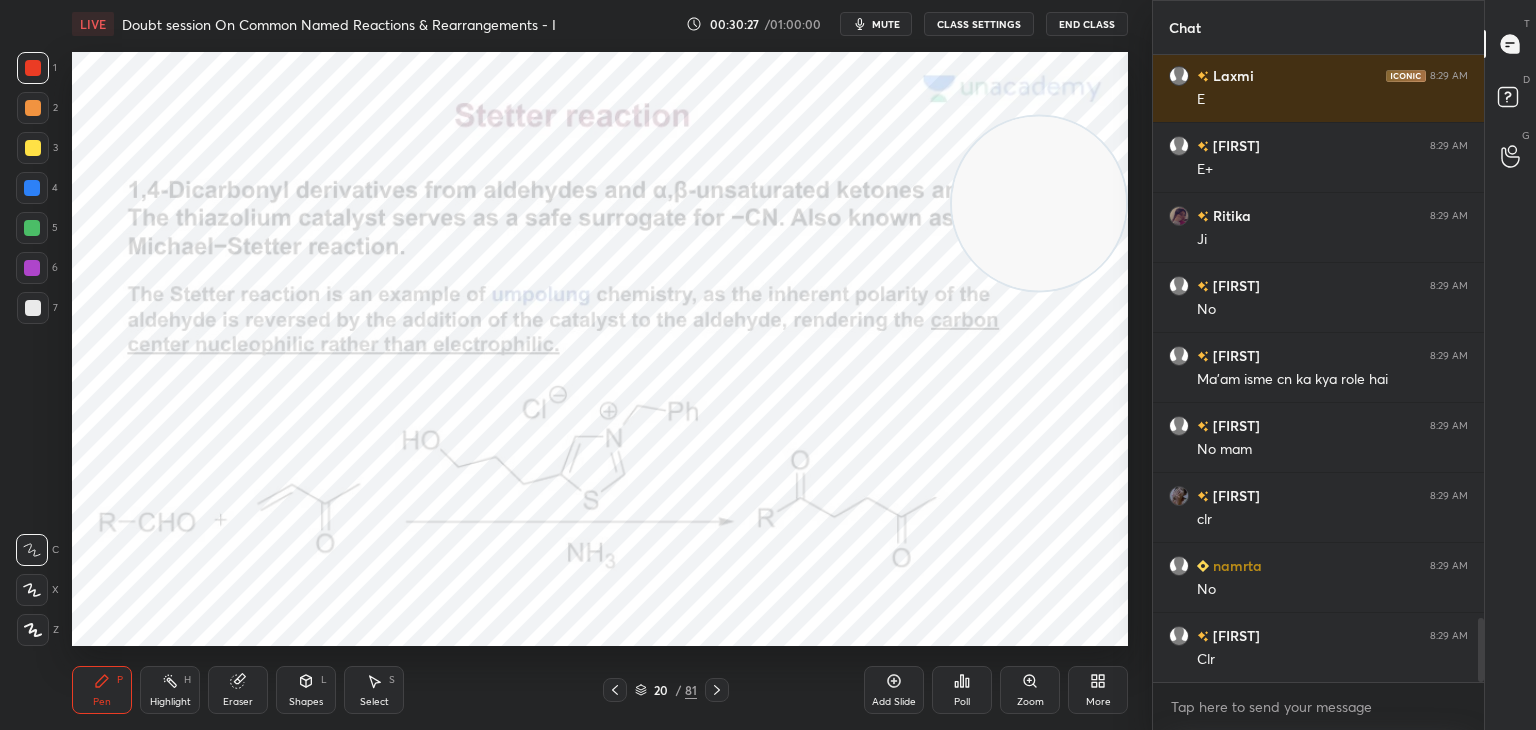 click 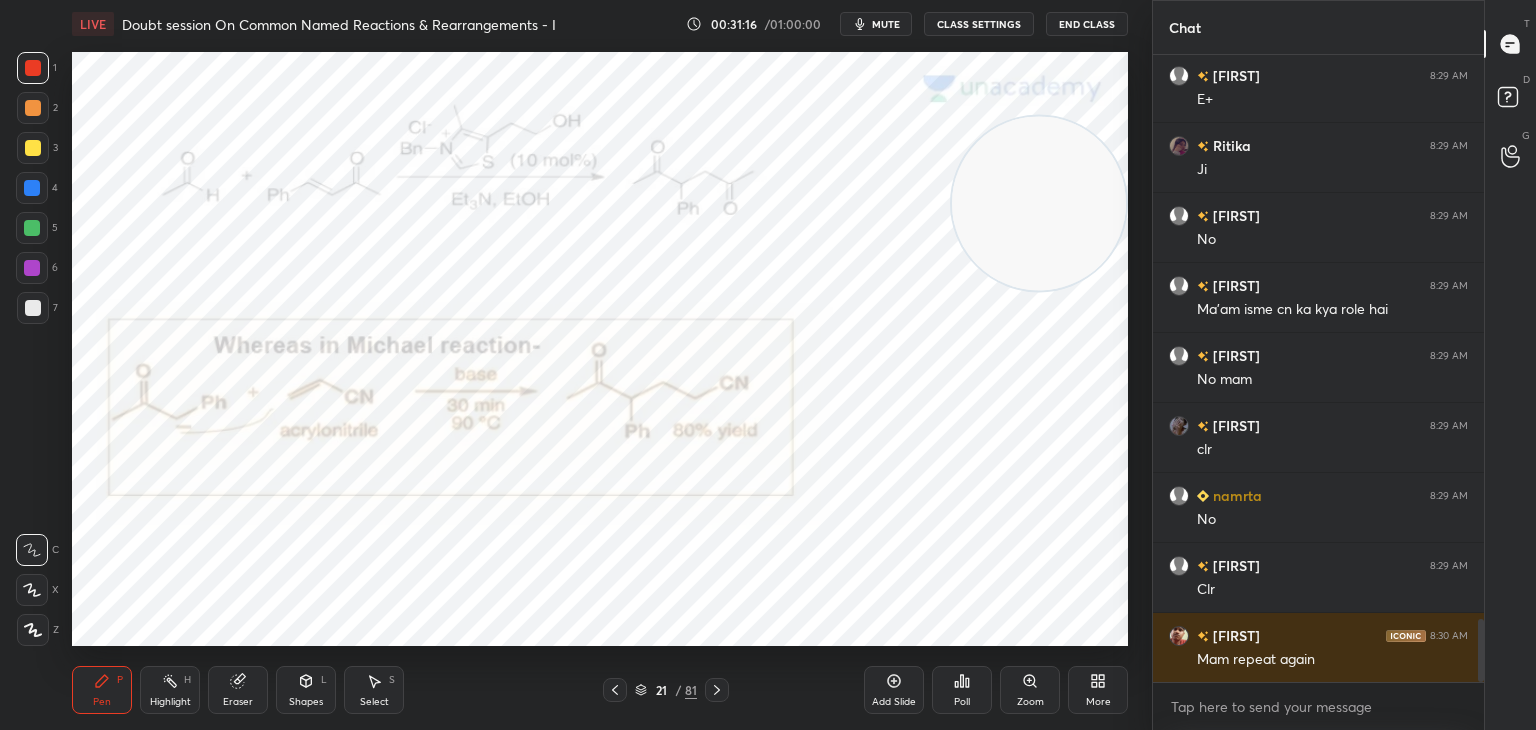 scroll, scrollTop: 5680, scrollLeft: 0, axis: vertical 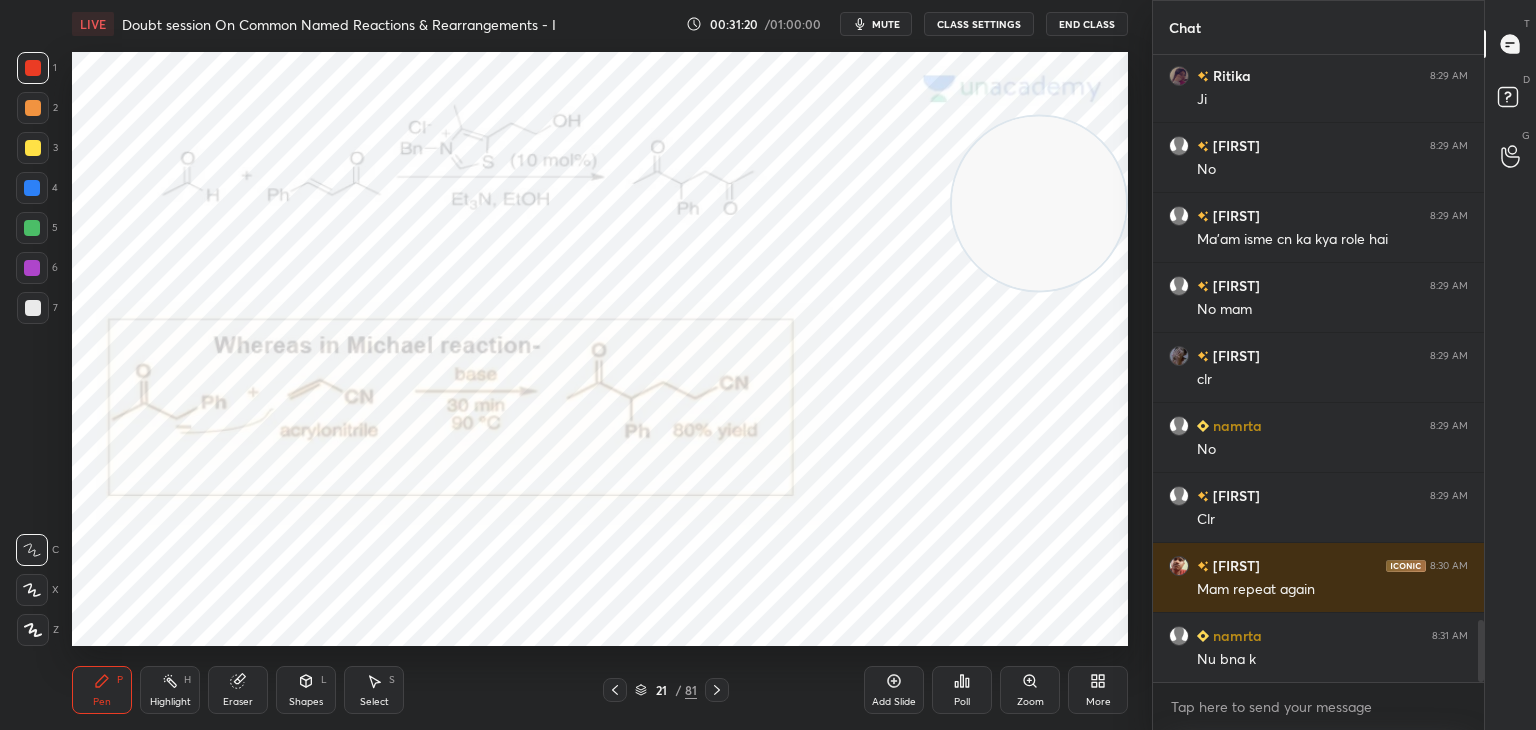 click on "21 / 81" at bounding box center (666, 690) 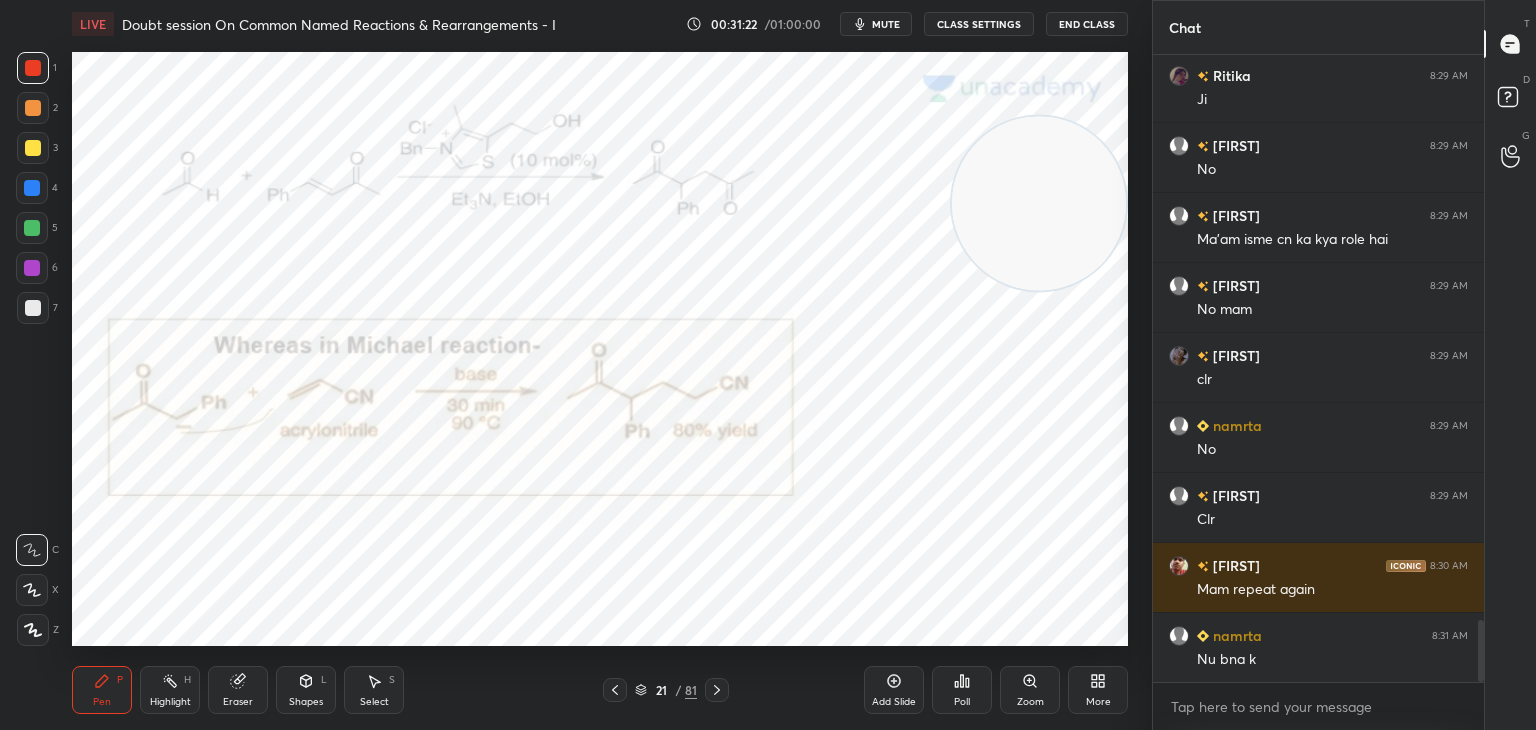 click 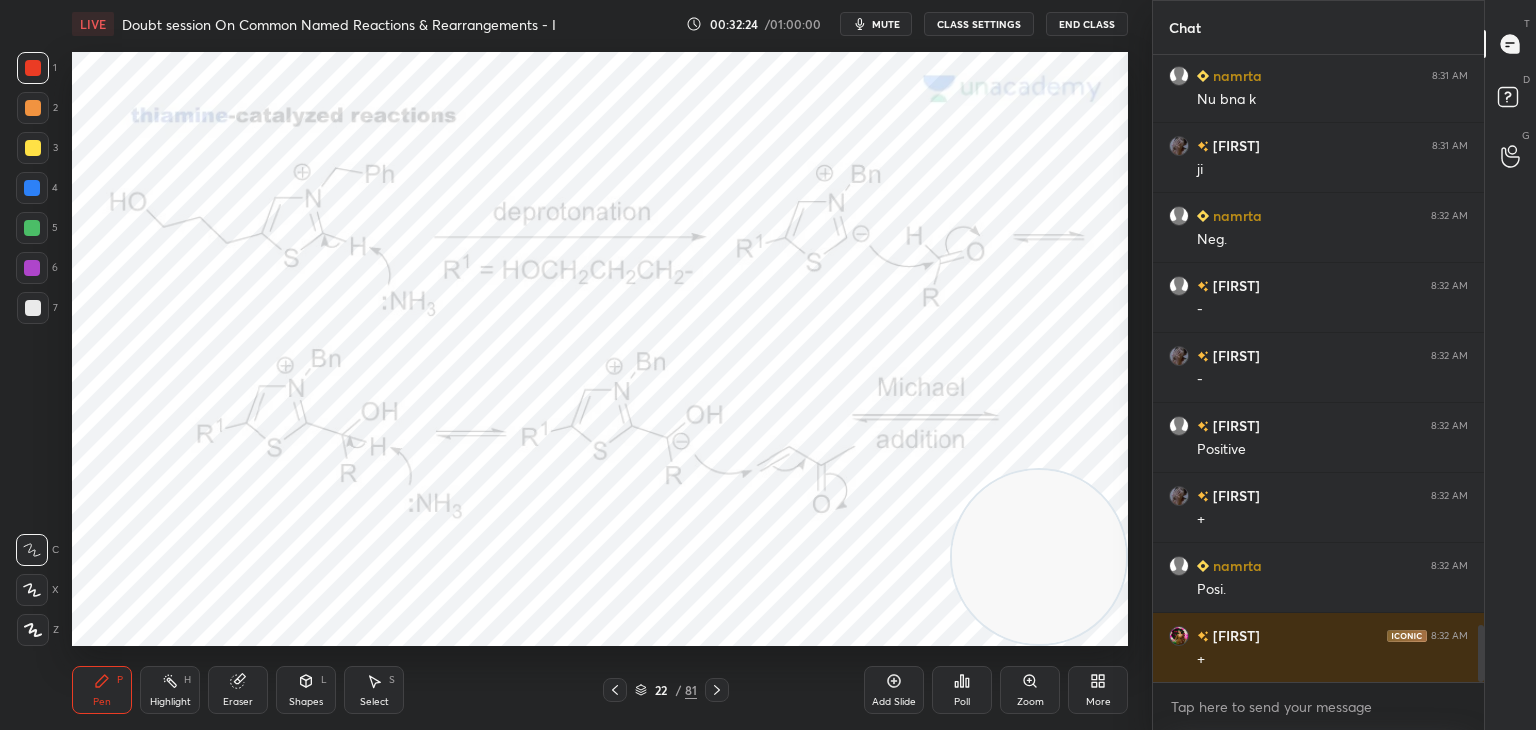 scroll, scrollTop: 6310, scrollLeft: 0, axis: vertical 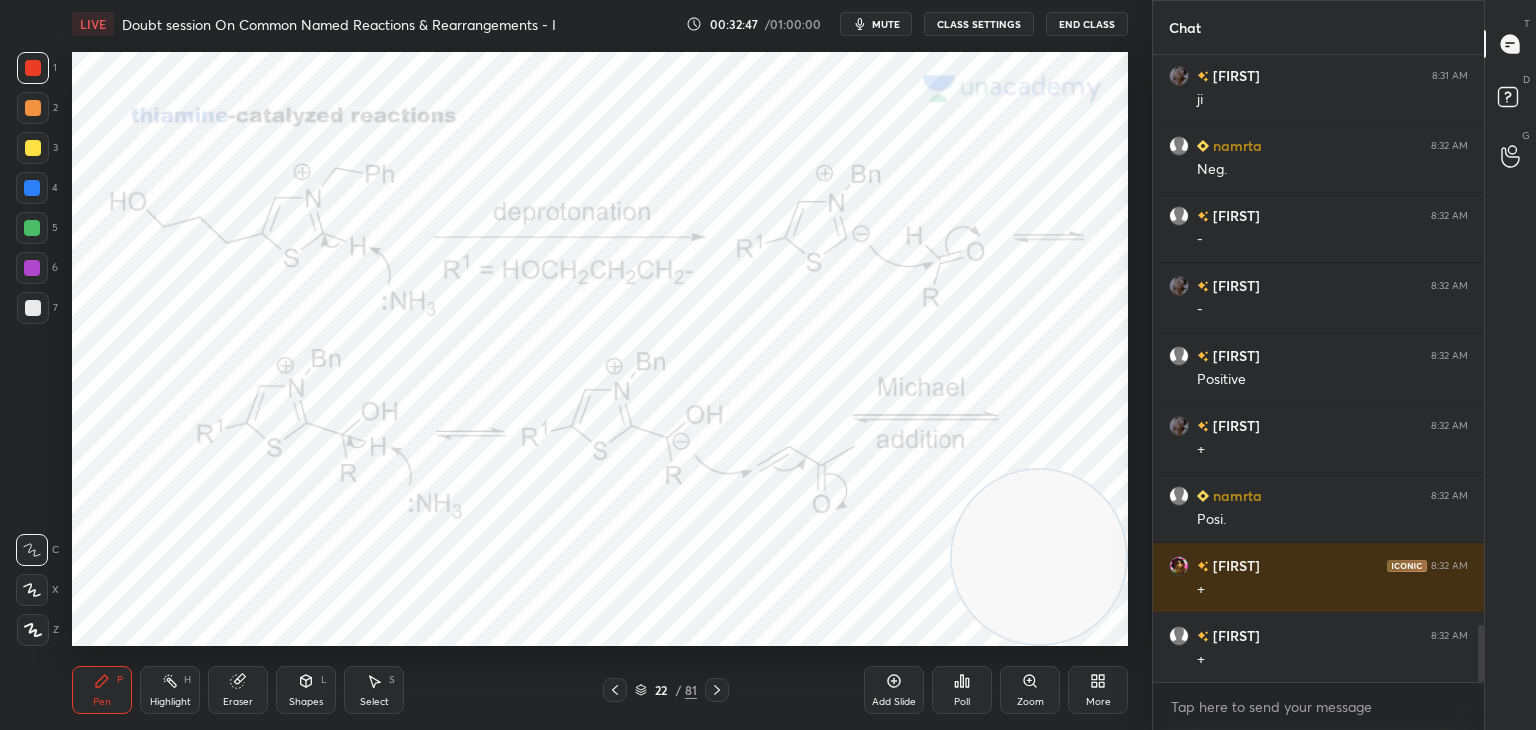 click 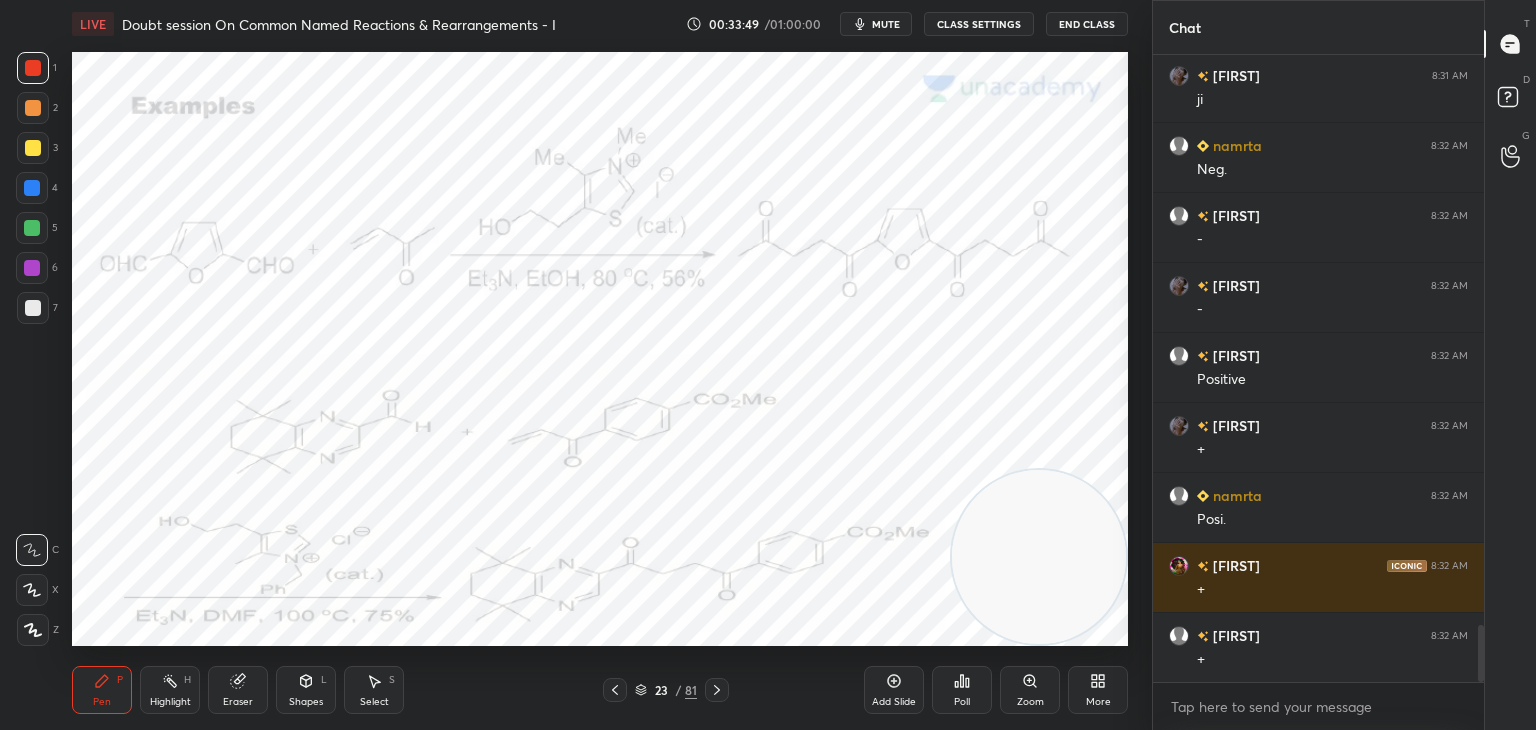 click 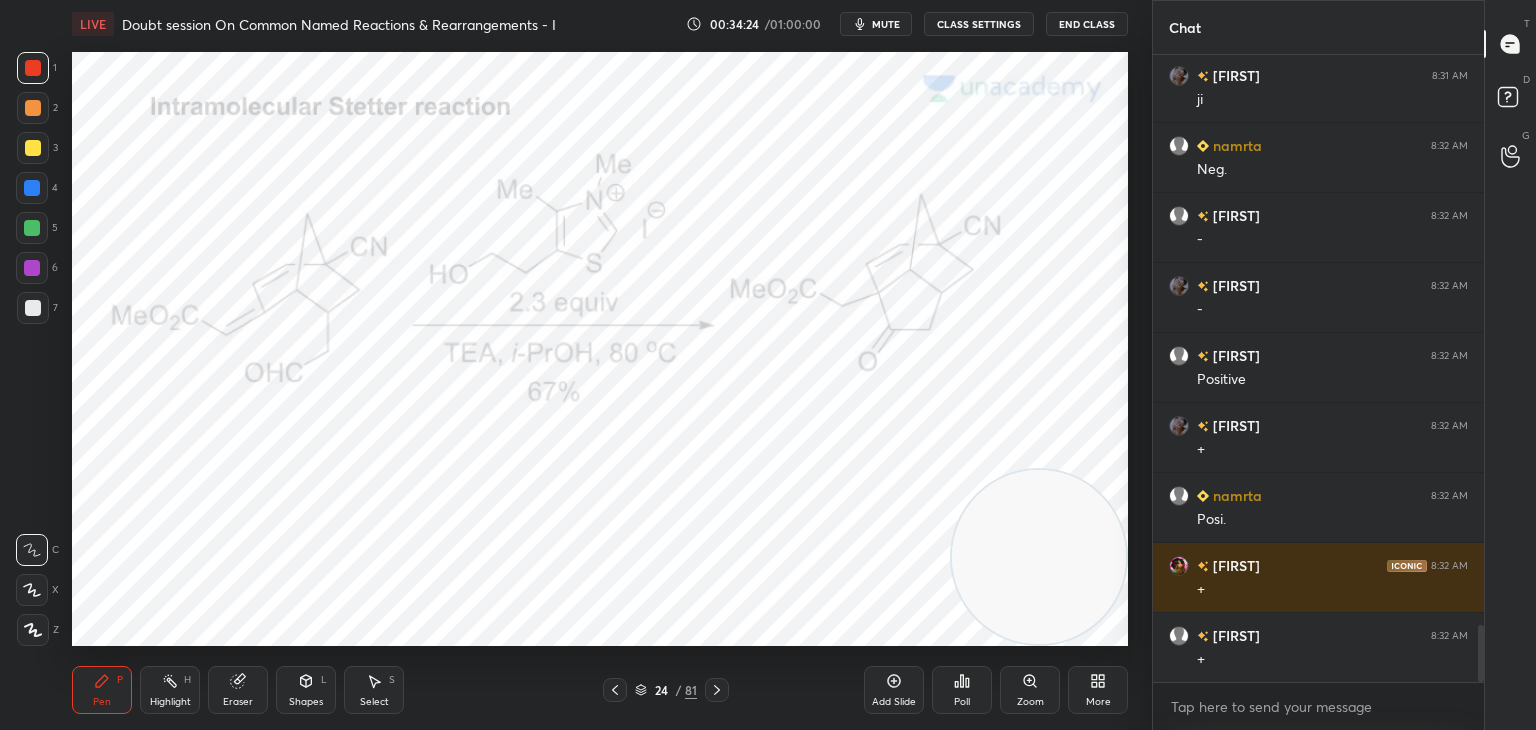 click on "Eraser" at bounding box center [238, 690] 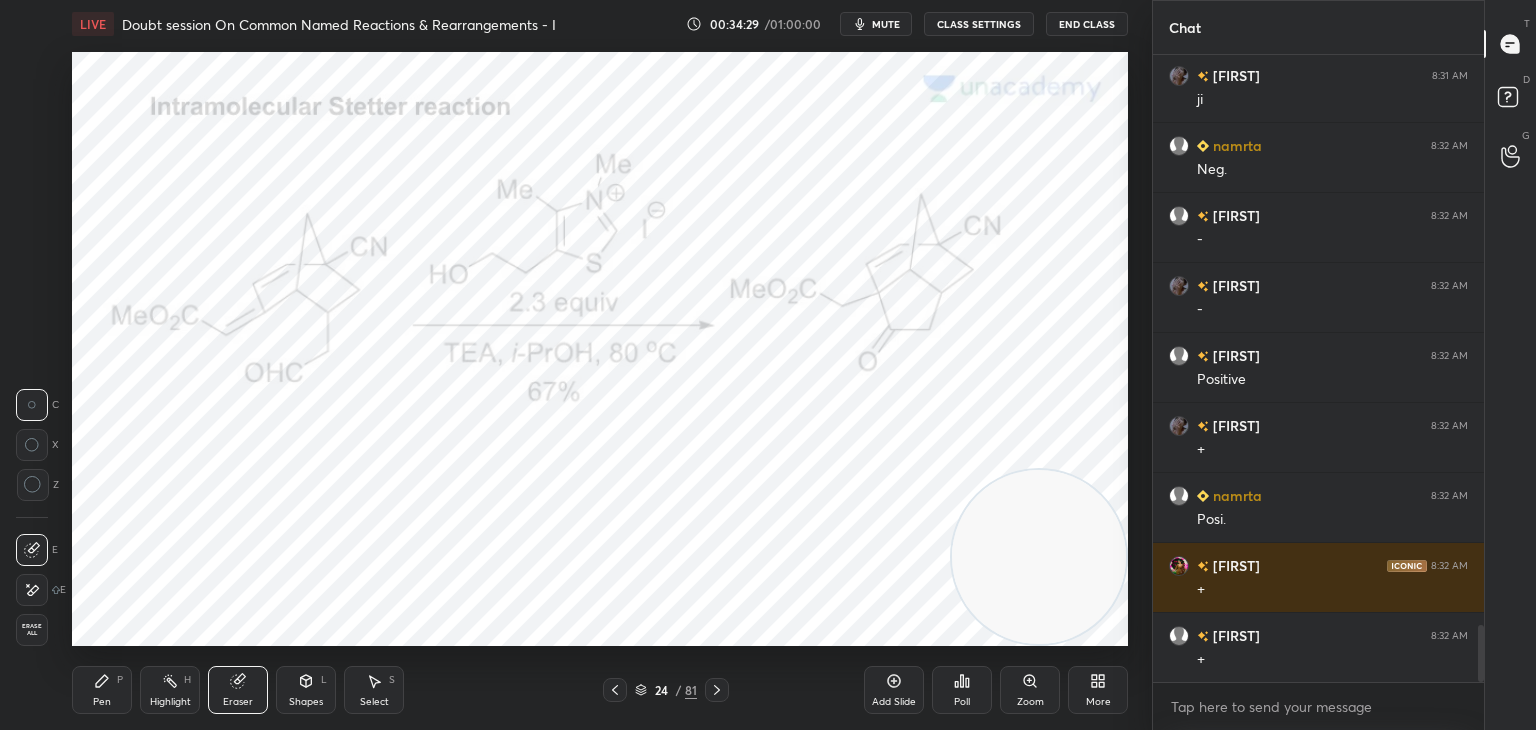 click on "Pen P" at bounding box center (102, 690) 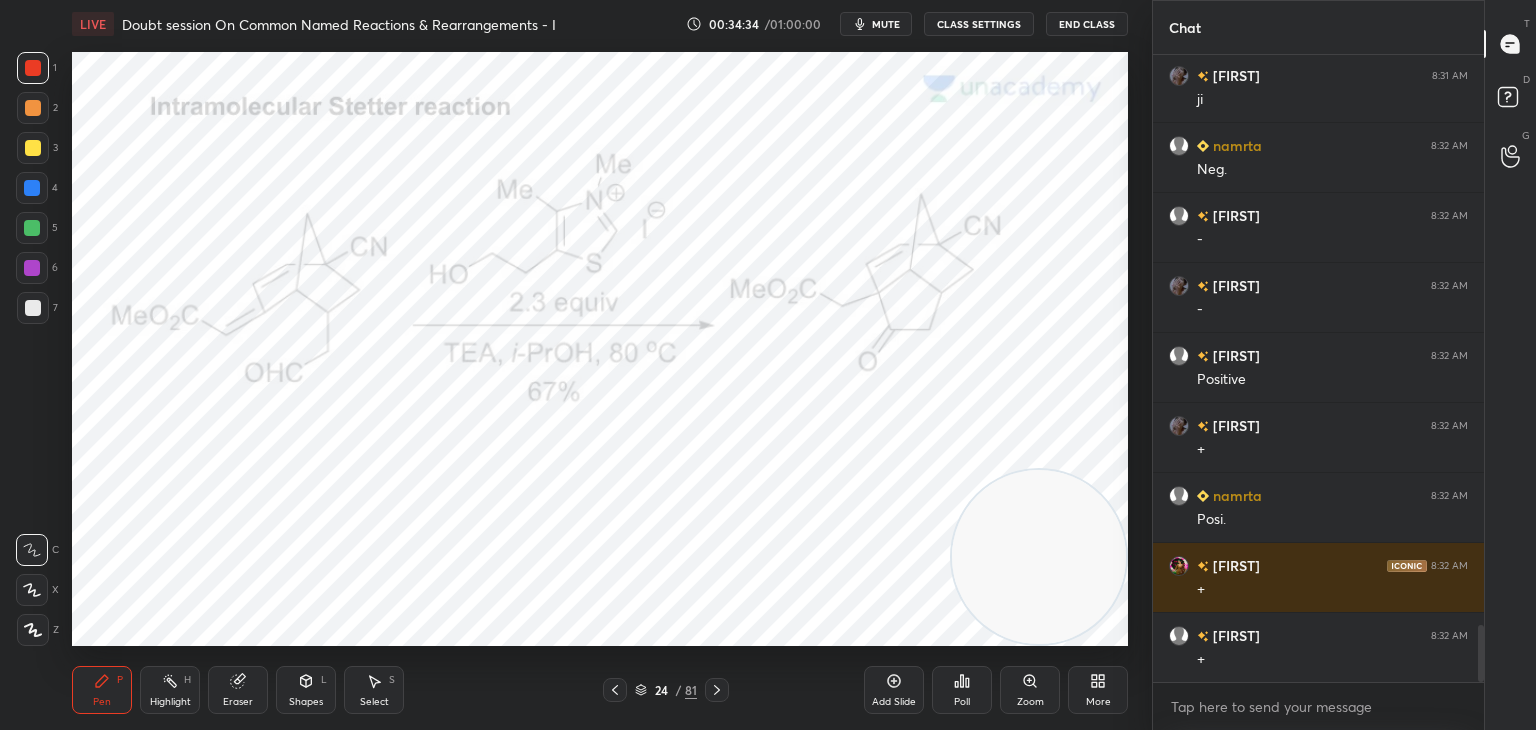 click 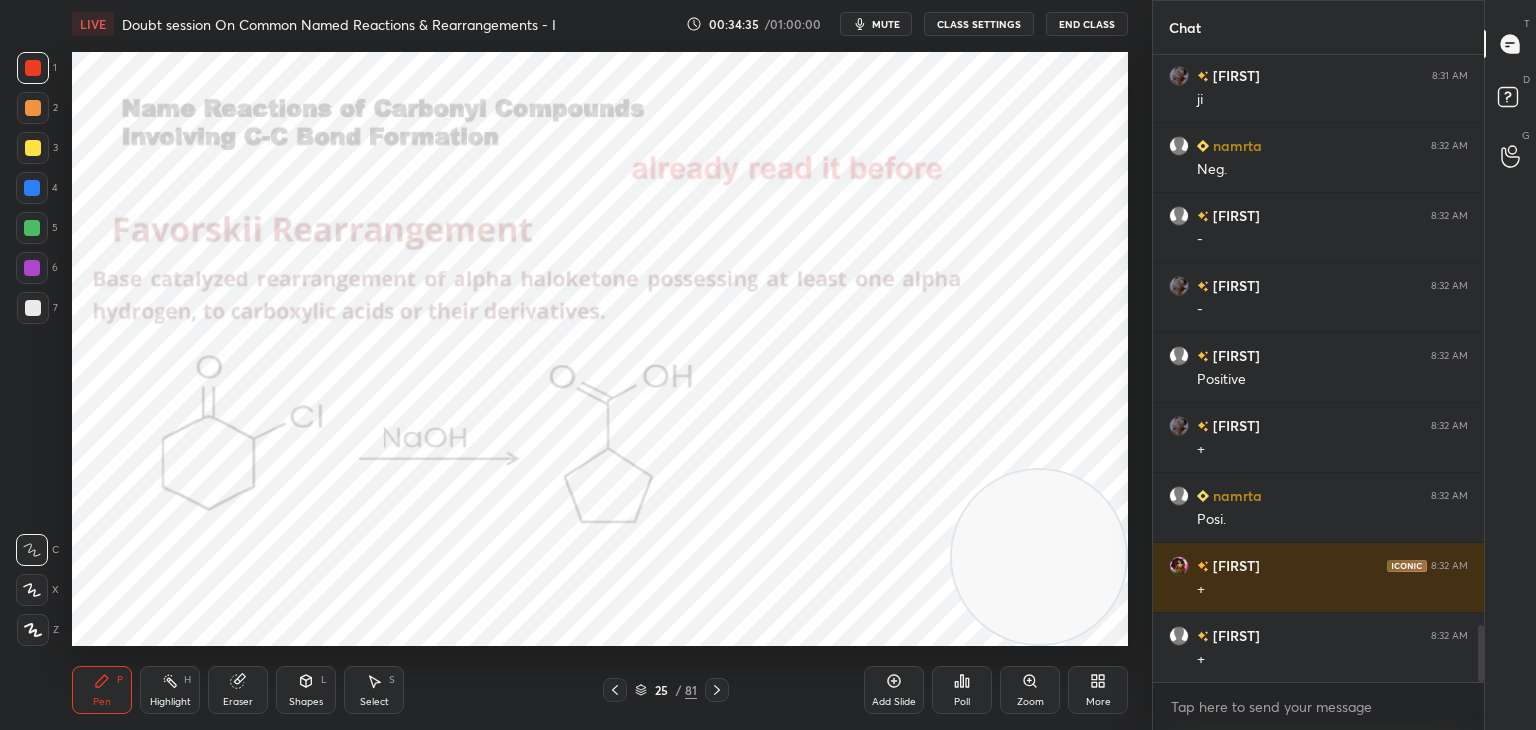 click 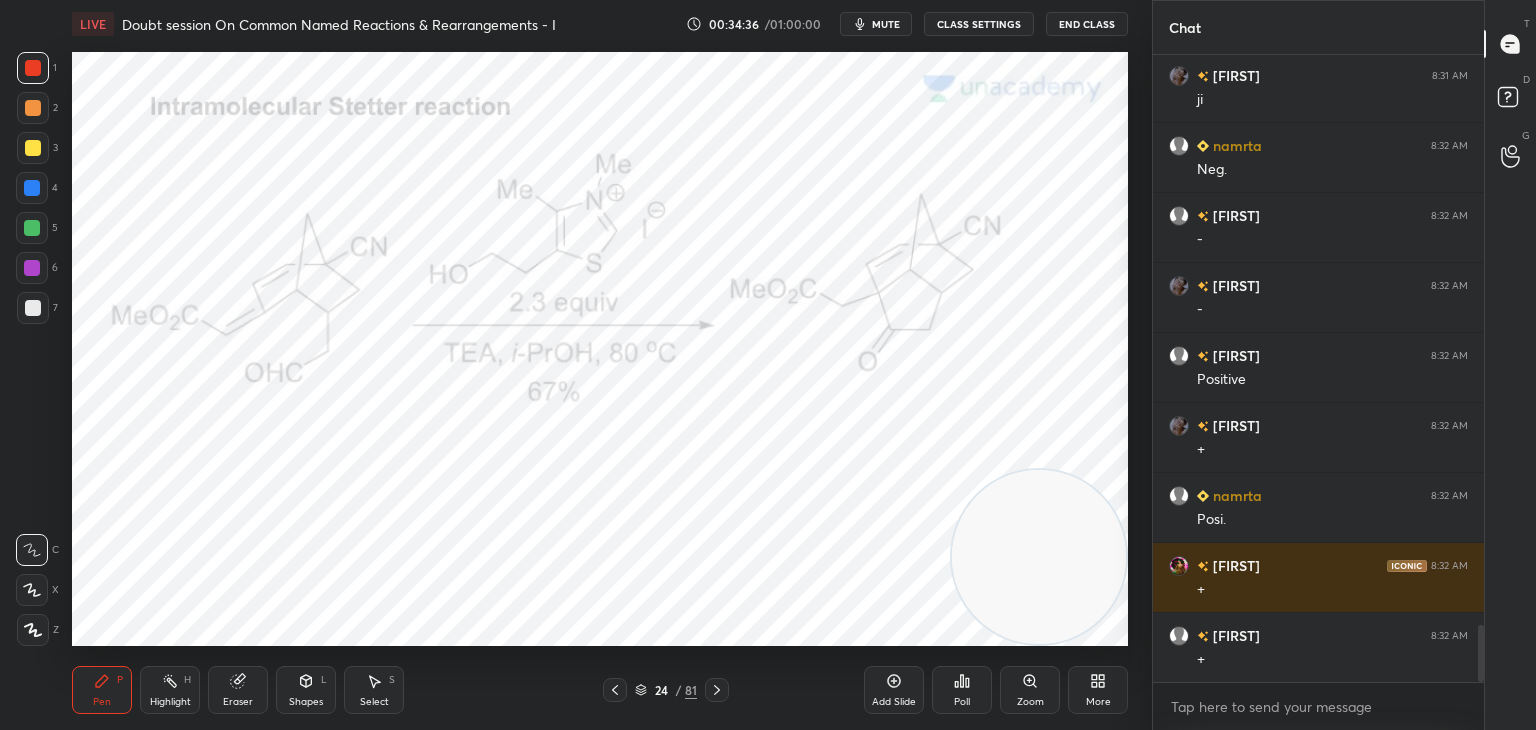 click 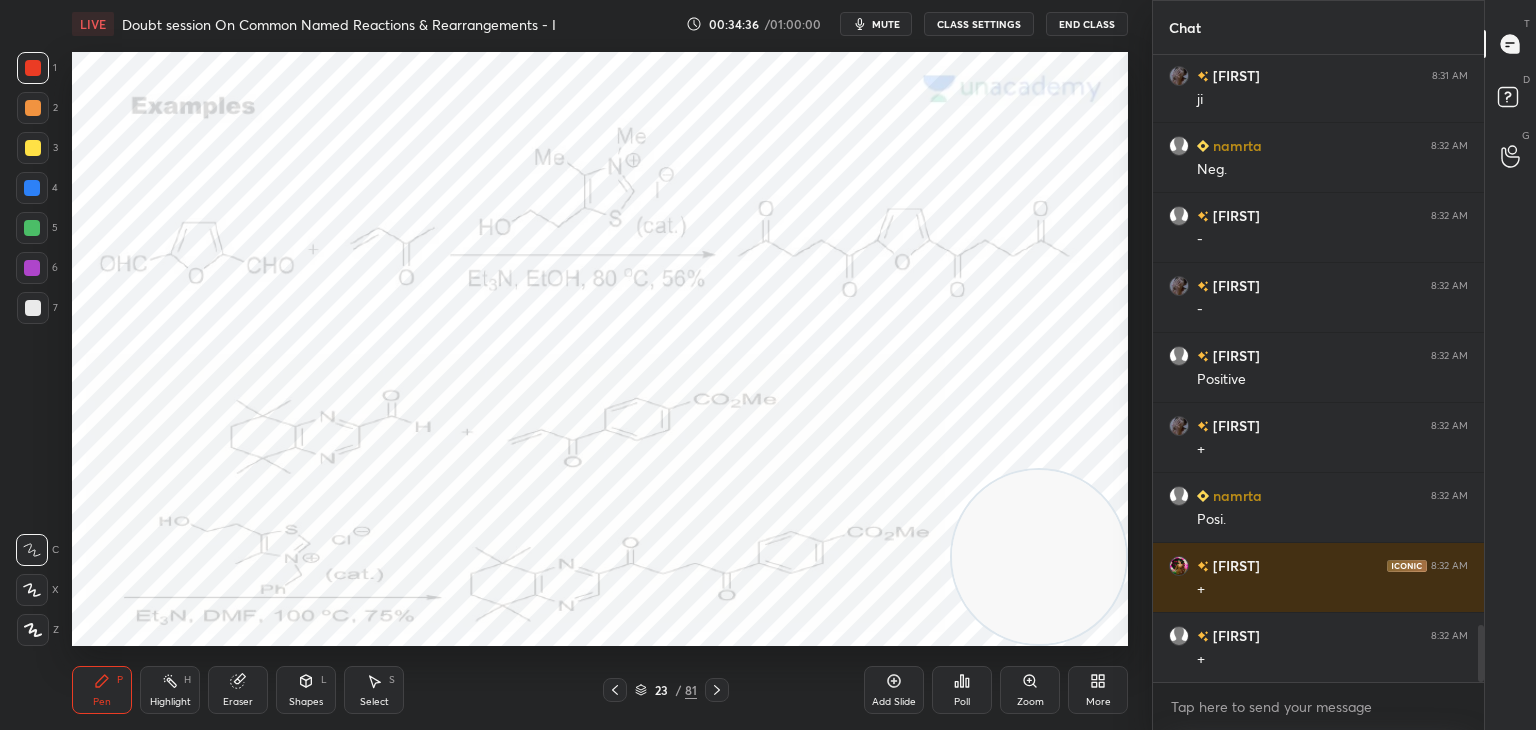 click 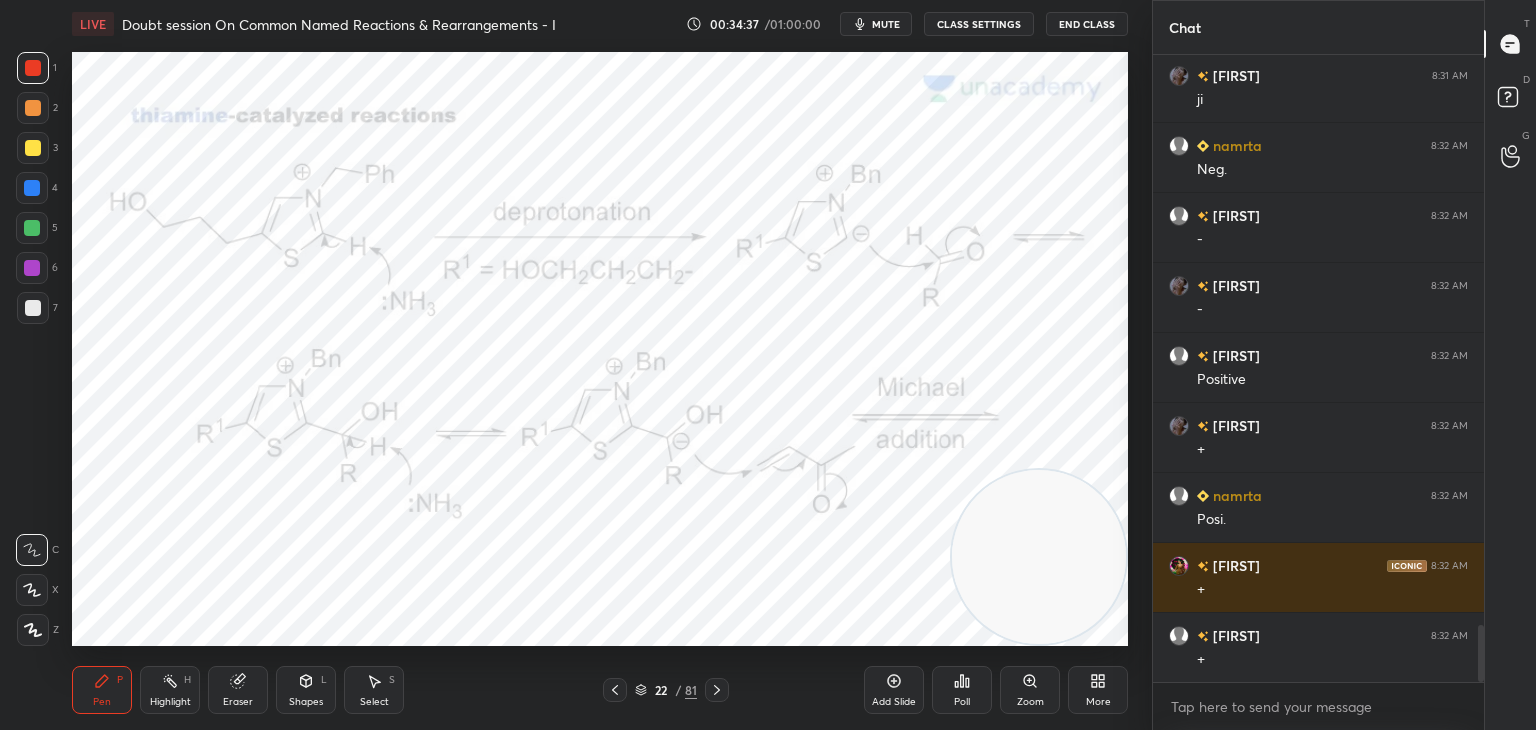 click 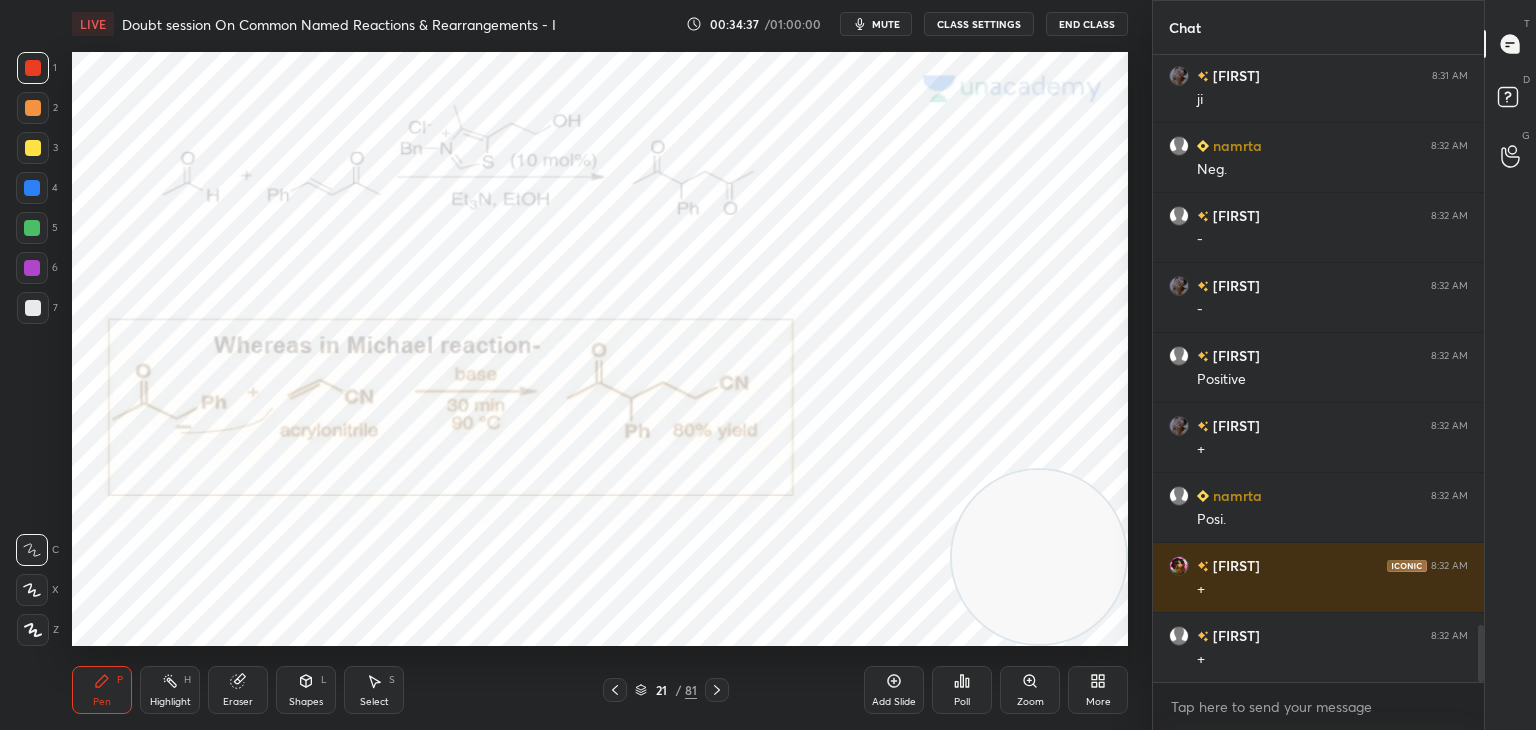 click 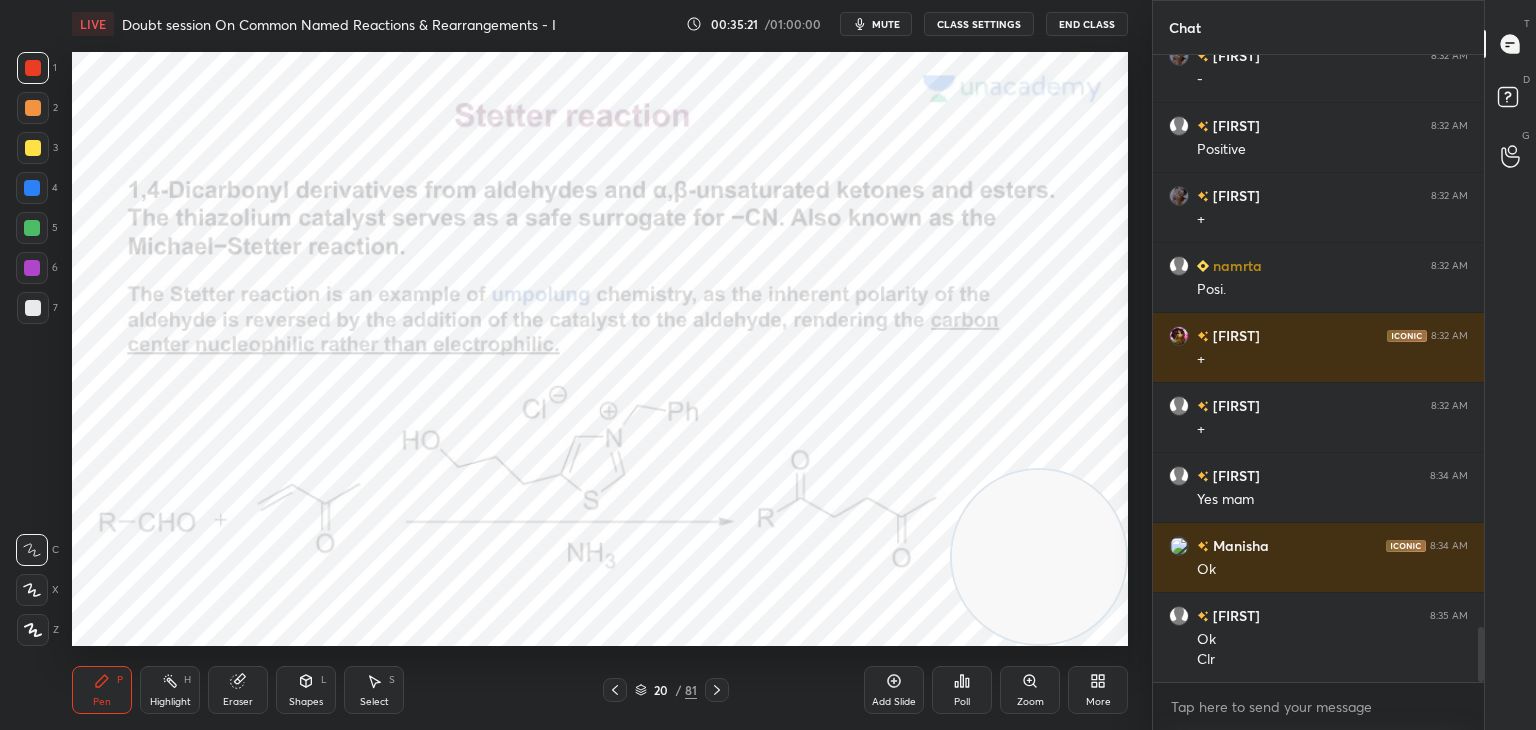 scroll, scrollTop: 6610, scrollLeft: 0, axis: vertical 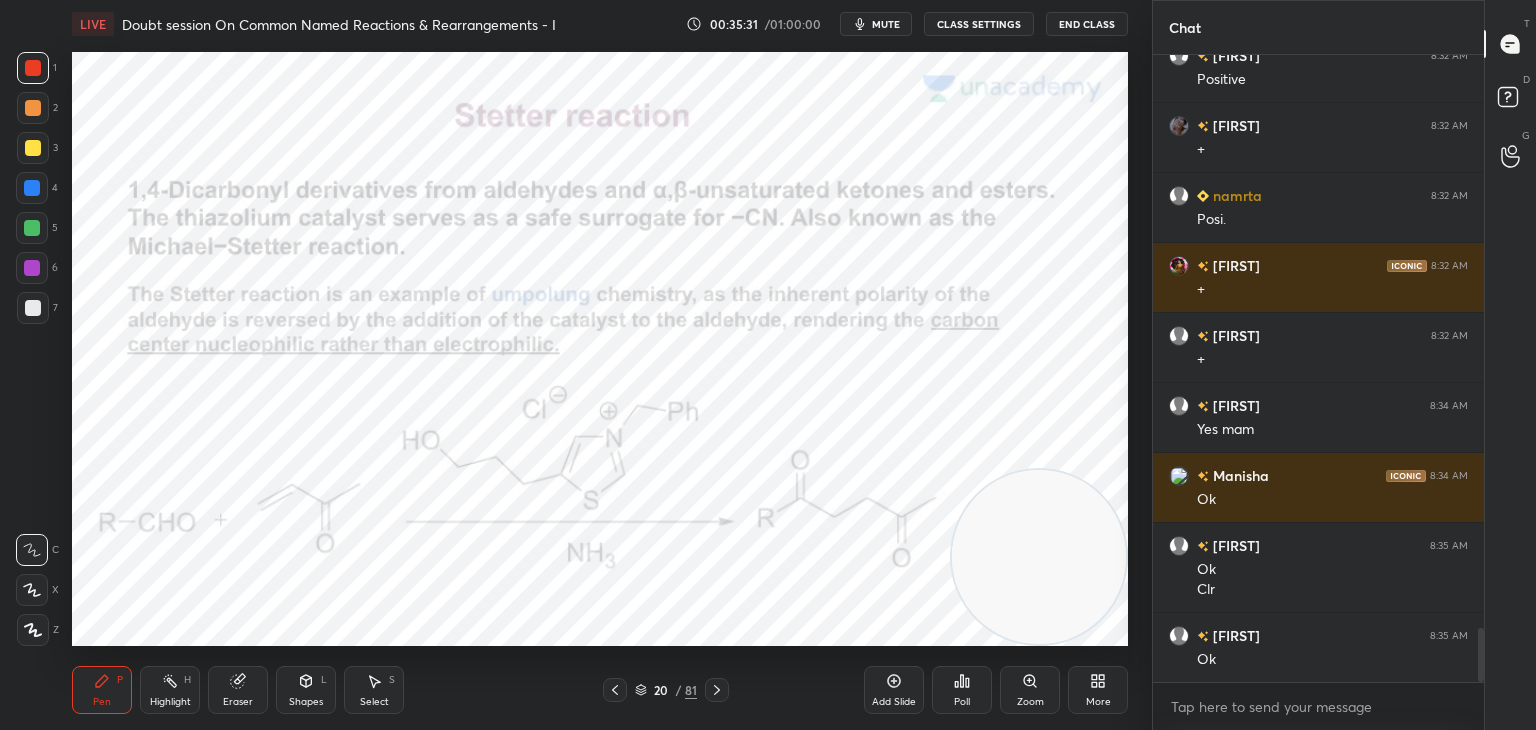 click 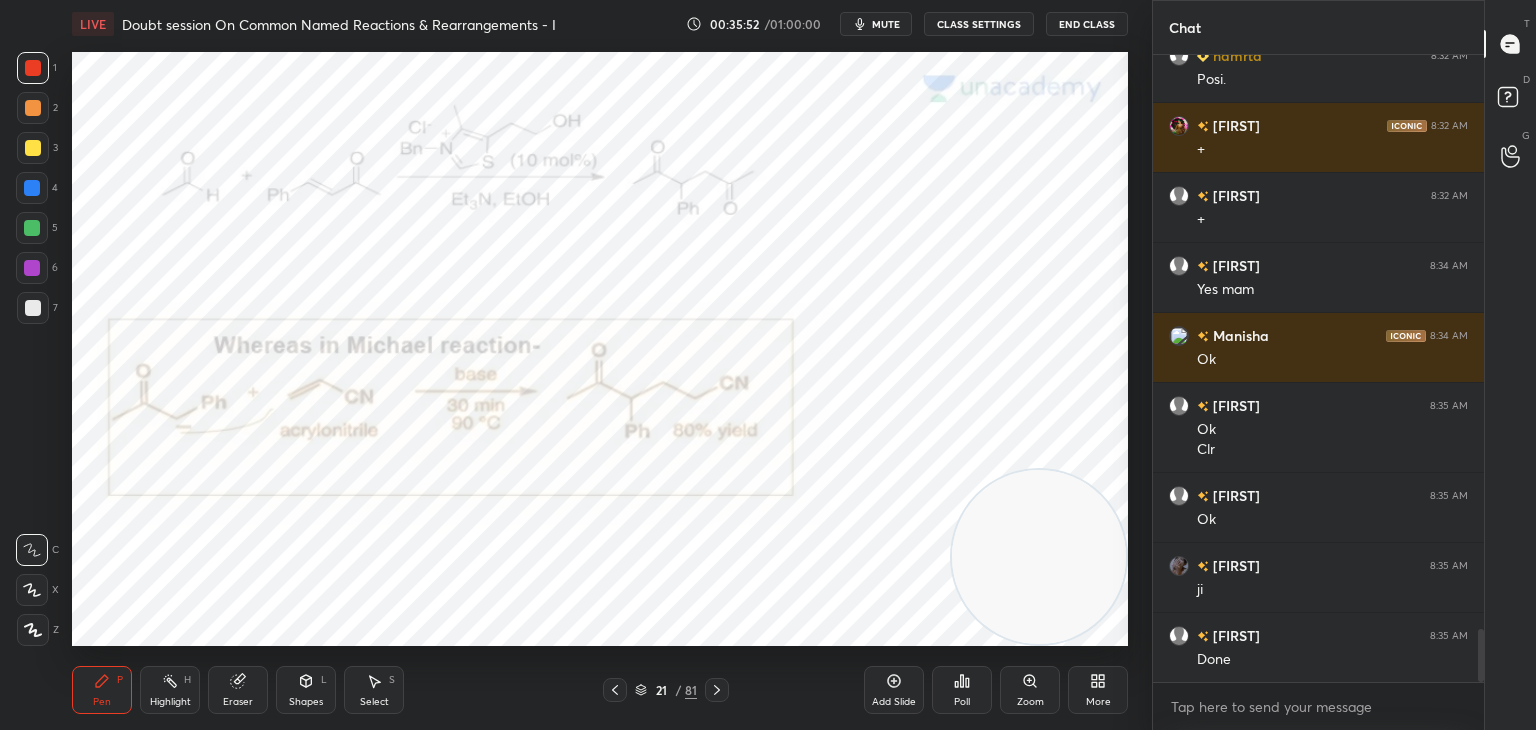 scroll, scrollTop: 6820, scrollLeft: 0, axis: vertical 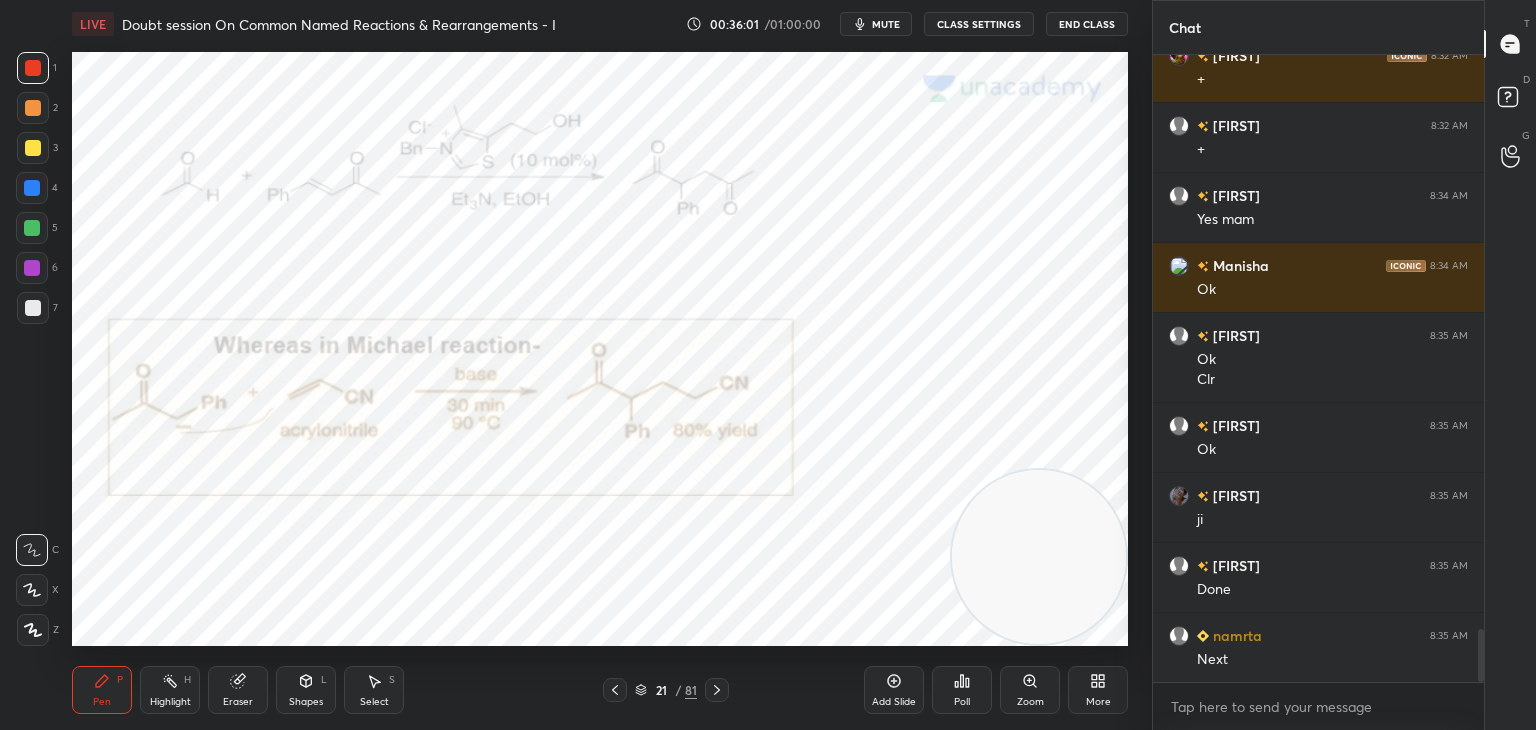 click 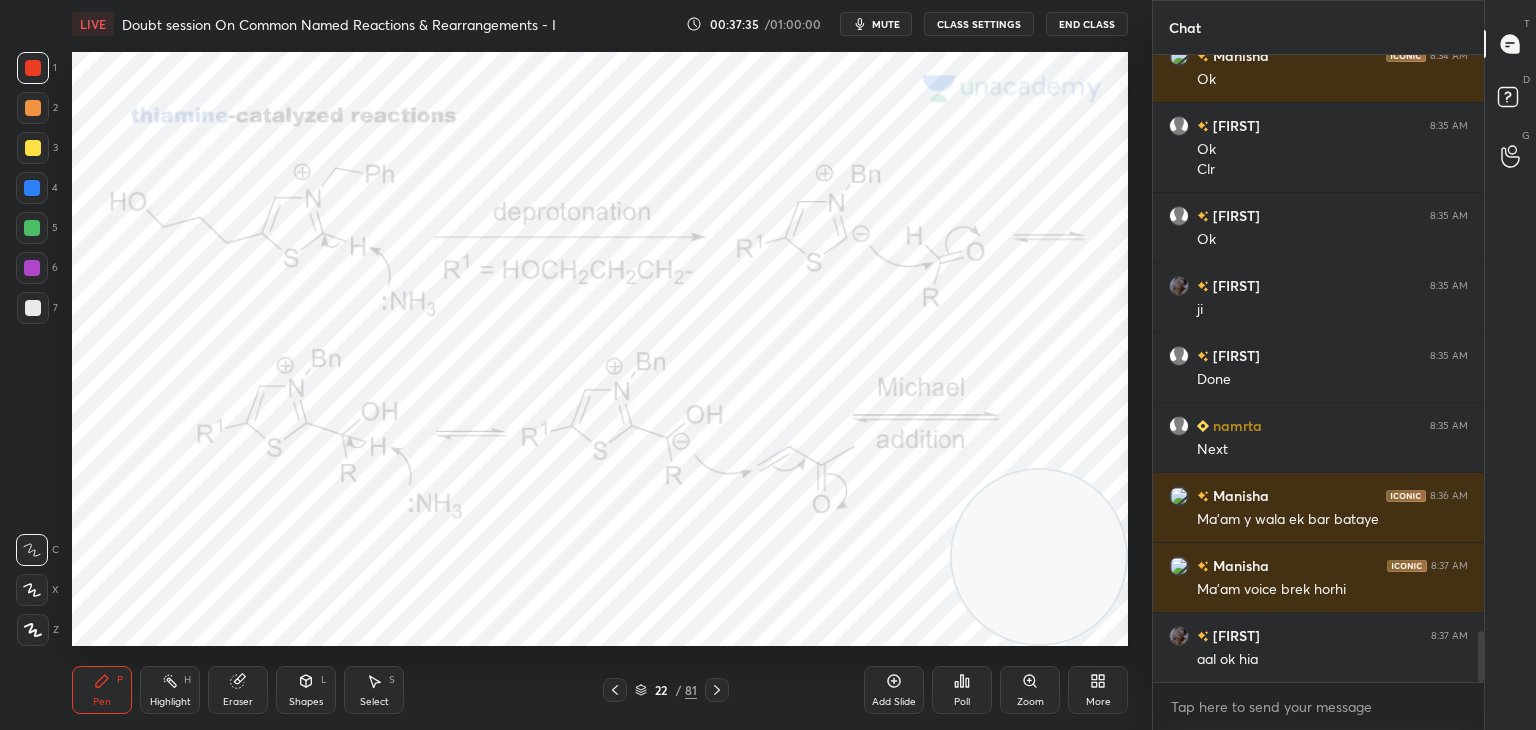 scroll, scrollTop: 7100, scrollLeft: 0, axis: vertical 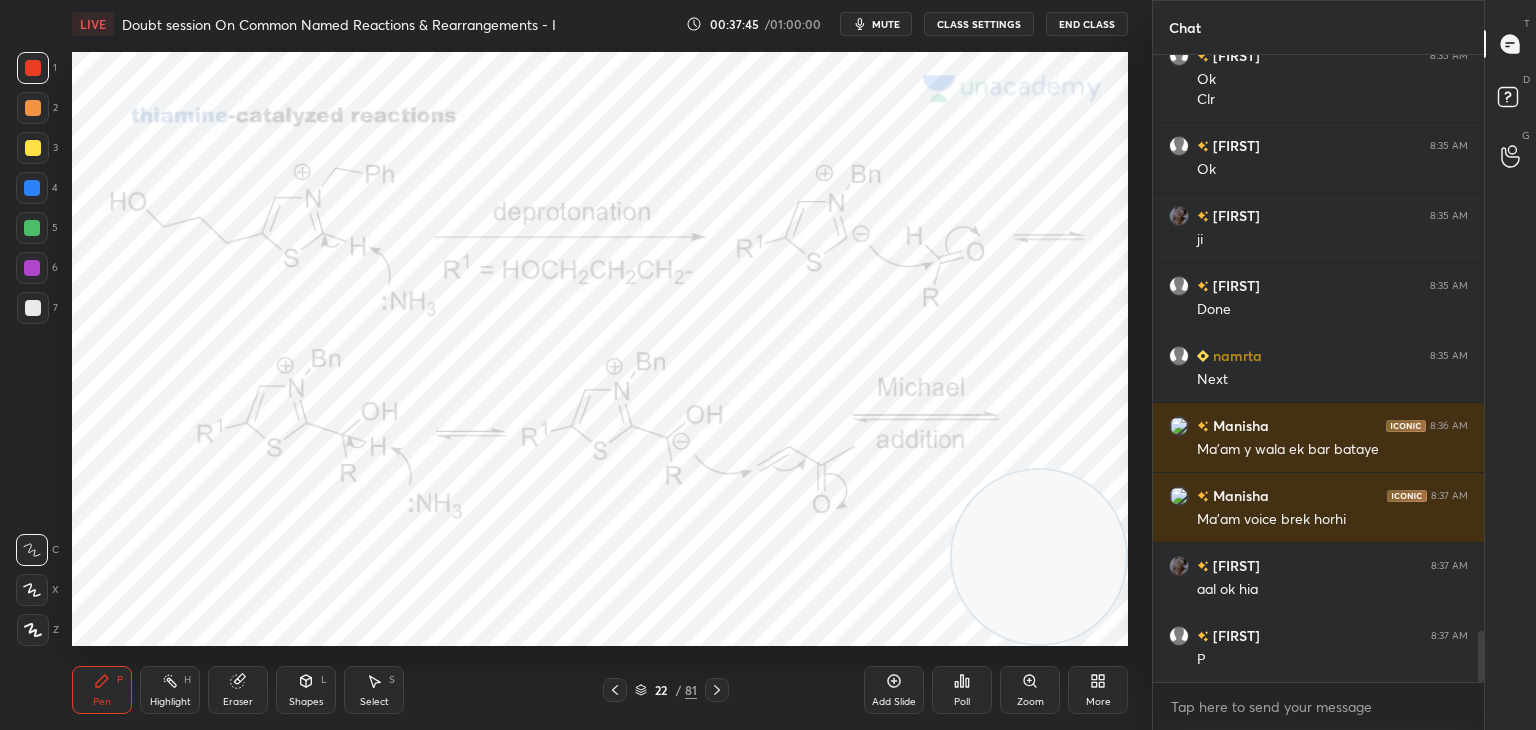 click 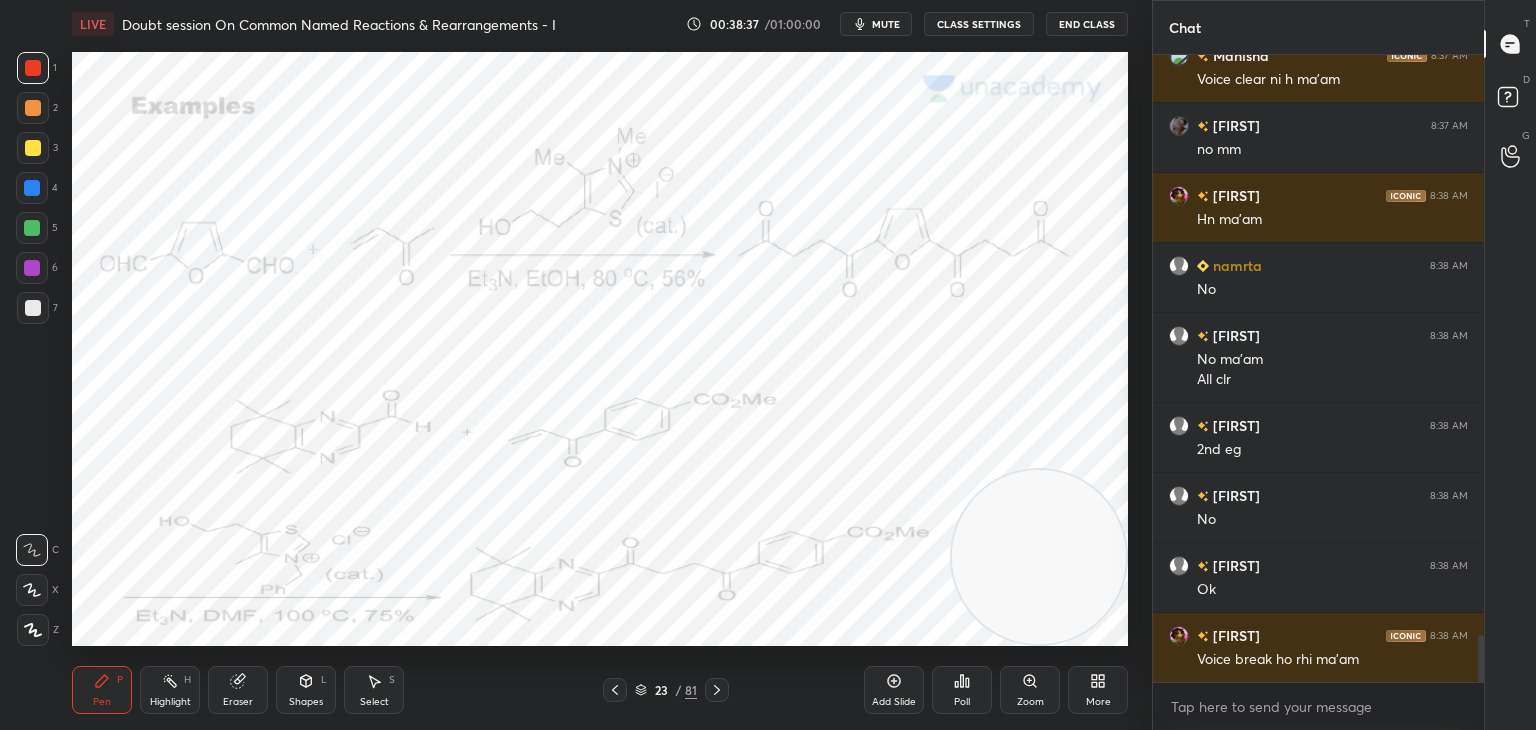 scroll, scrollTop: 7890, scrollLeft: 0, axis: vertical 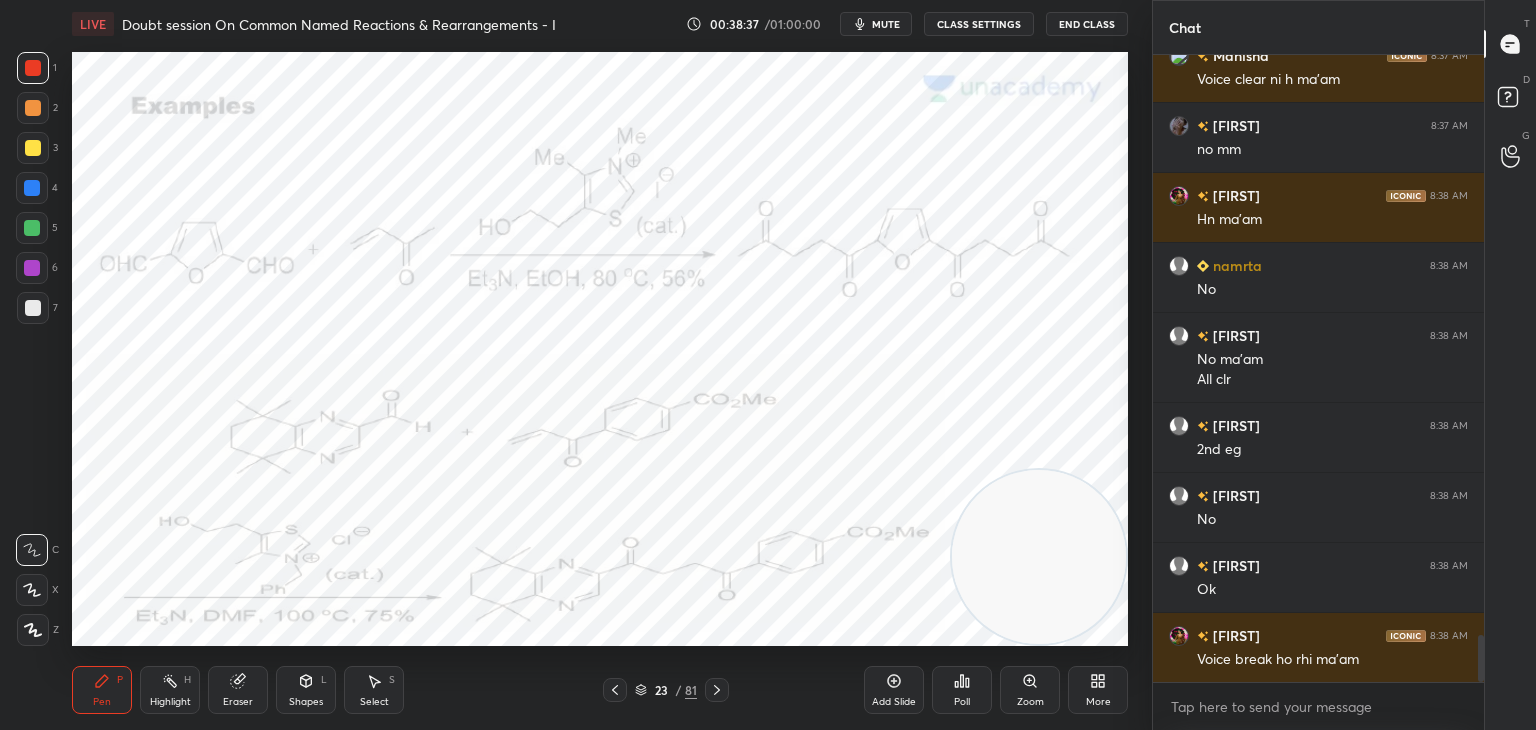 click 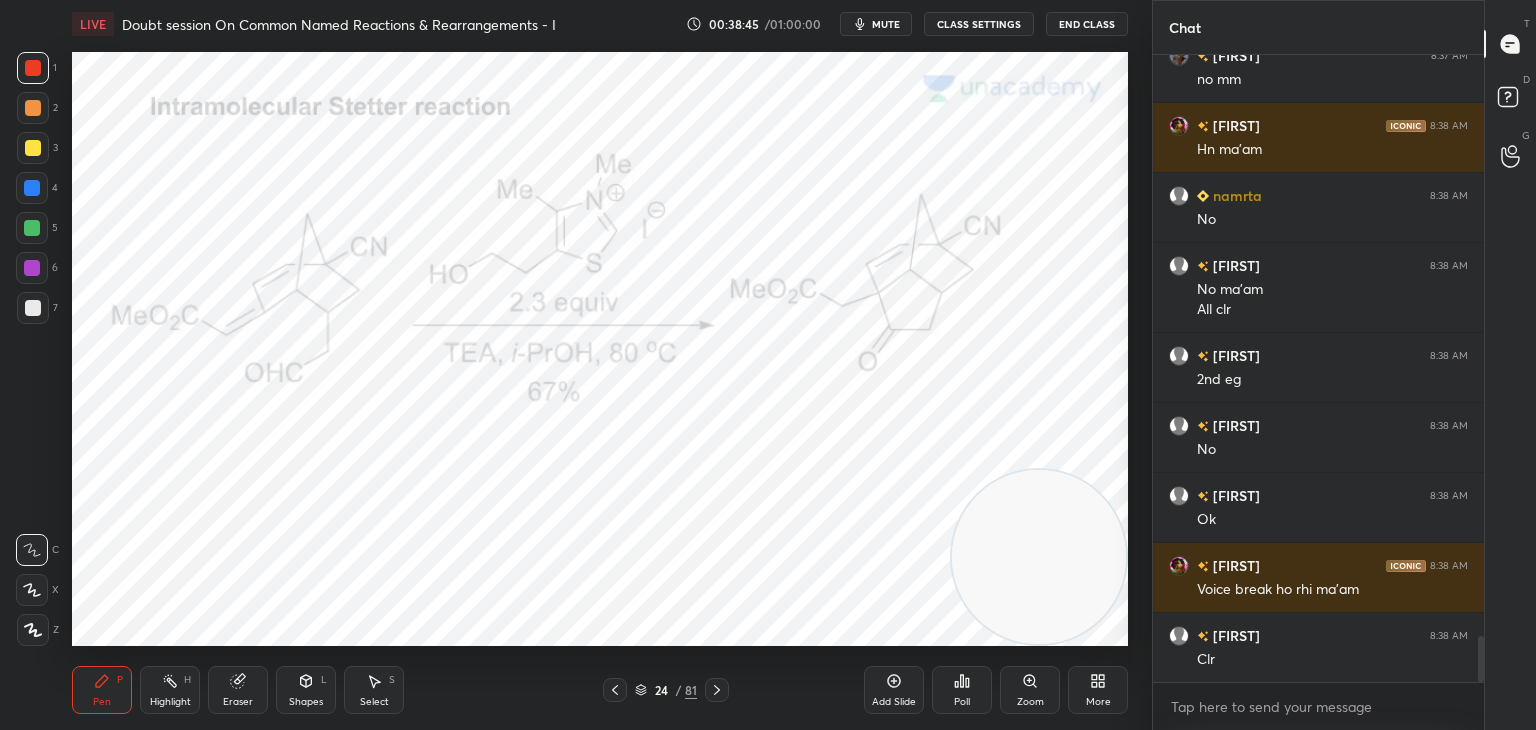 scroll, scrollTop: 7960, scrollLeft: 0, axis: vertical 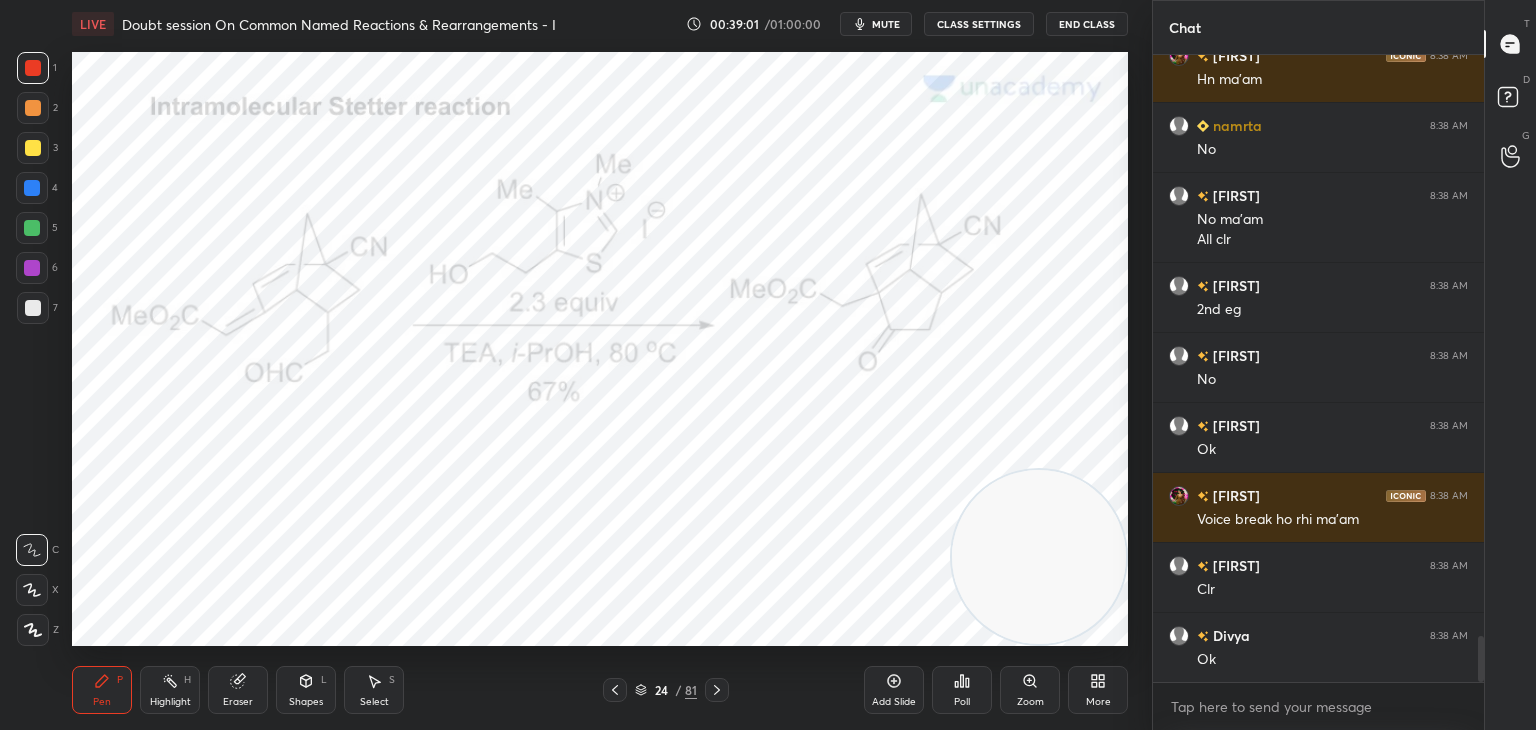 click 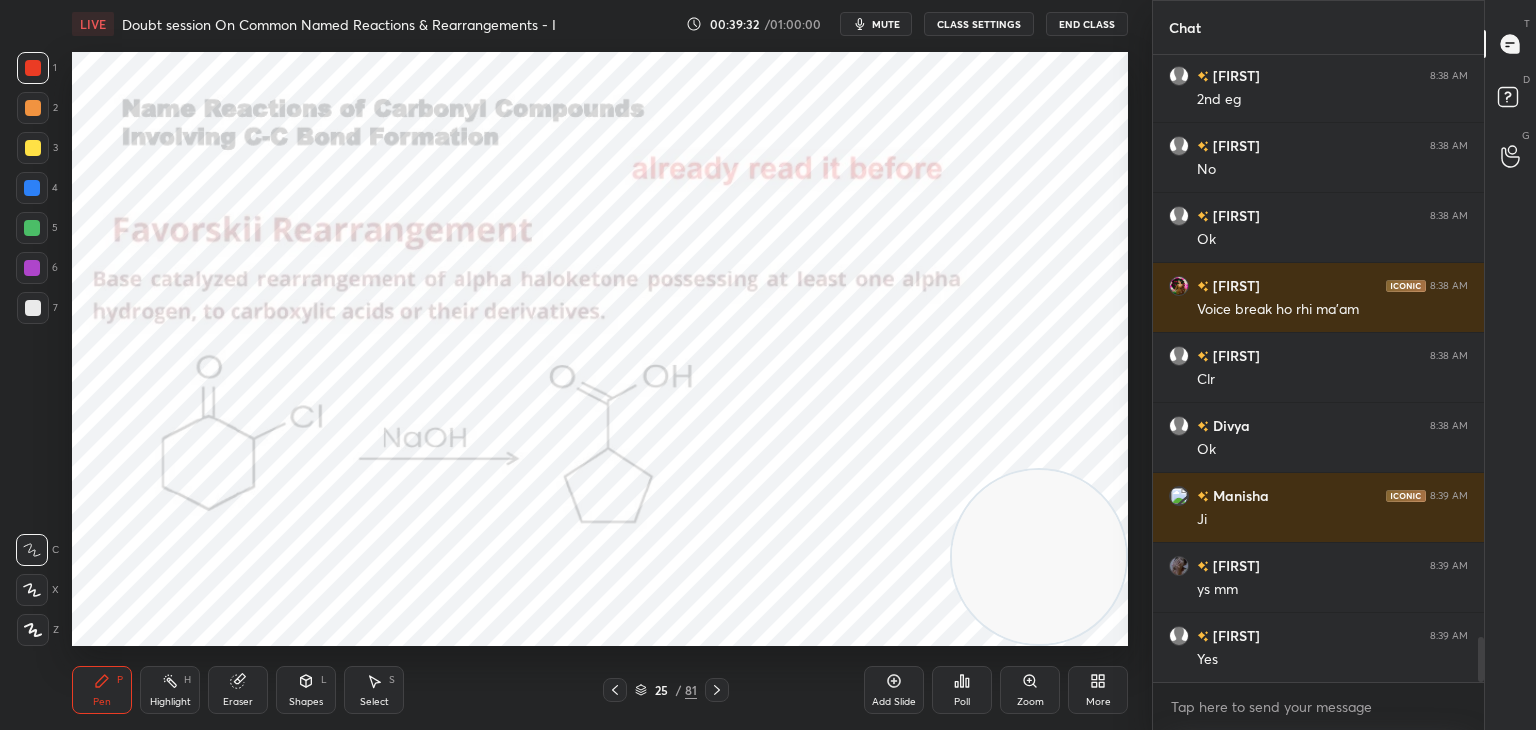 scroll, scrollTop: 8240, scrollLeft: 0, axis: vertical 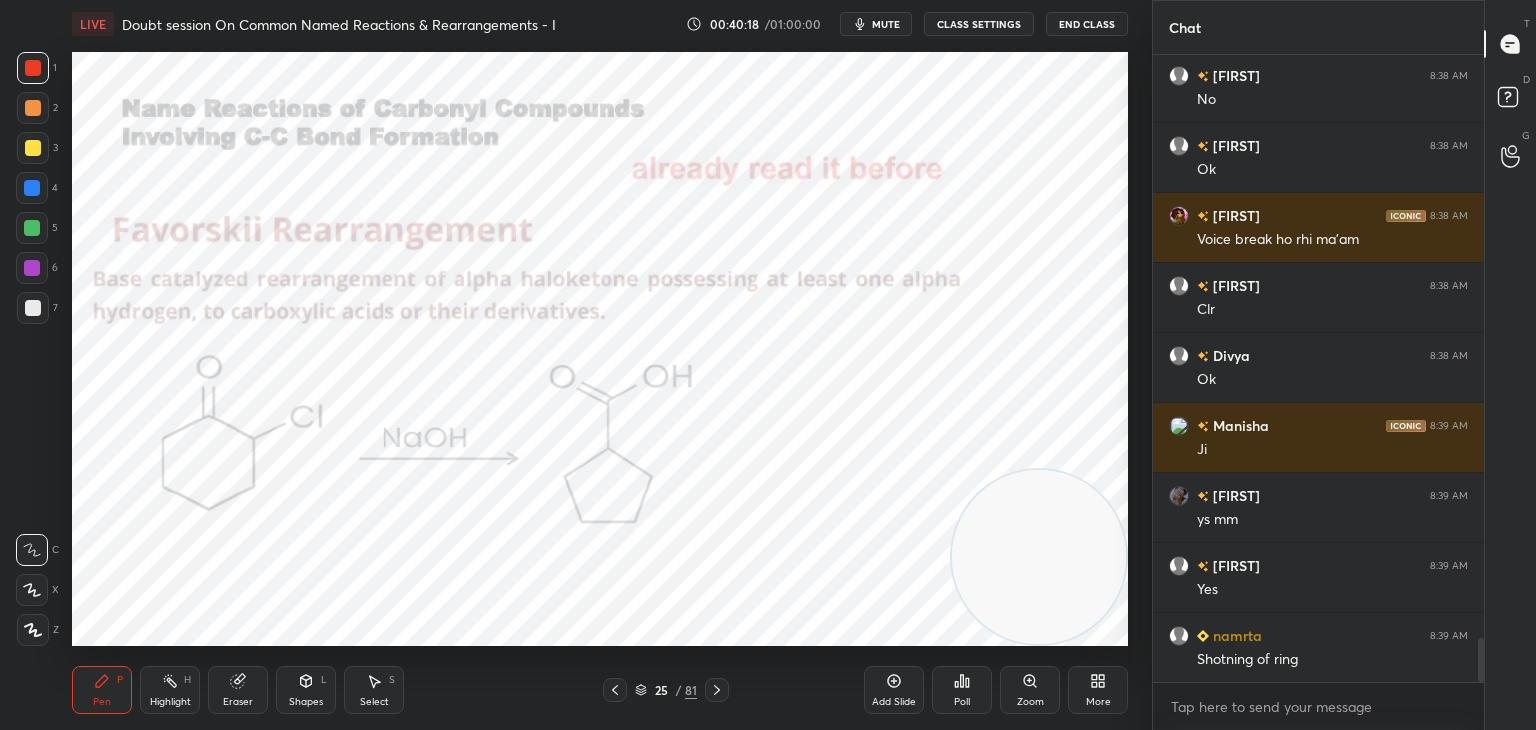click 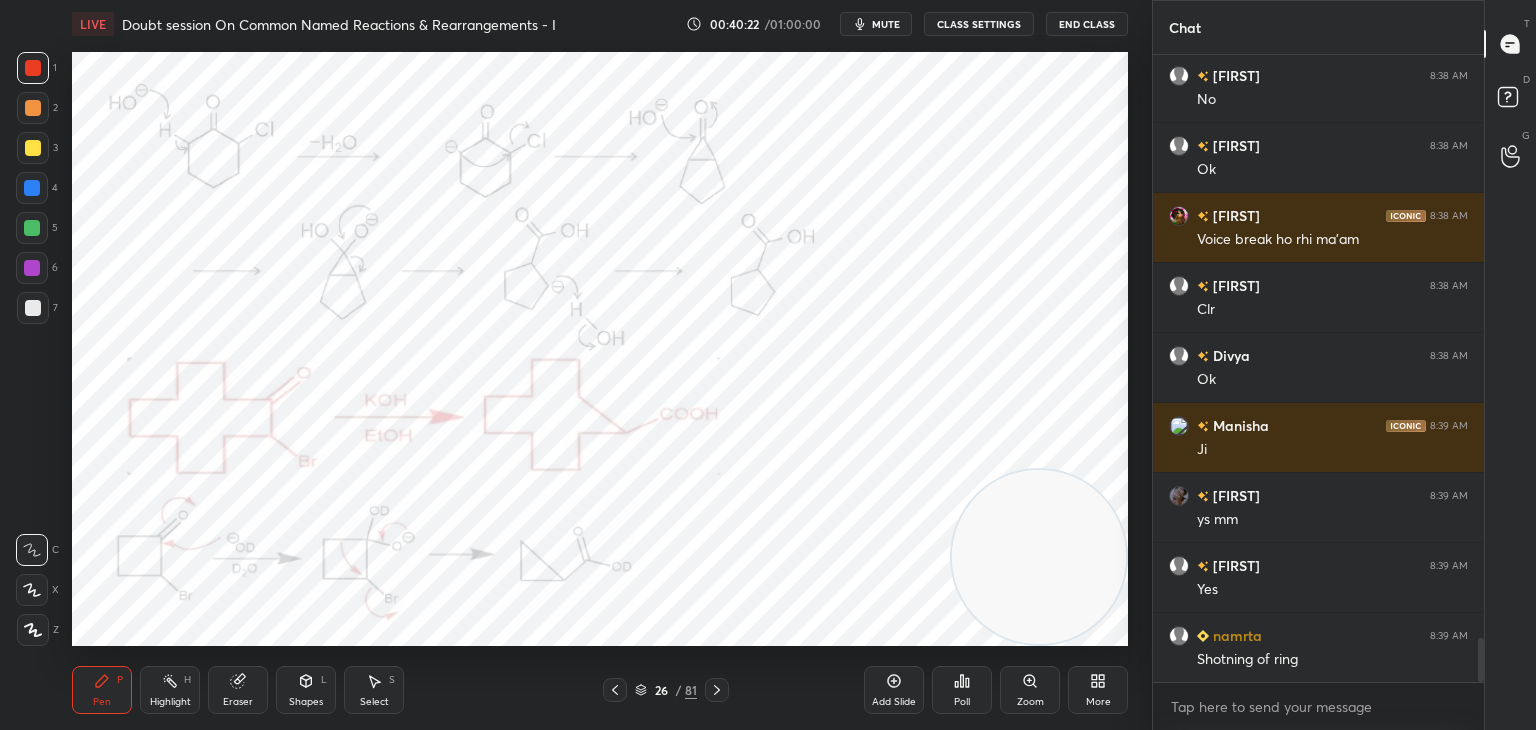 scroll, scrollTop: 8310, scrollLeft: 0, axis: vertical 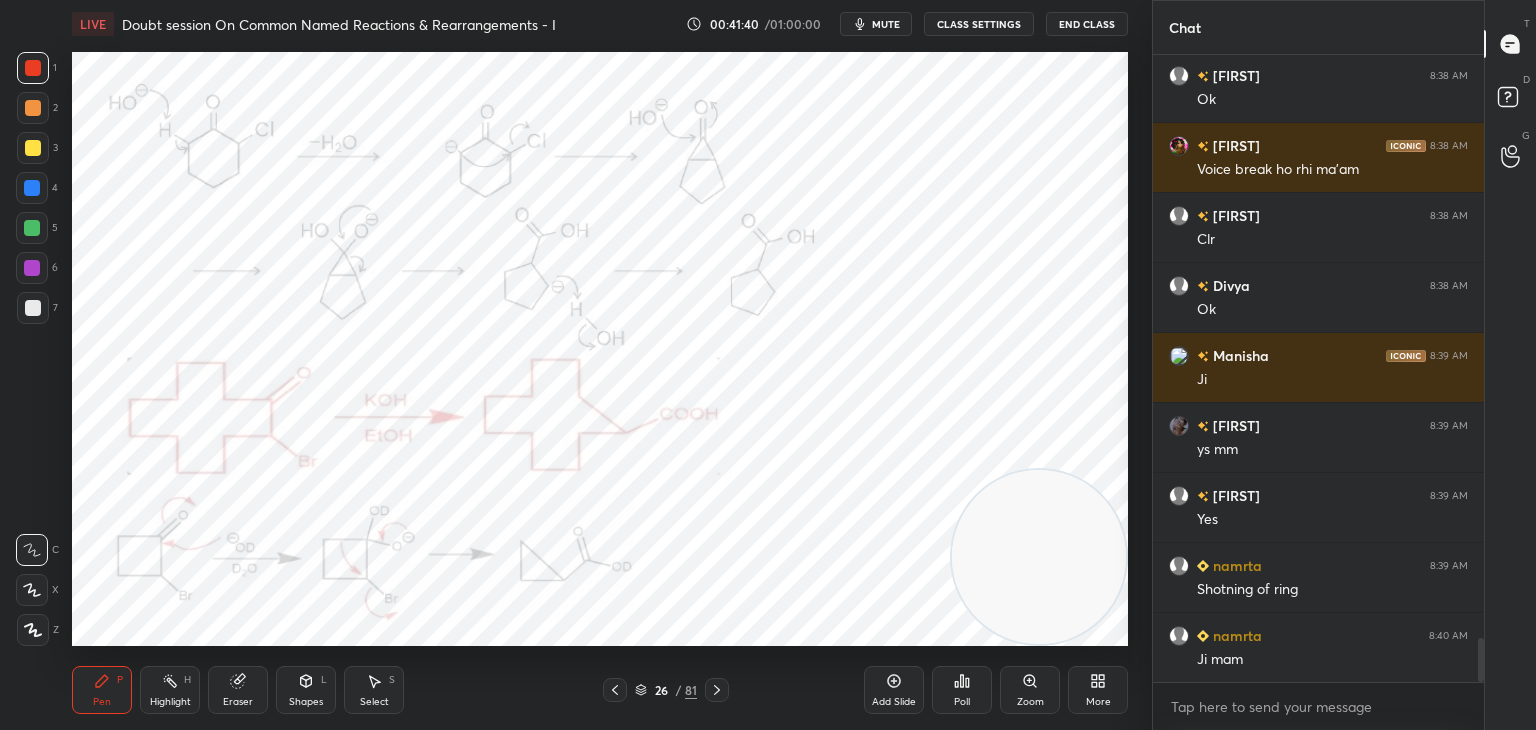 click at bounding box center [32, 188] 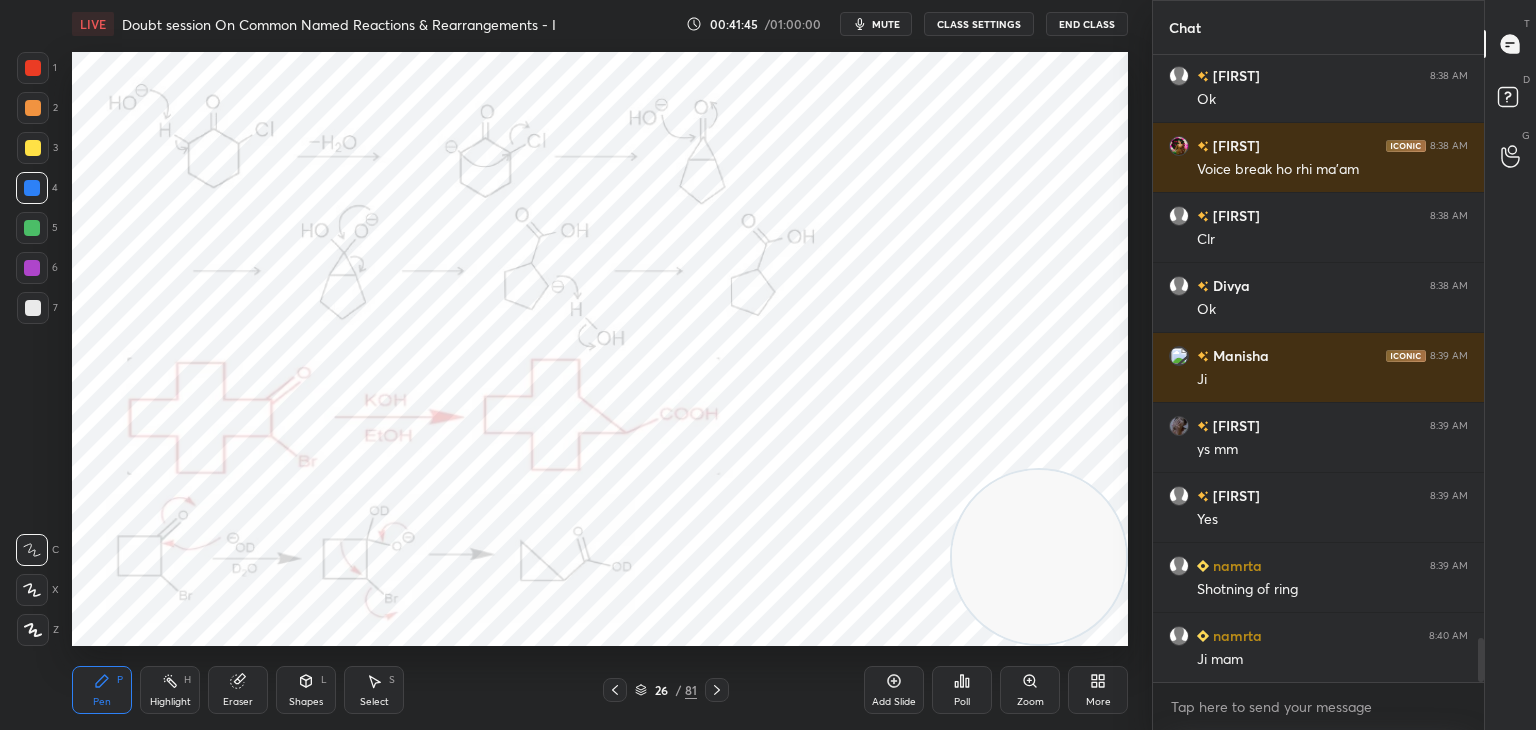 click at bounding box center (33, 68) 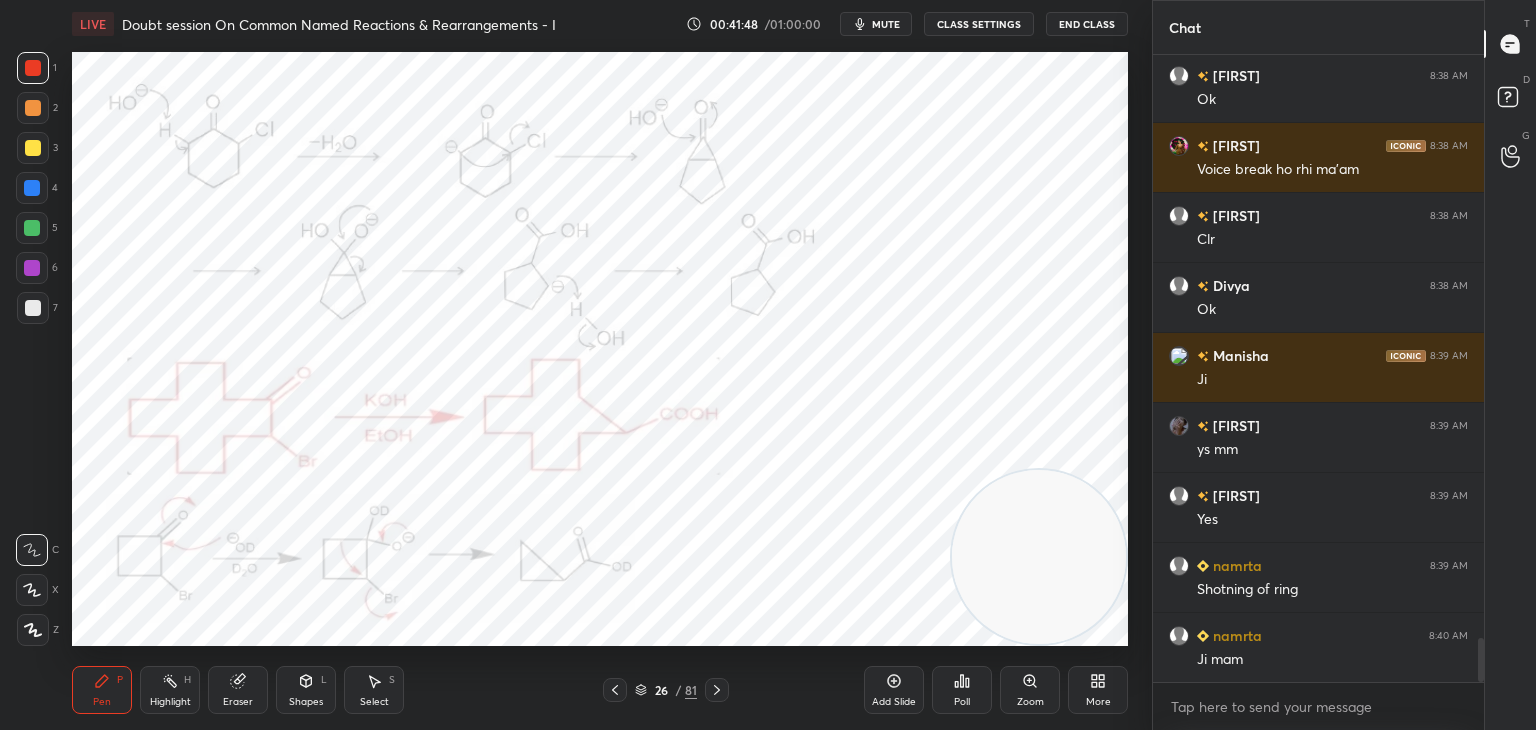 click at bounding box center (32, 188) 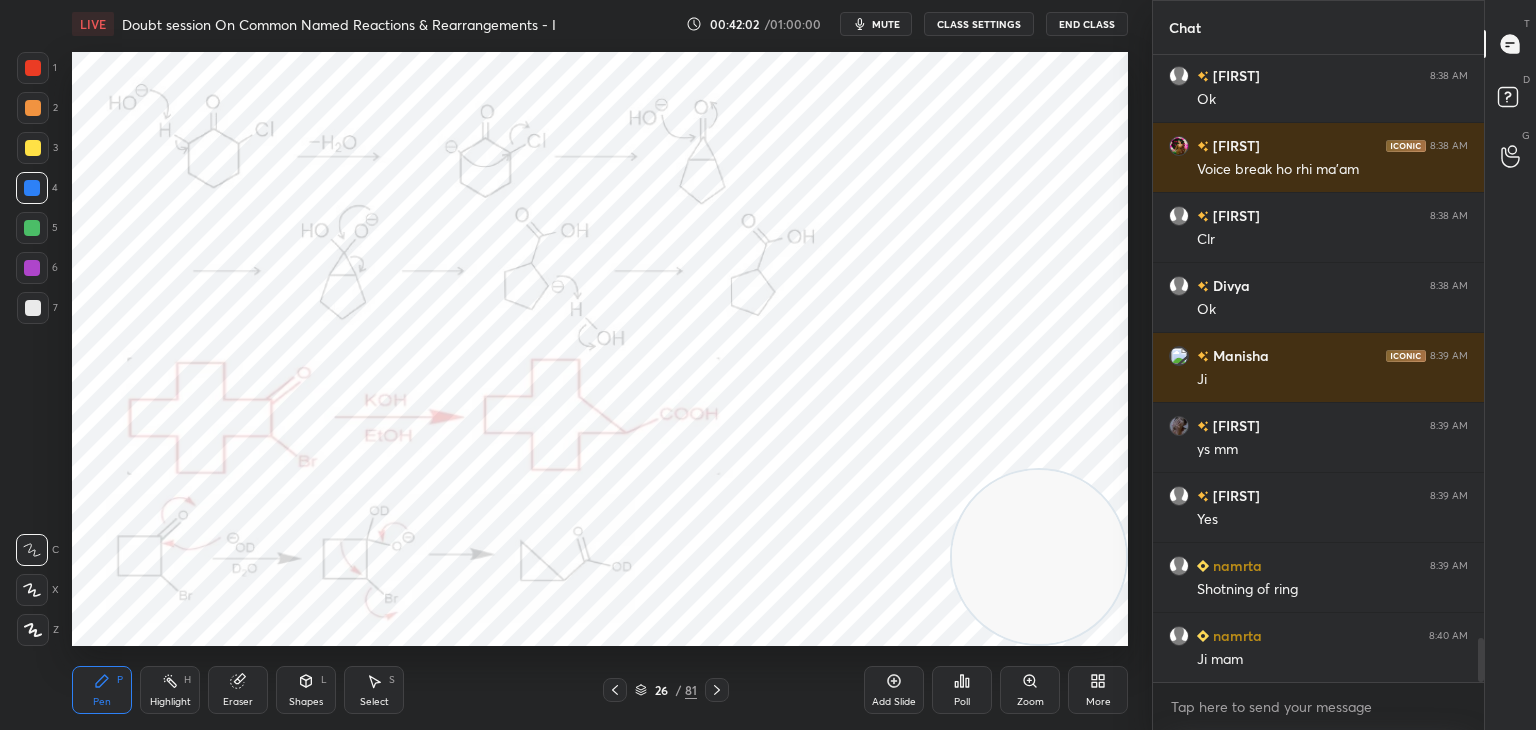 scroll, scrollTop: 8380, scrollLeft: 0, axis: vertical 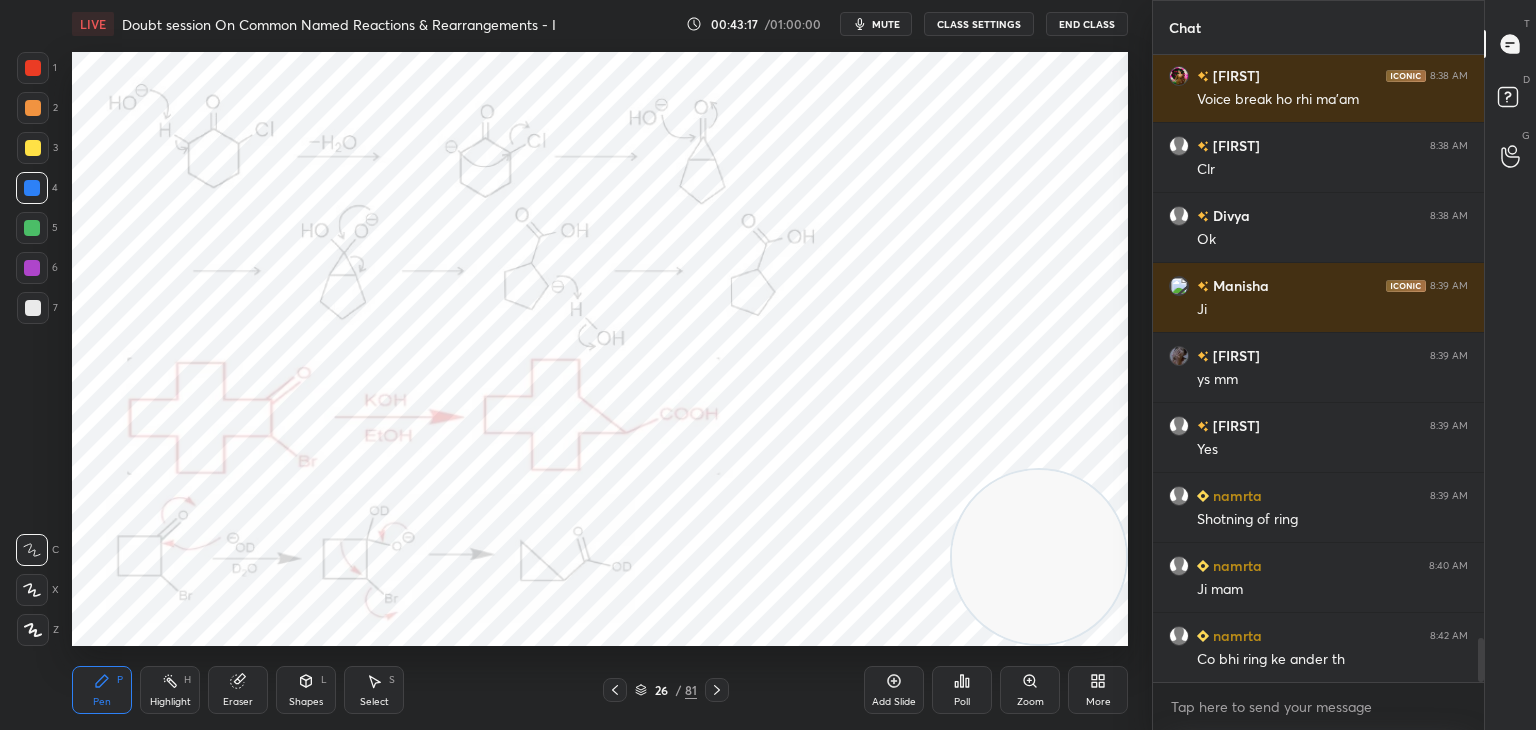 click 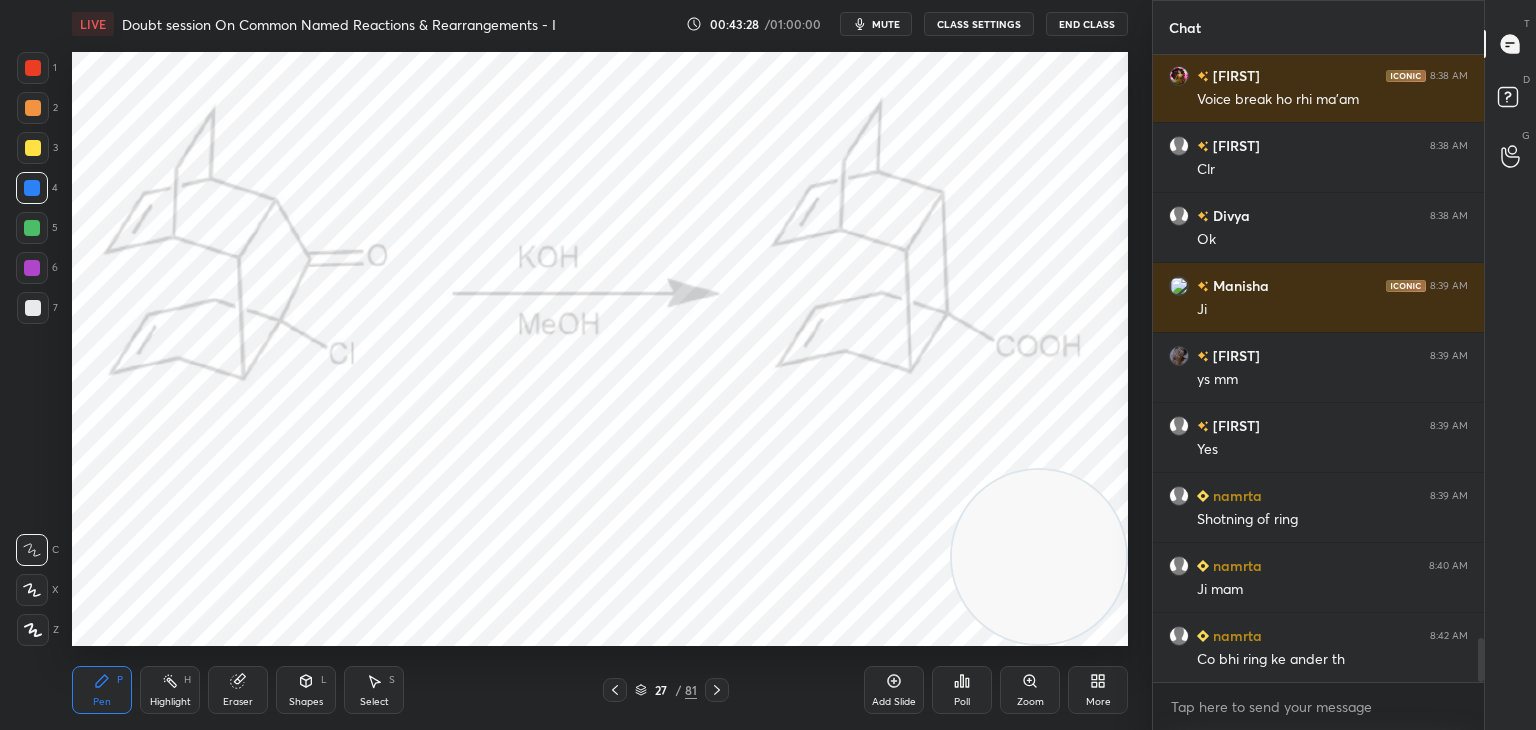 click 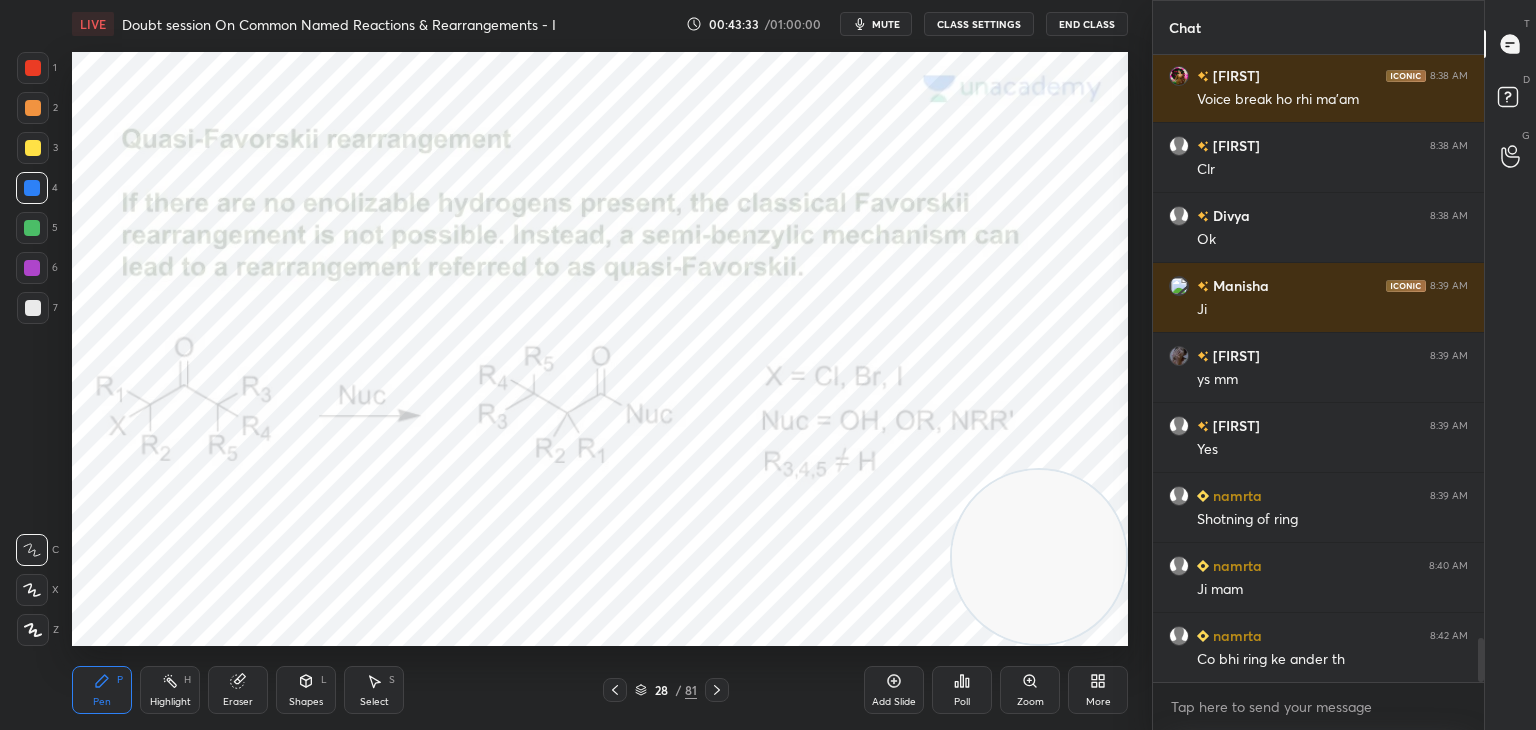 click at bounding box center (33, 68) 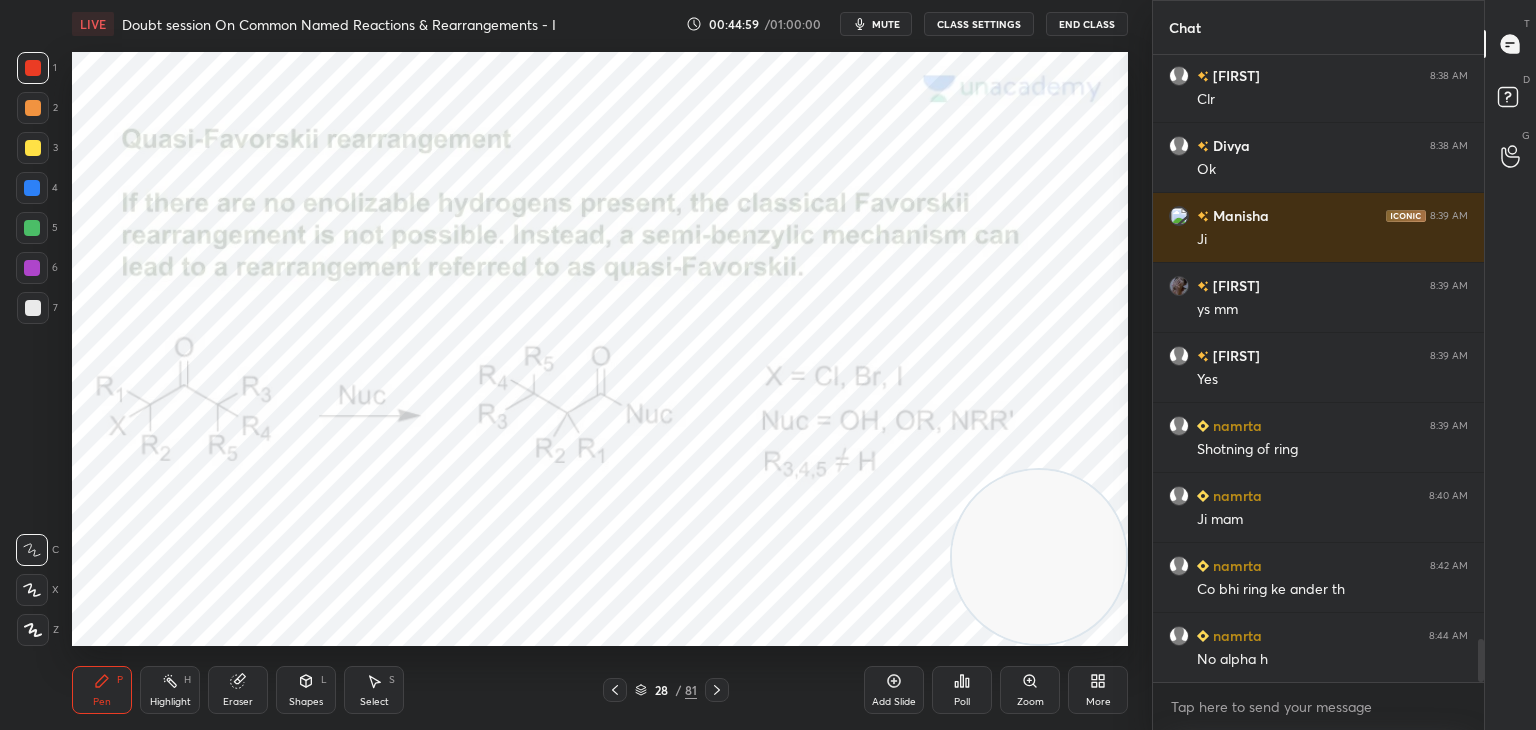 scroll, scrollTop: 8520, scrollLeft: 0, axis: vertical 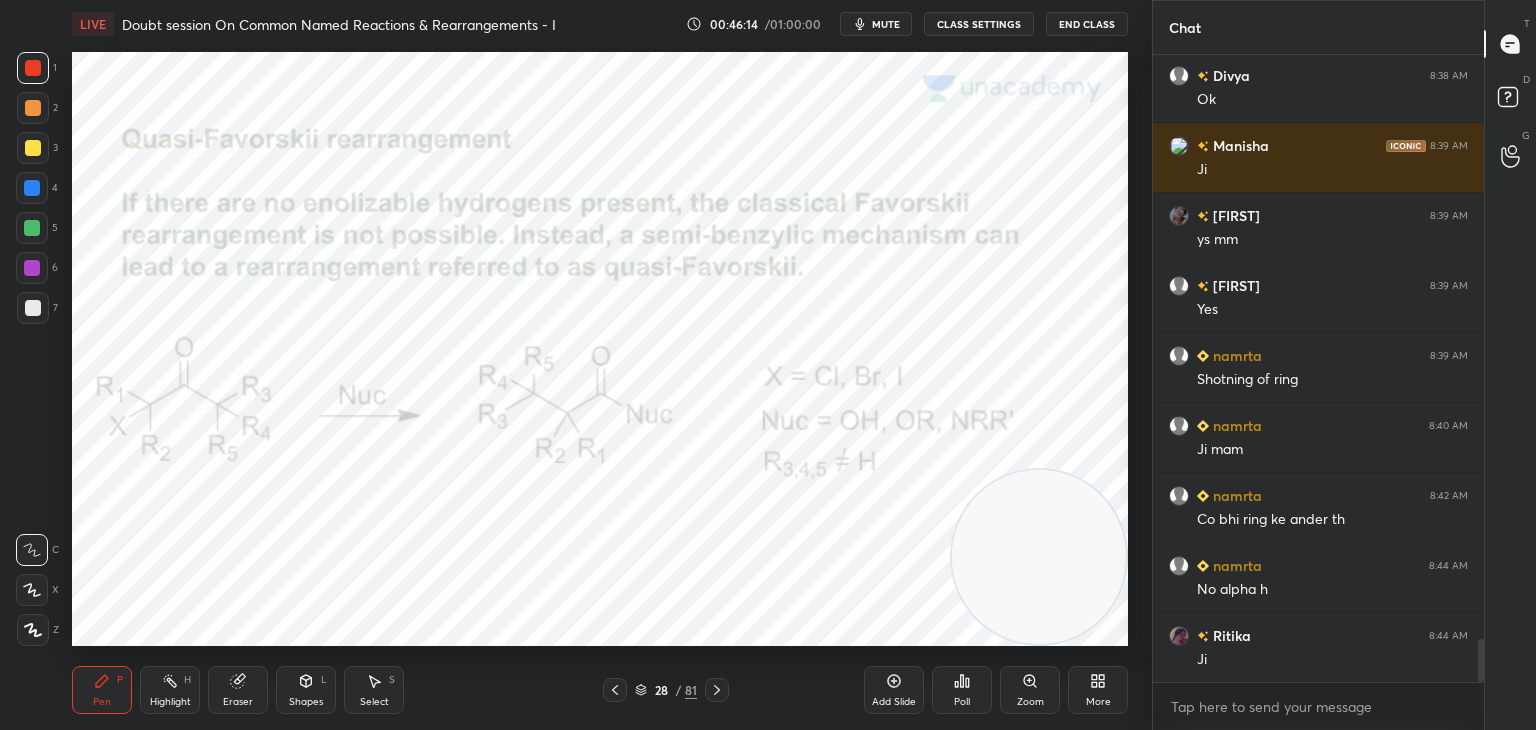 click 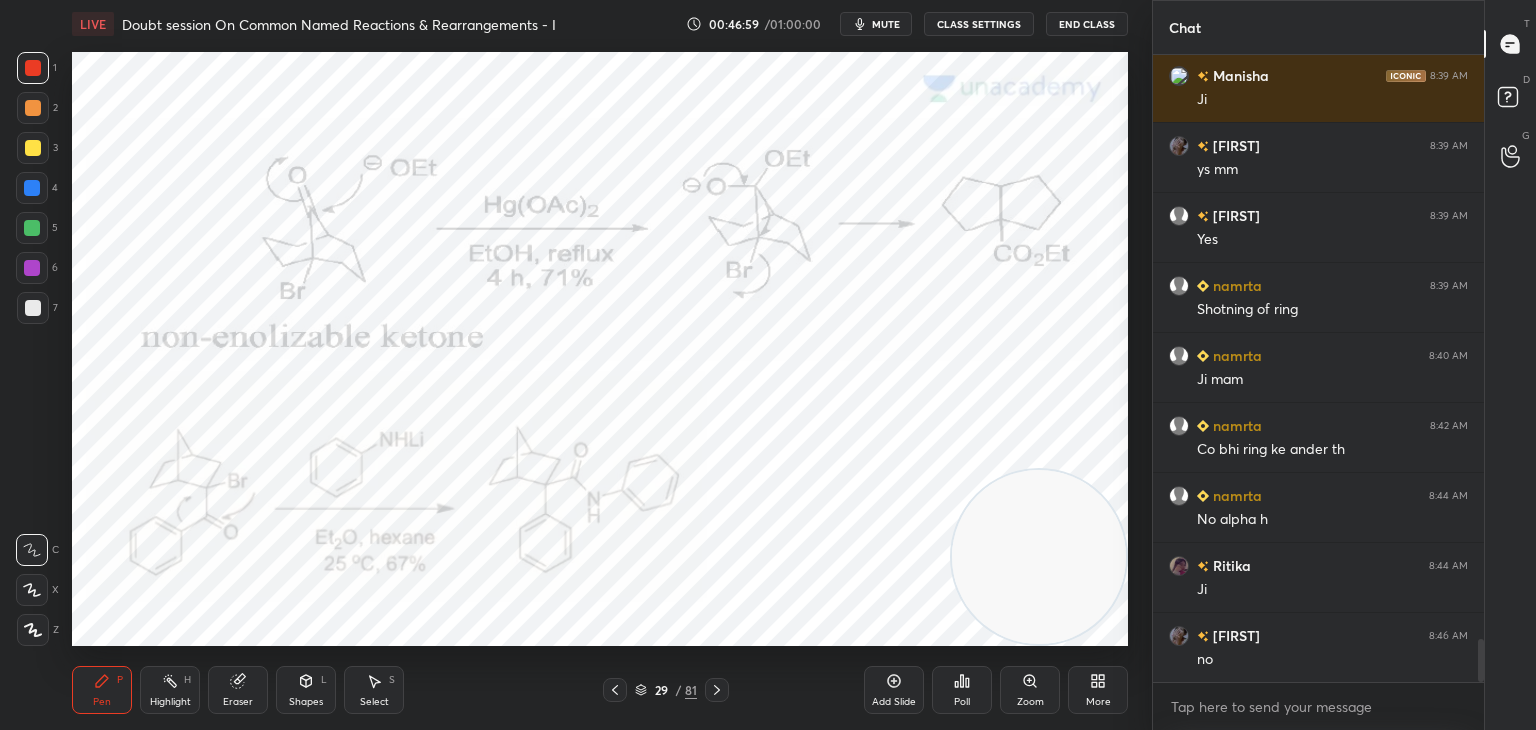 scroll, scrollTop: 8660, scrollLeft: 0, axis: vertical 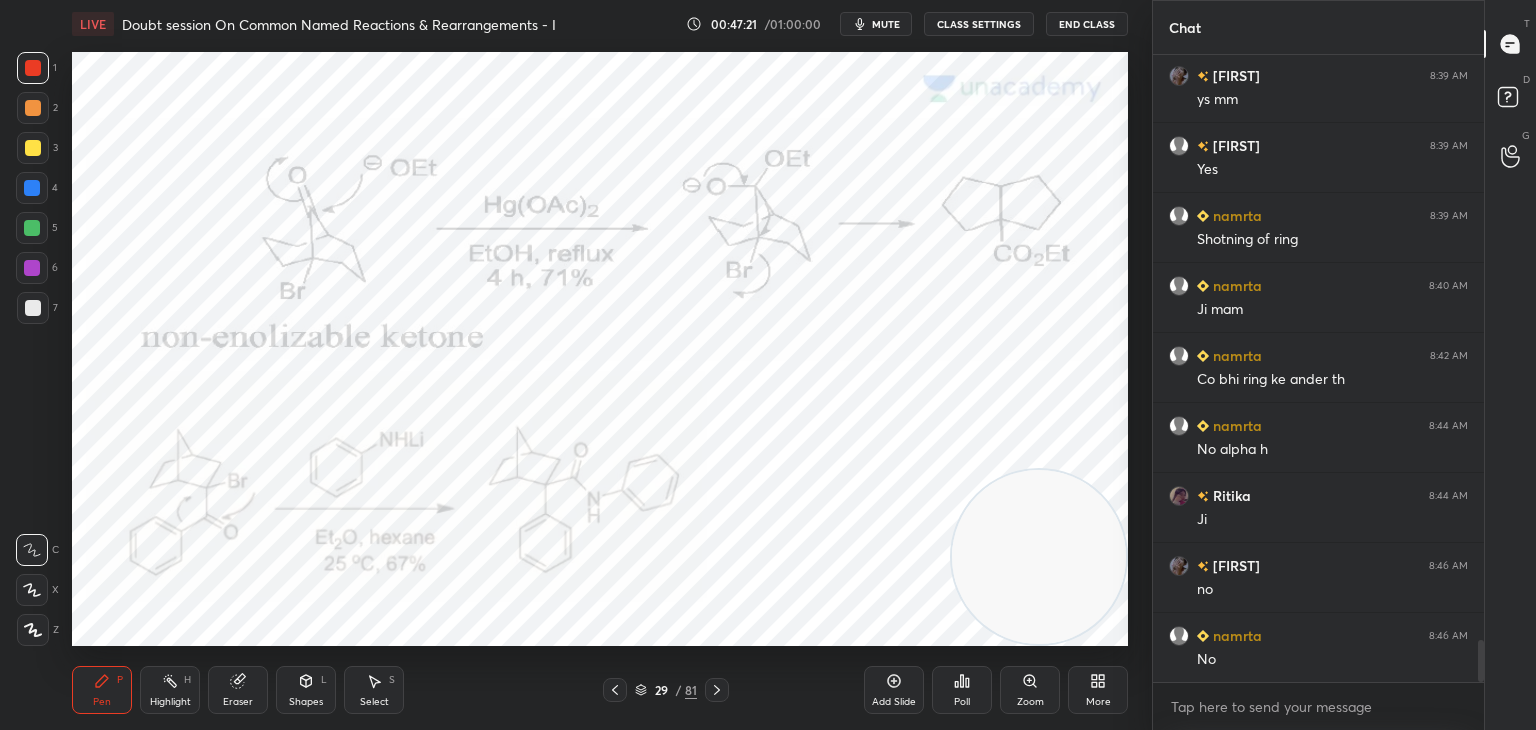 click on "Eraser" at bounding box center [238, 690] 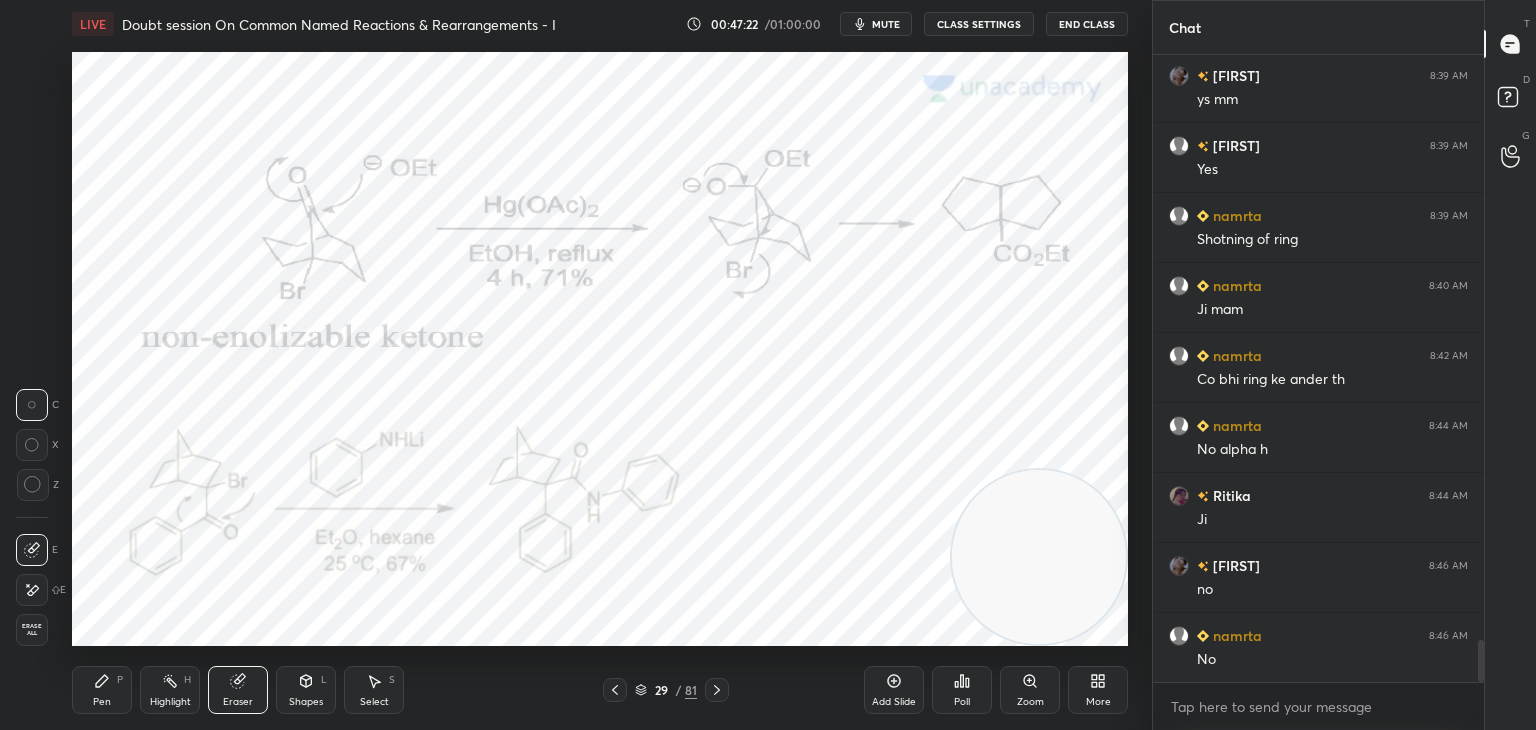 click on "Erase all" at bounding box center (32, 630) 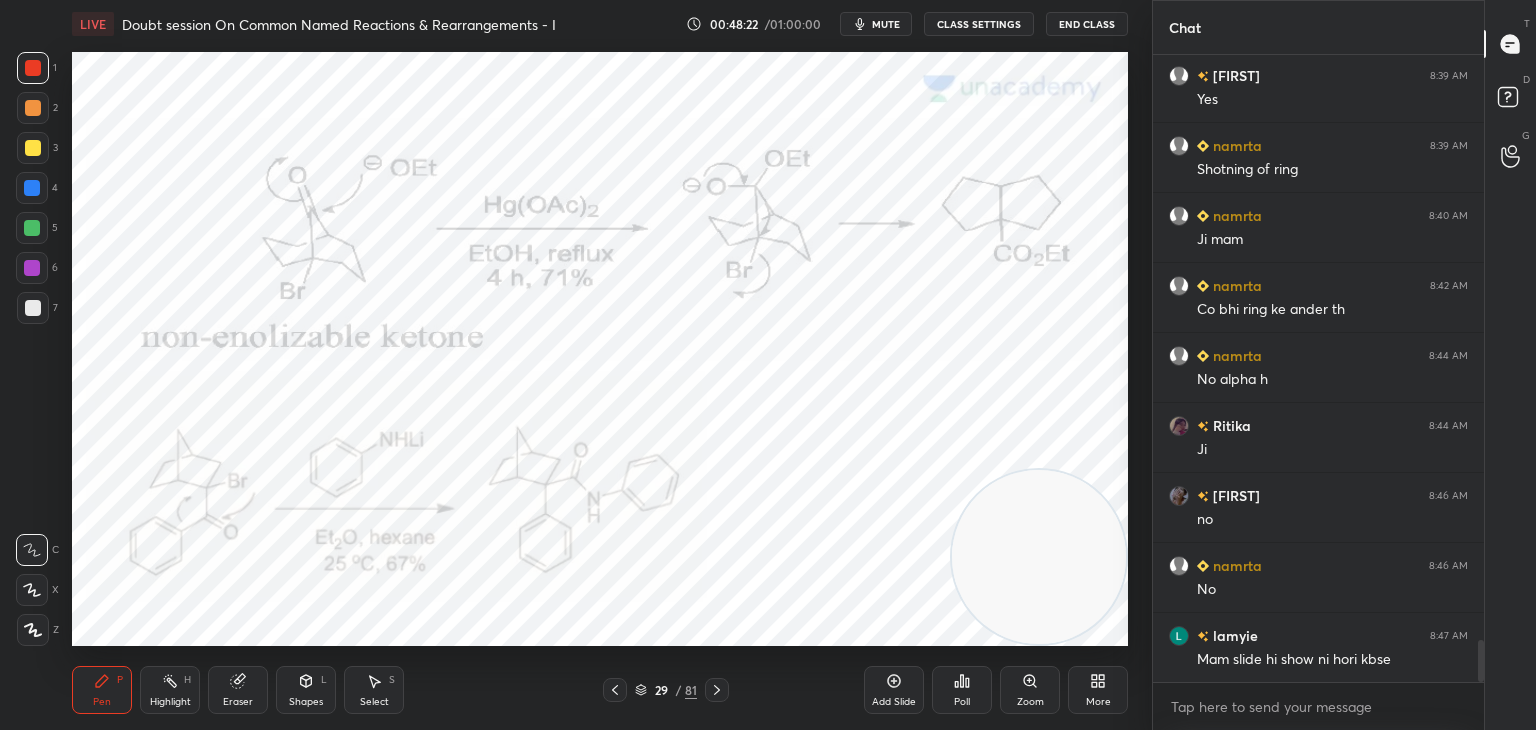 scroll, scrollTop: 8800, scrollLeft: 0, axis: vertical 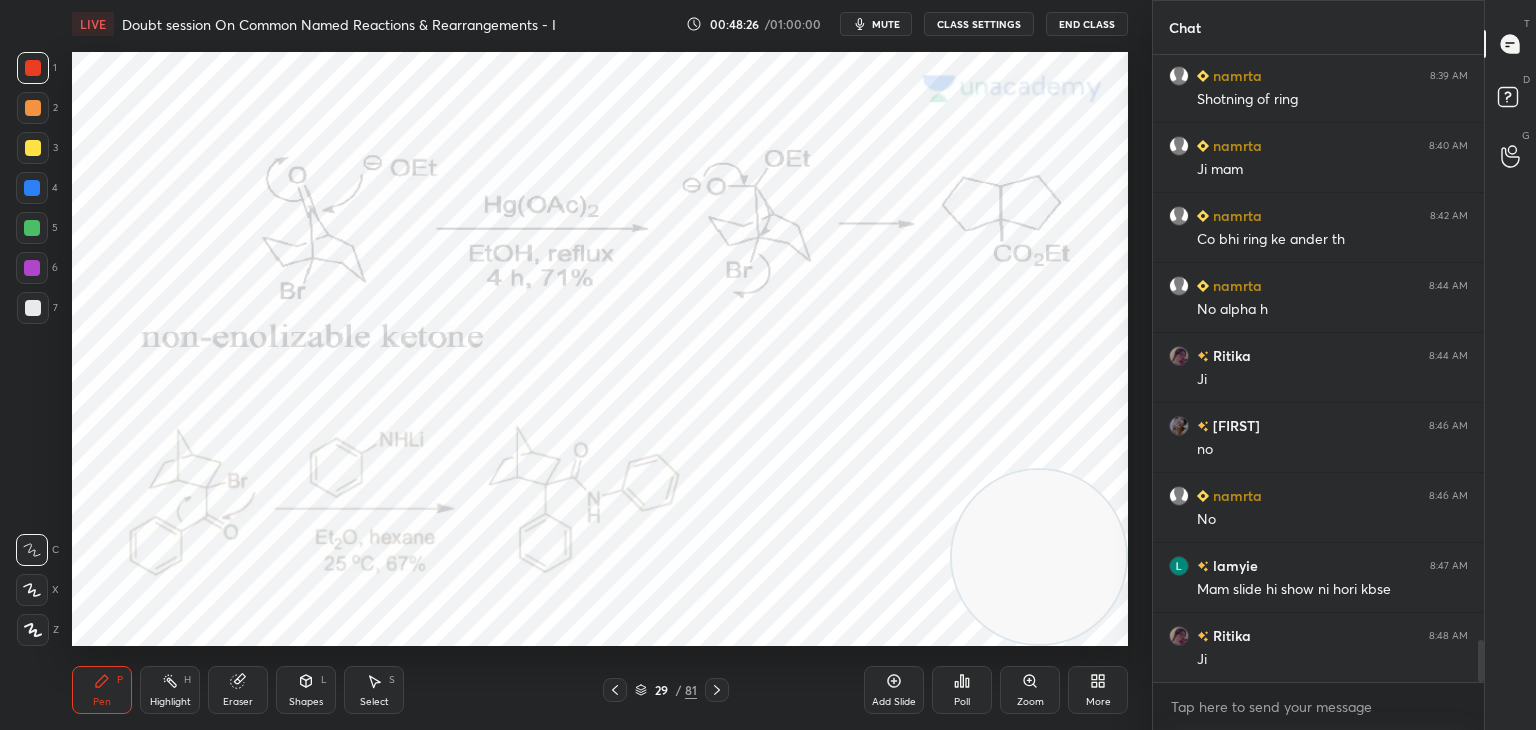 click at bounding box center (32, 188) 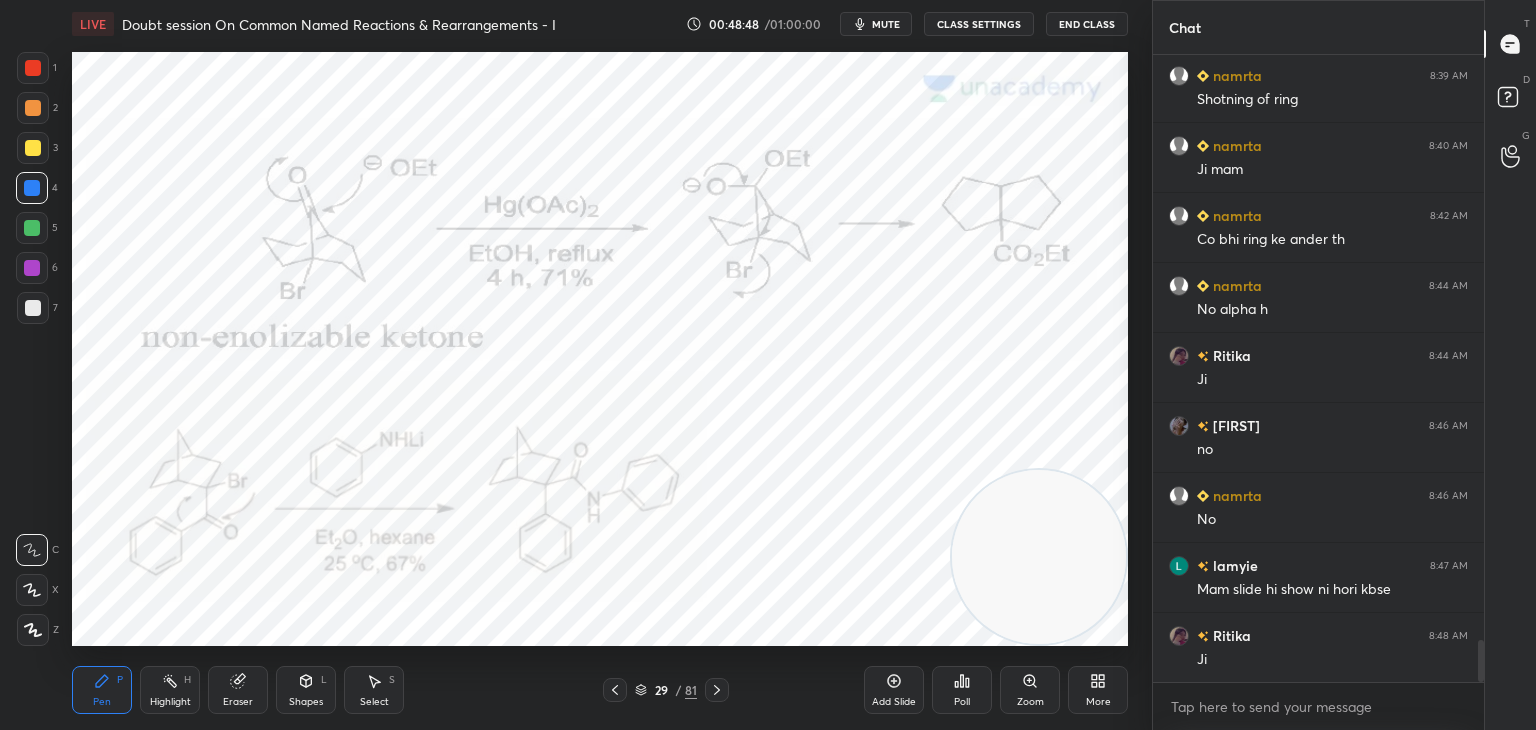 scroll, scrollTop: 8870, scrollLeft: 0, axis: vertical 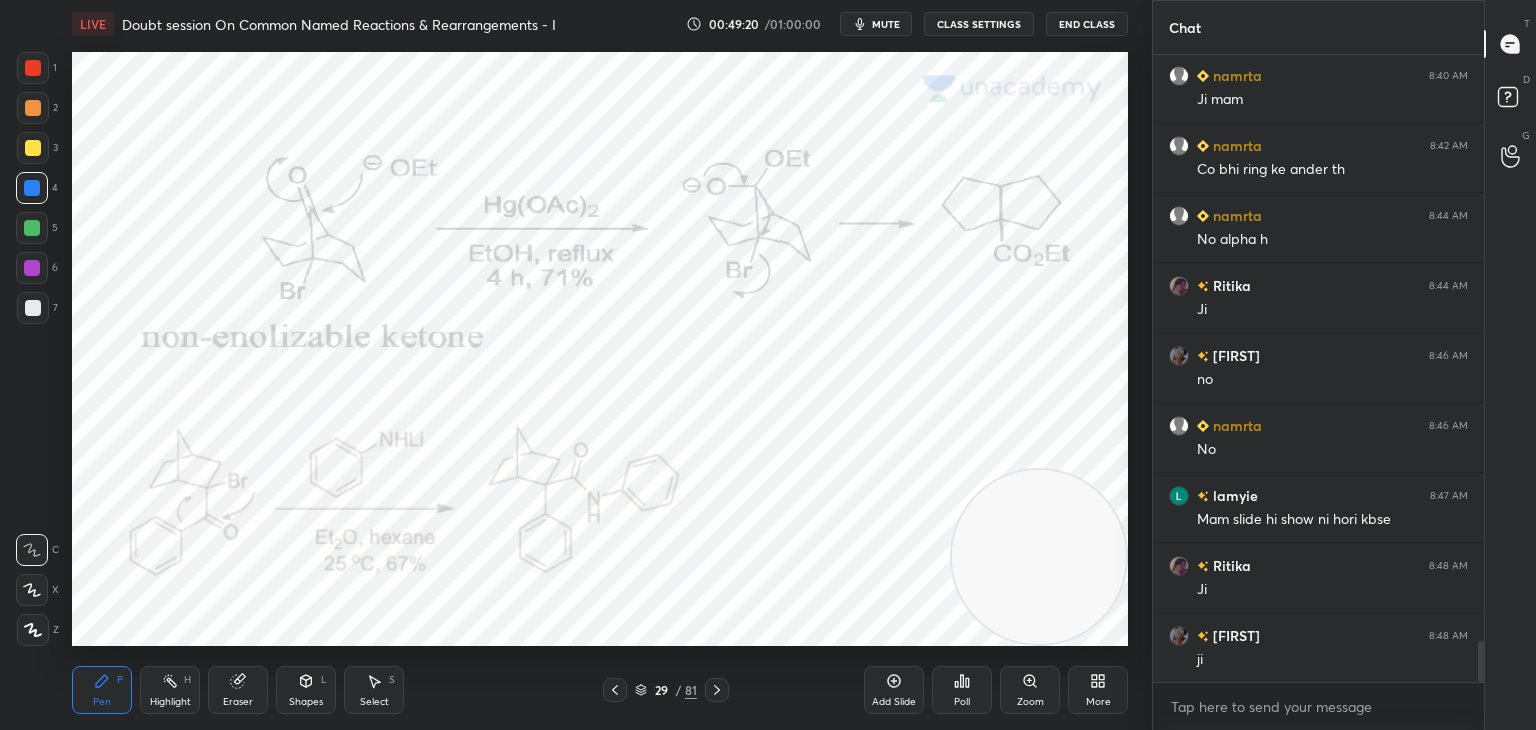 click 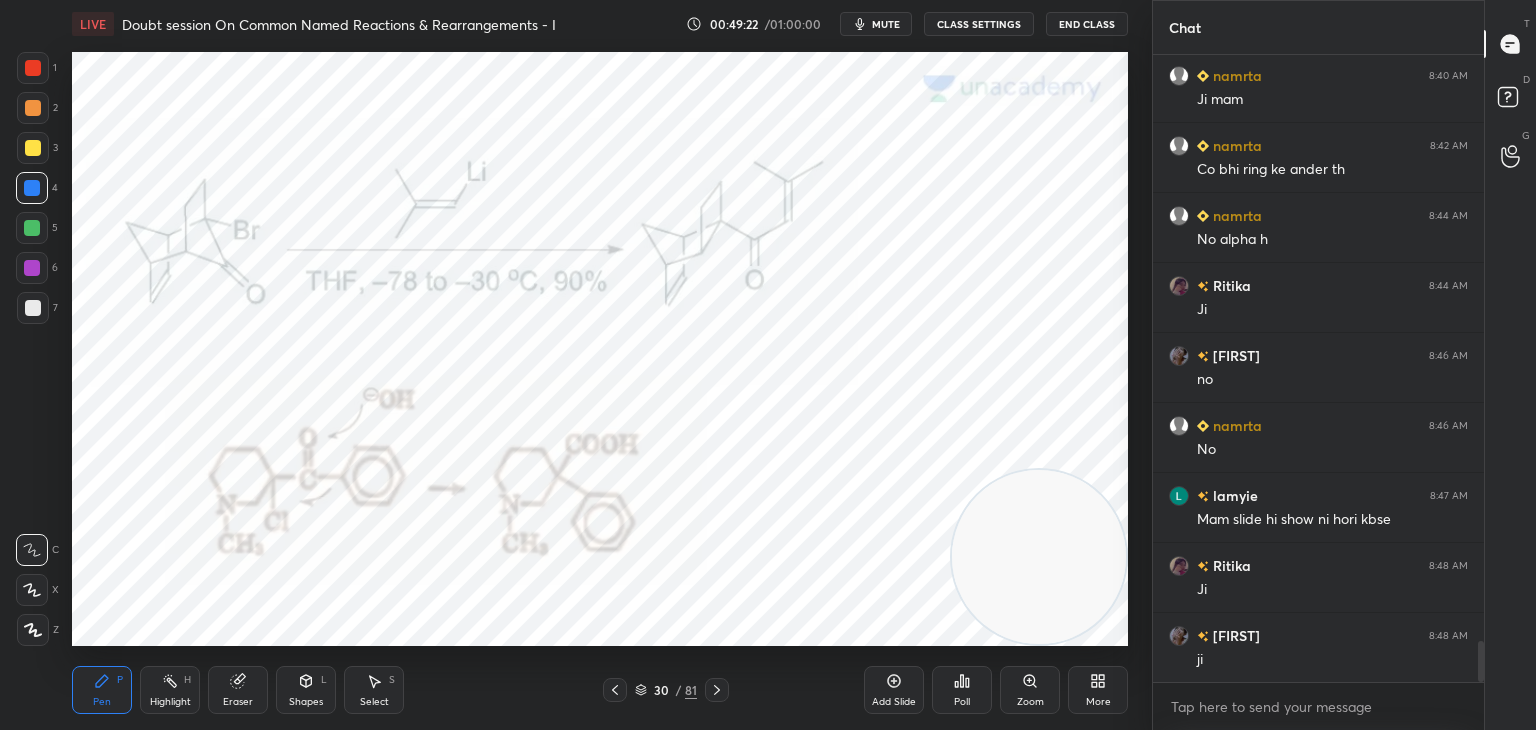 click 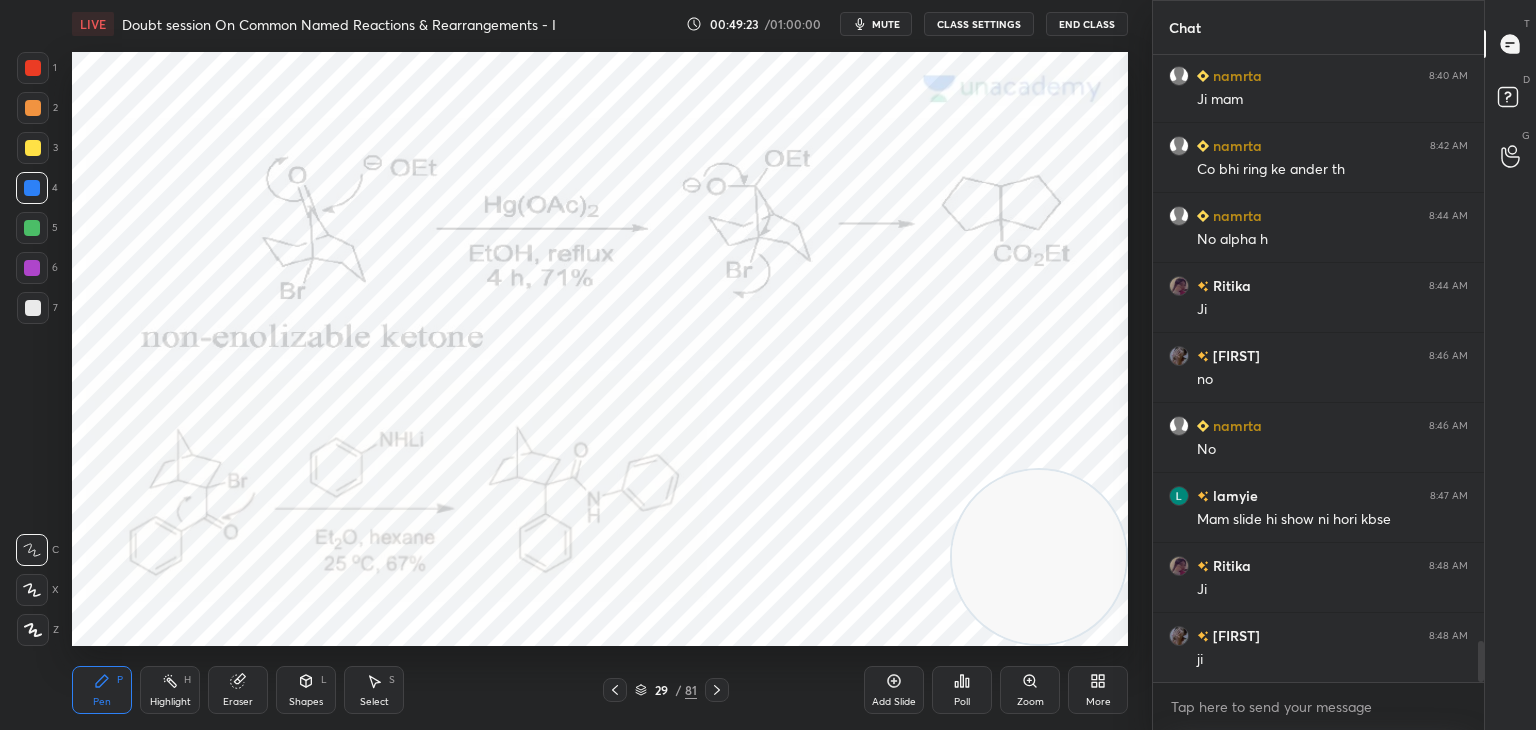 click 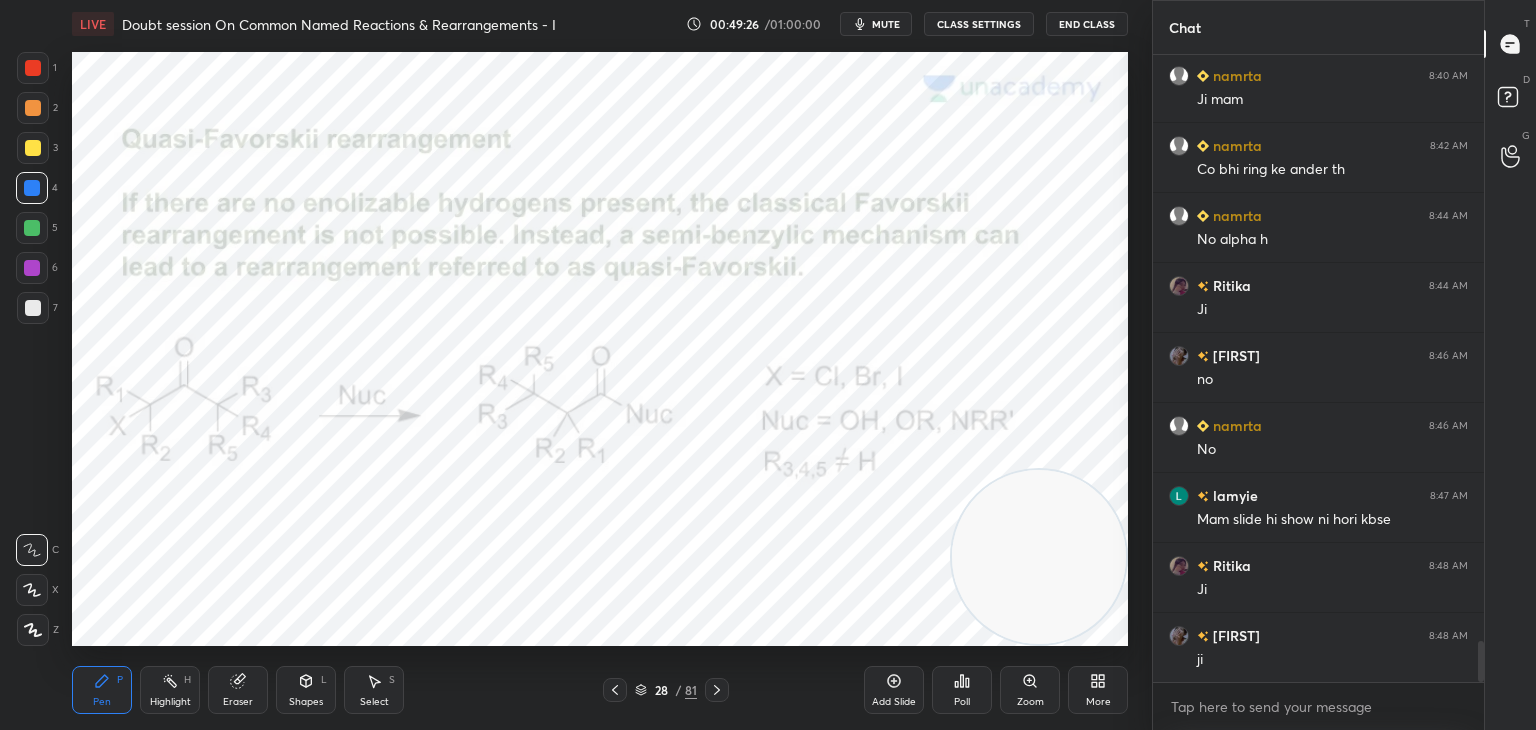 scroll, scrollTop: 8940, scrollLeft: 0, axis: vertical 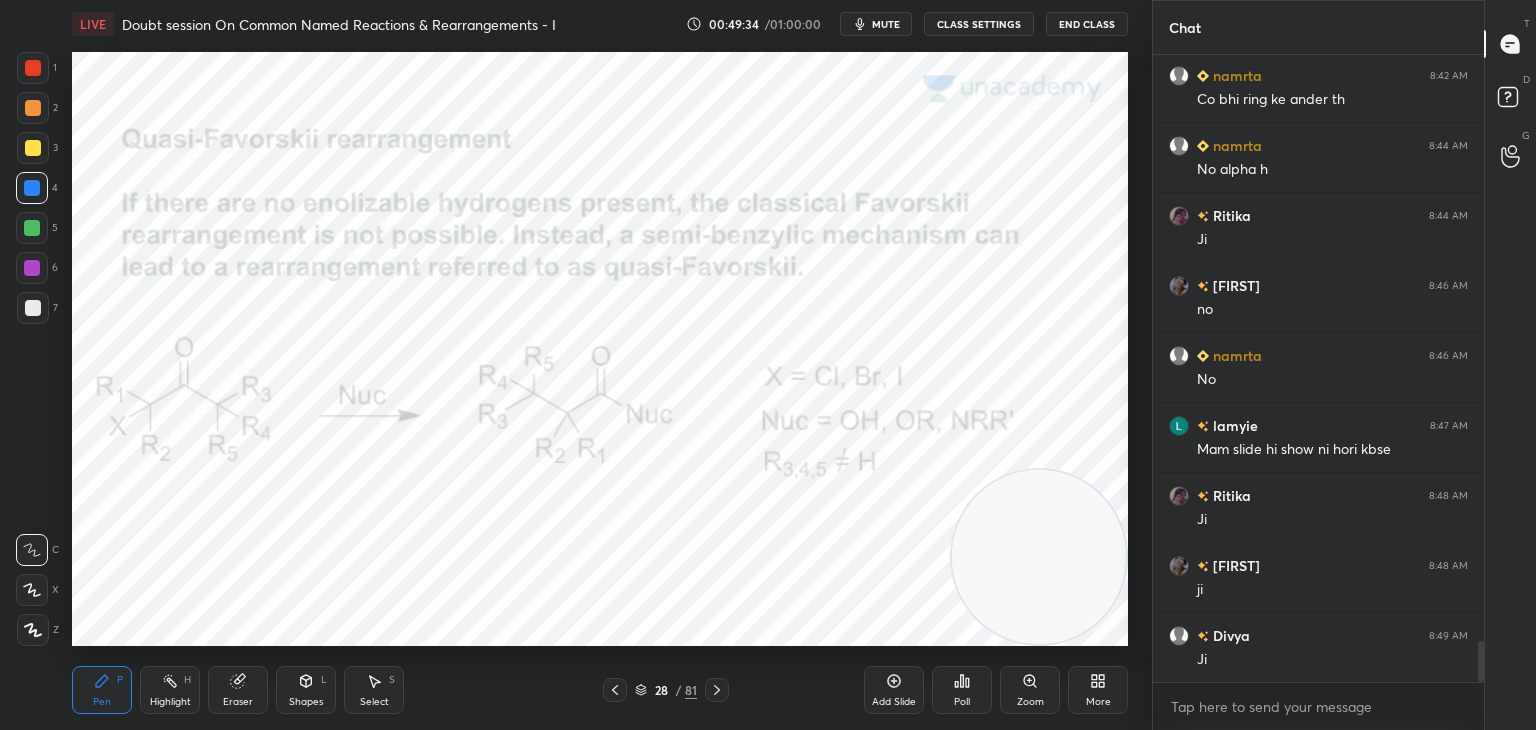 click 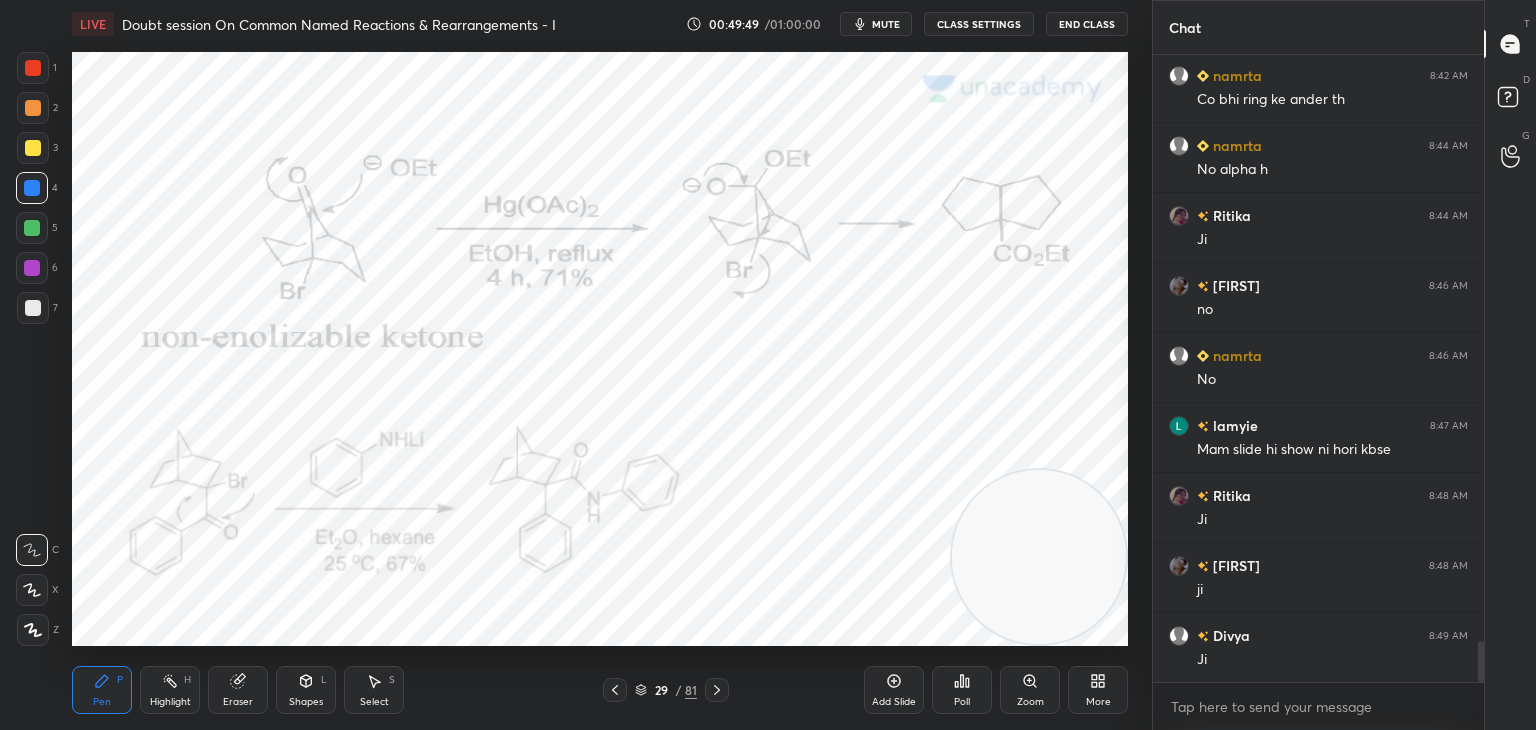 click 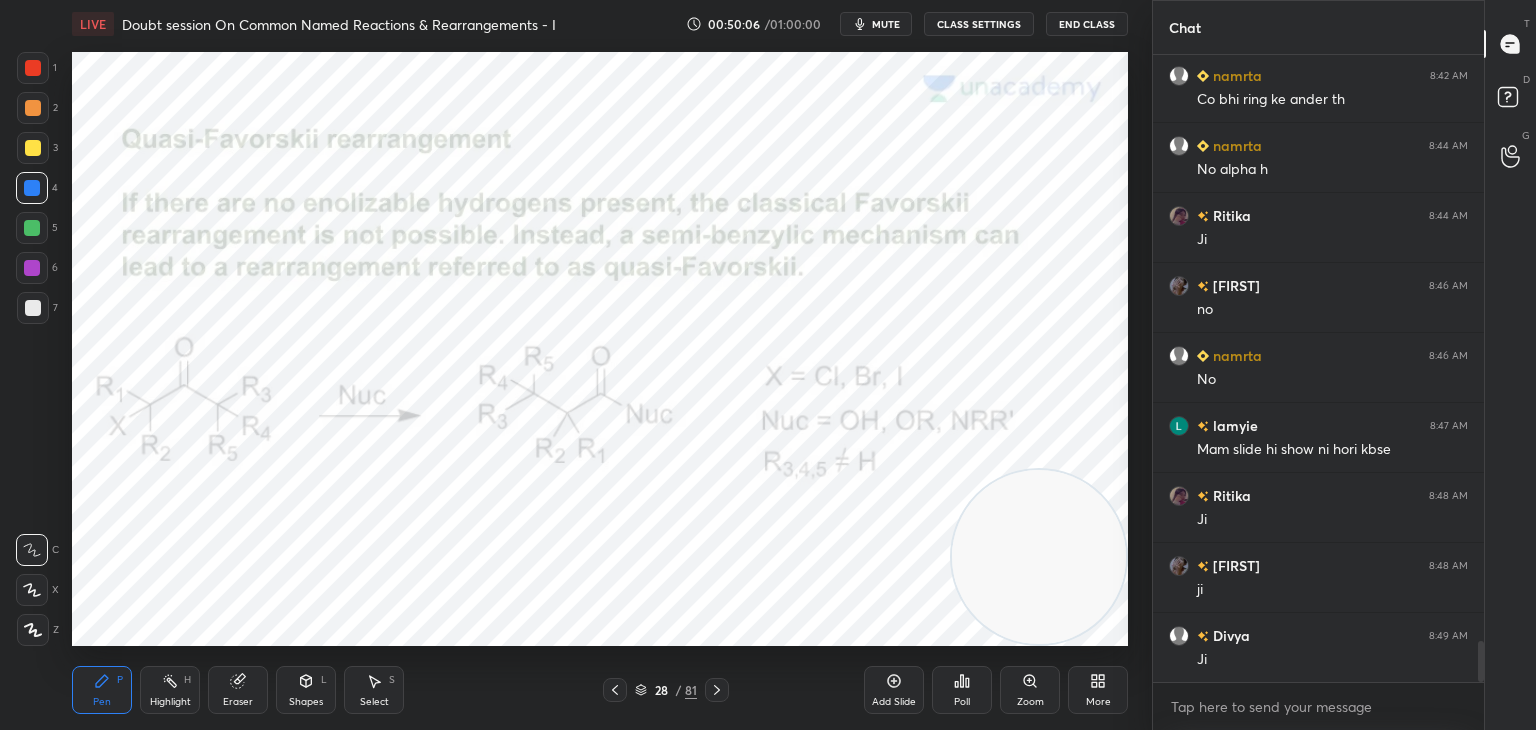 click 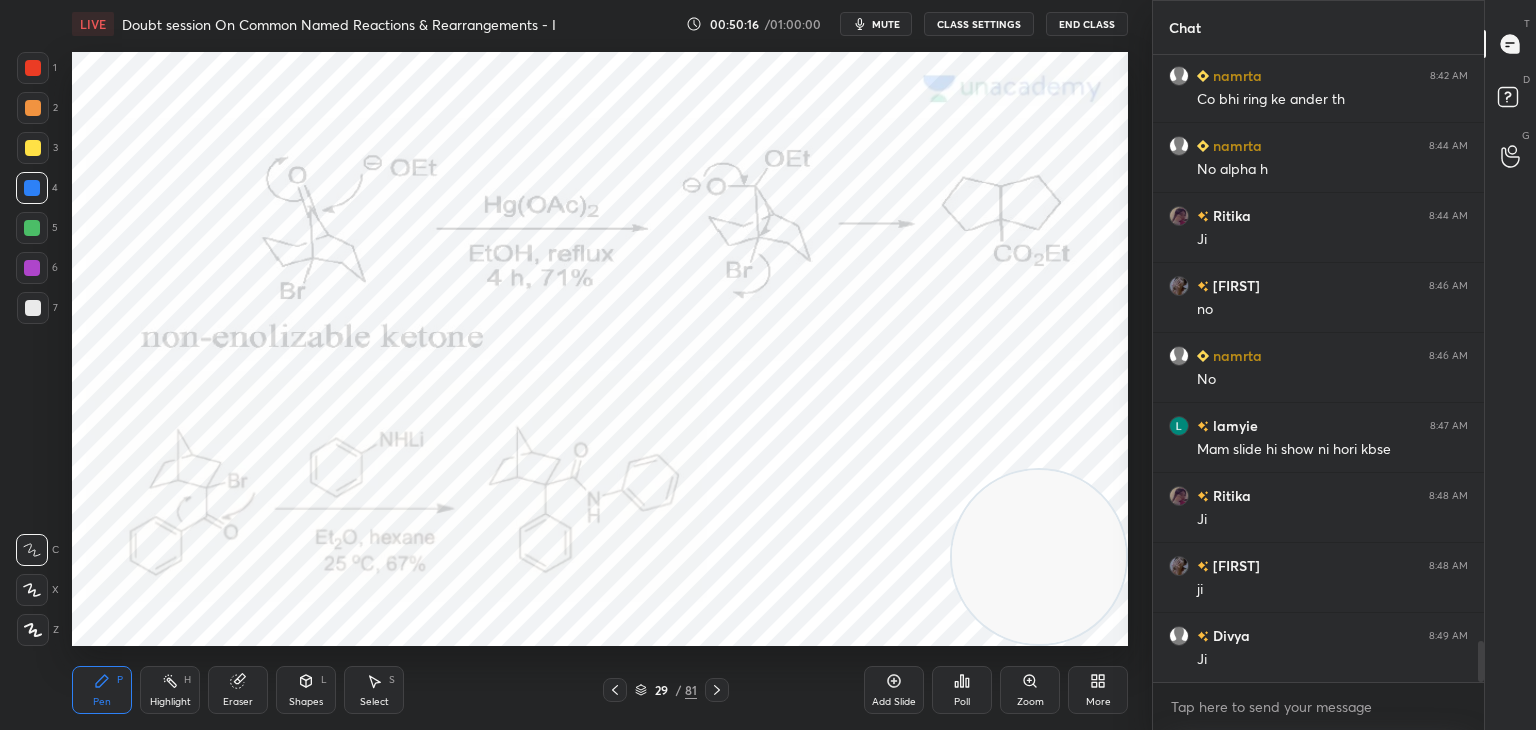 click 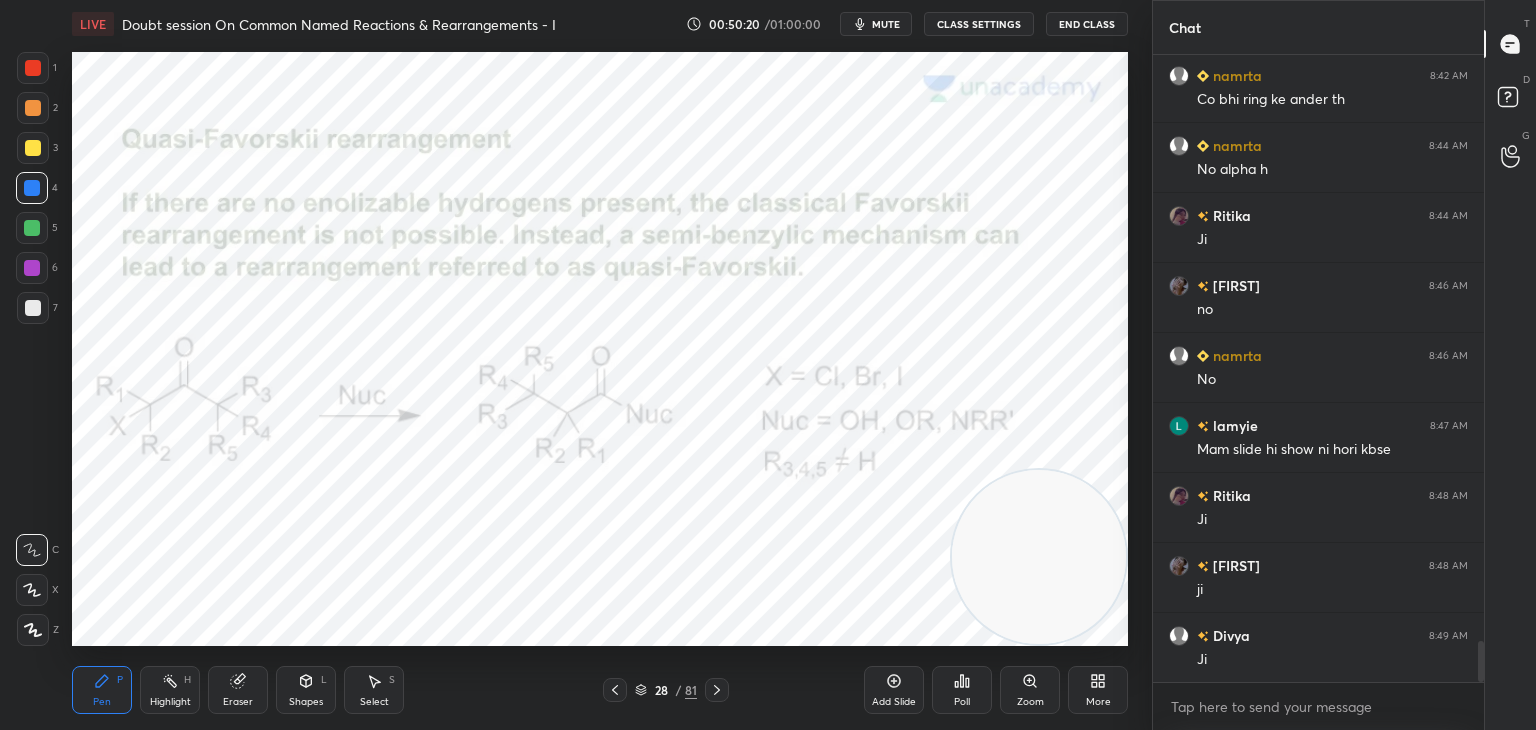 click 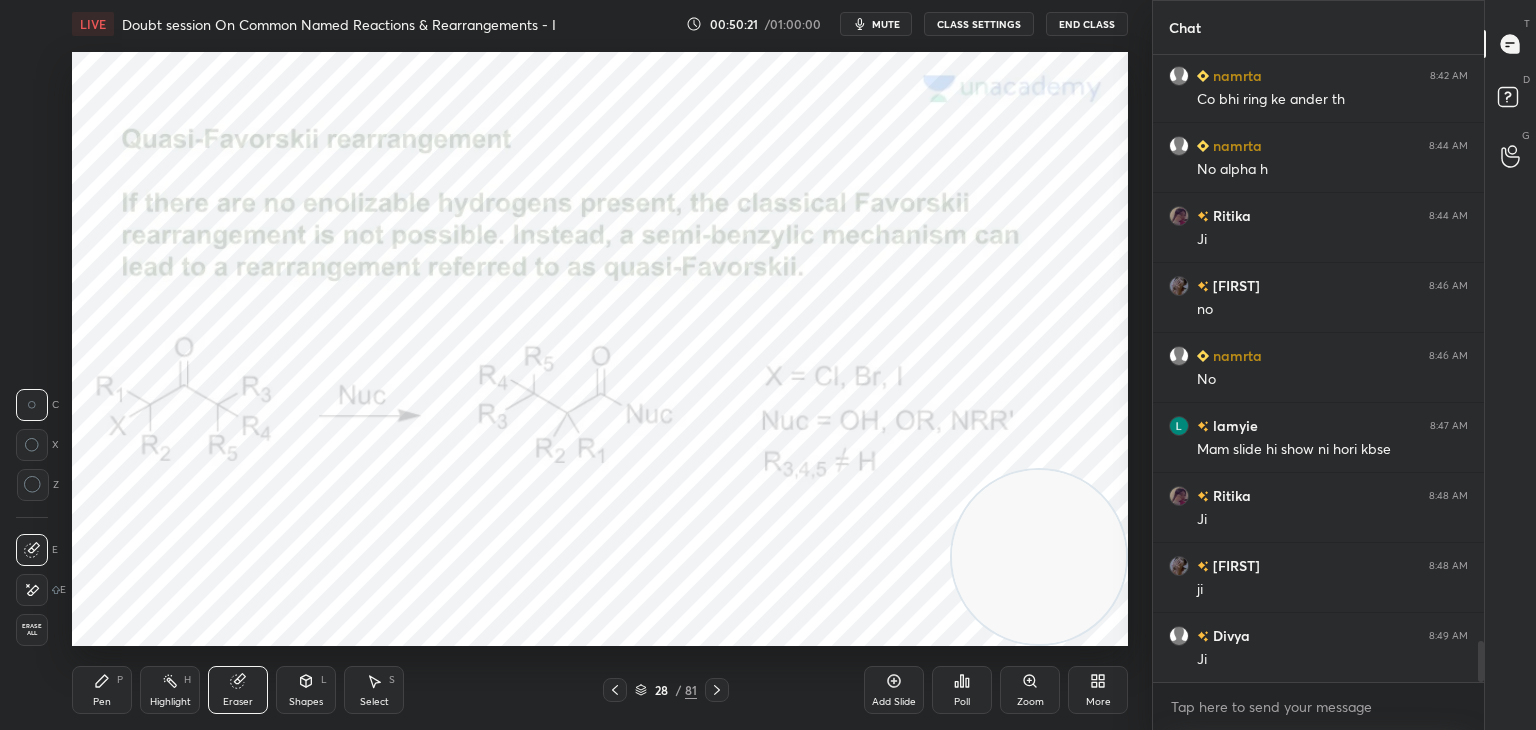 click on "Erase all" at bounding box center [32, 630] 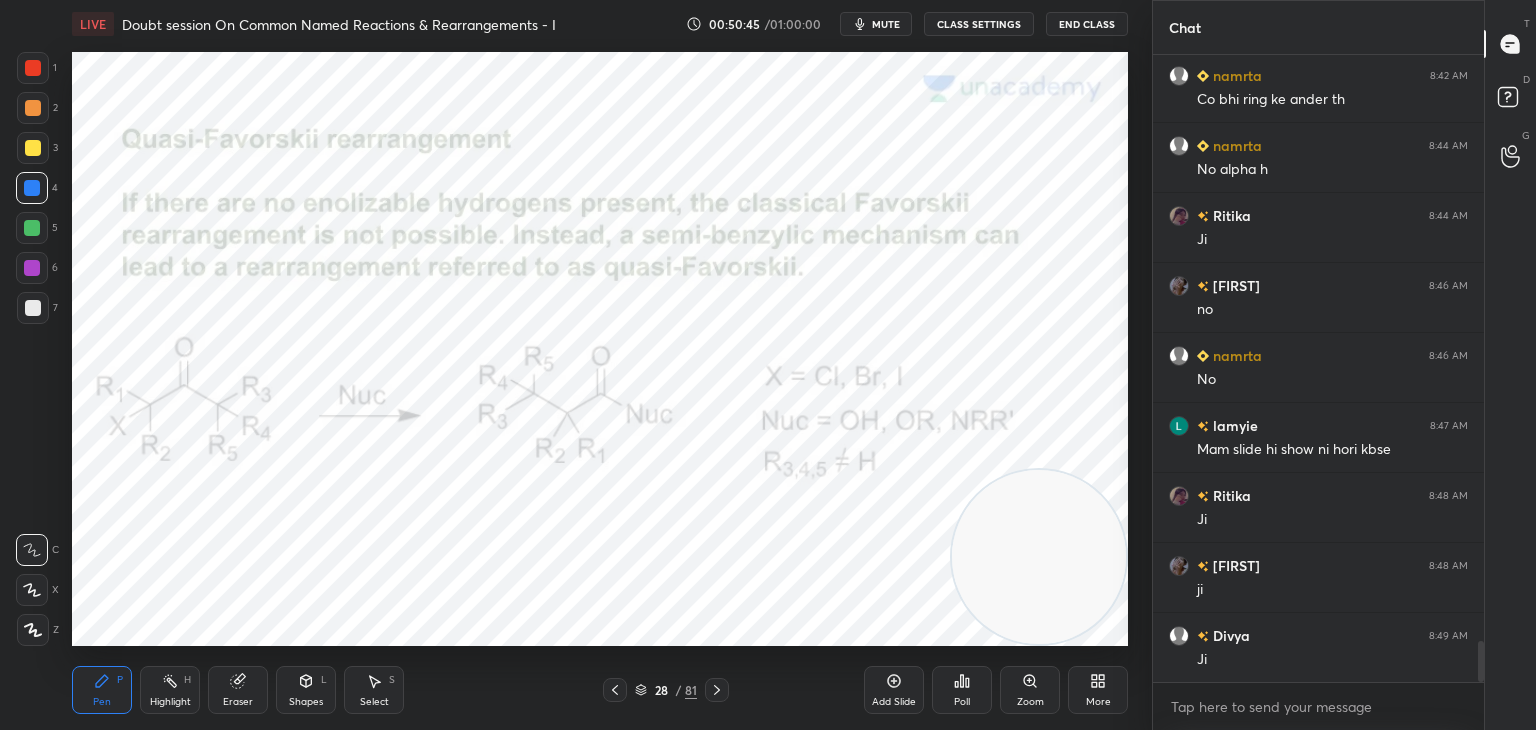 click at bounding box center (33, 68) 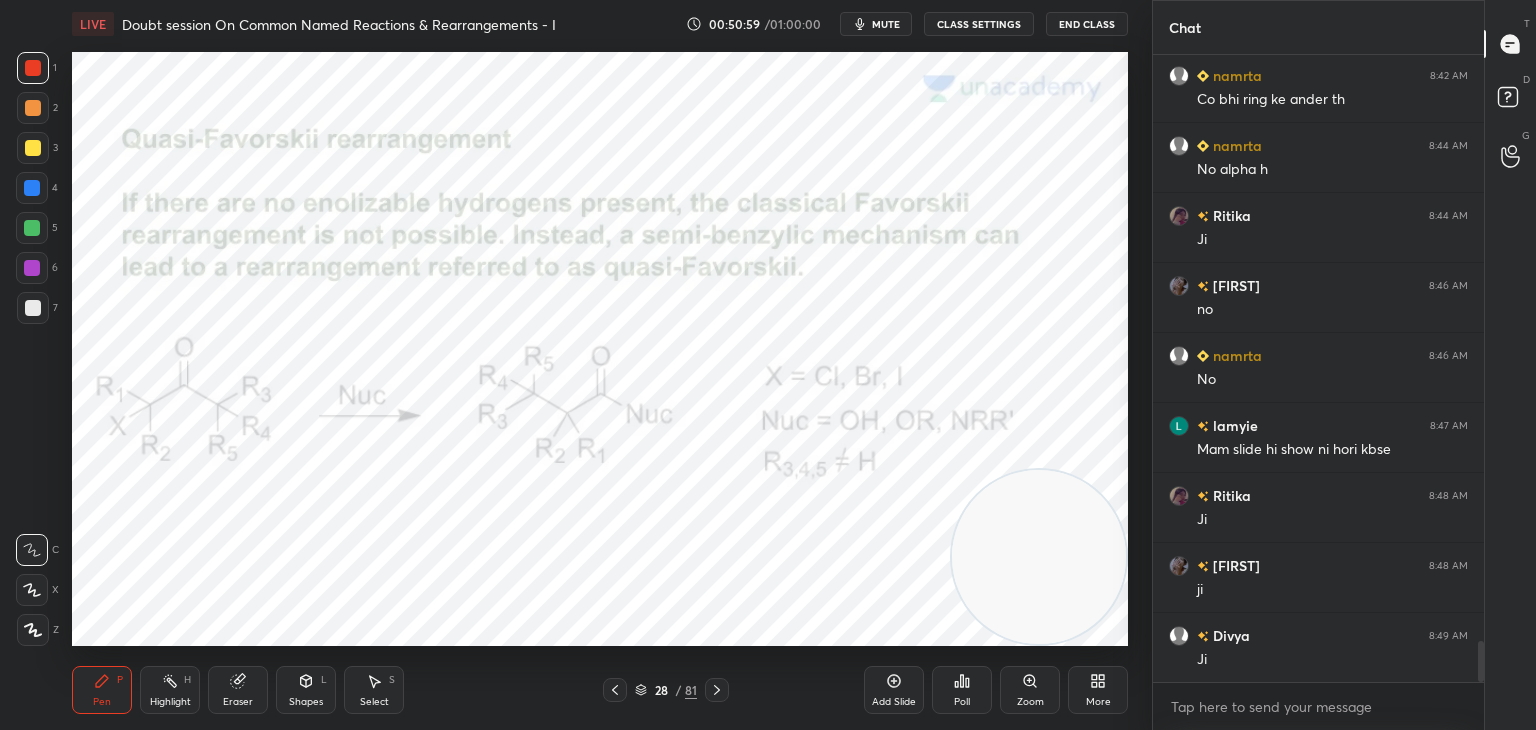 click 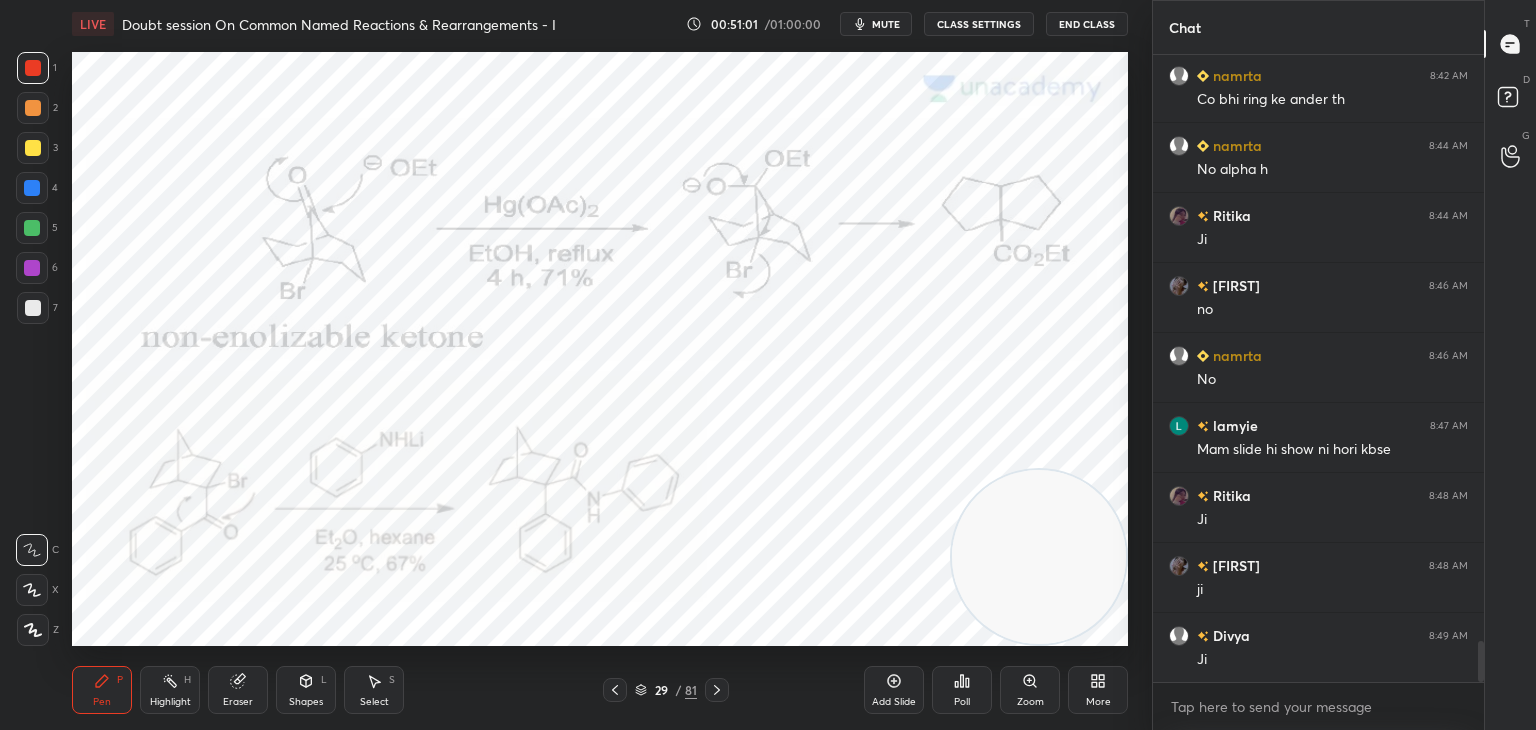 click 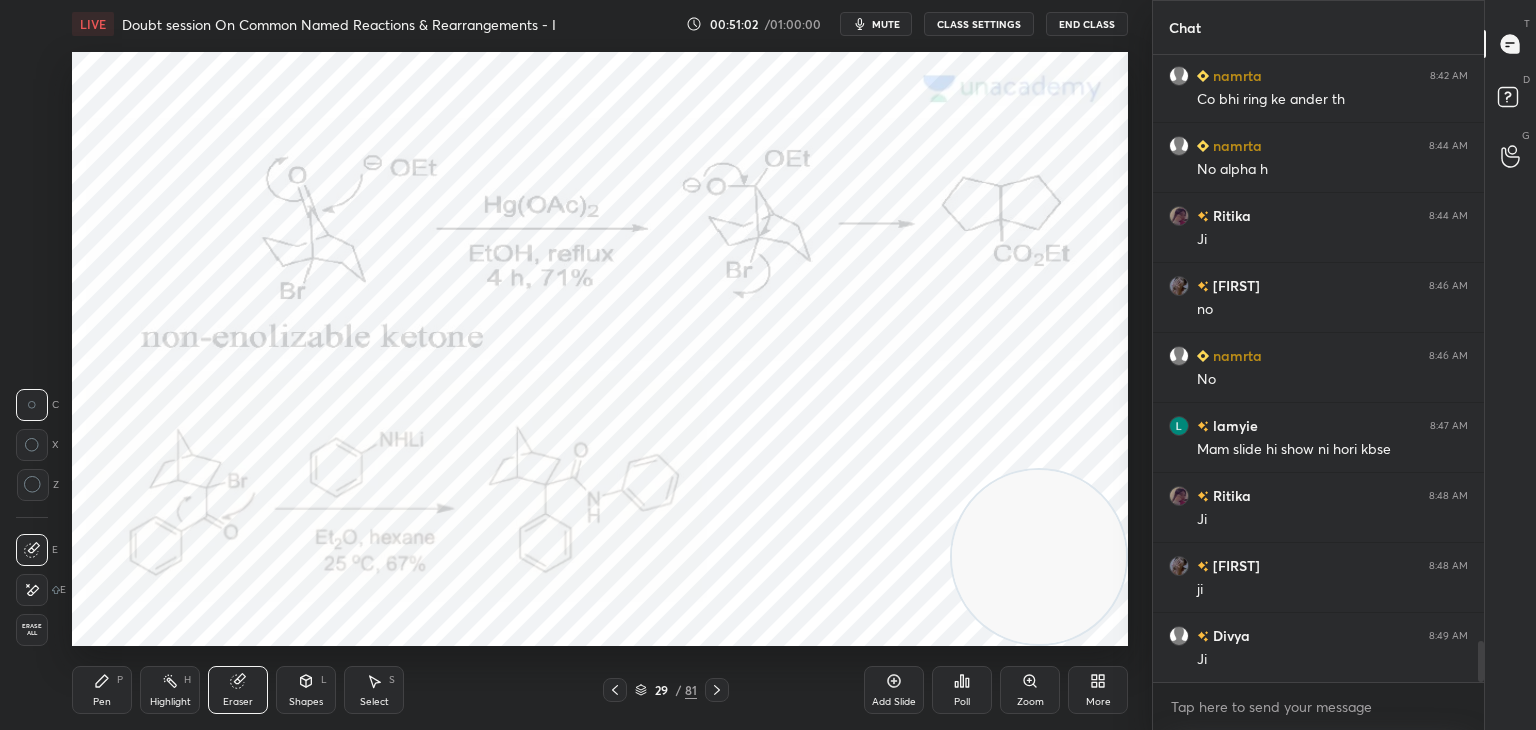 click on "Erase all" at bounding box center [32, 630] 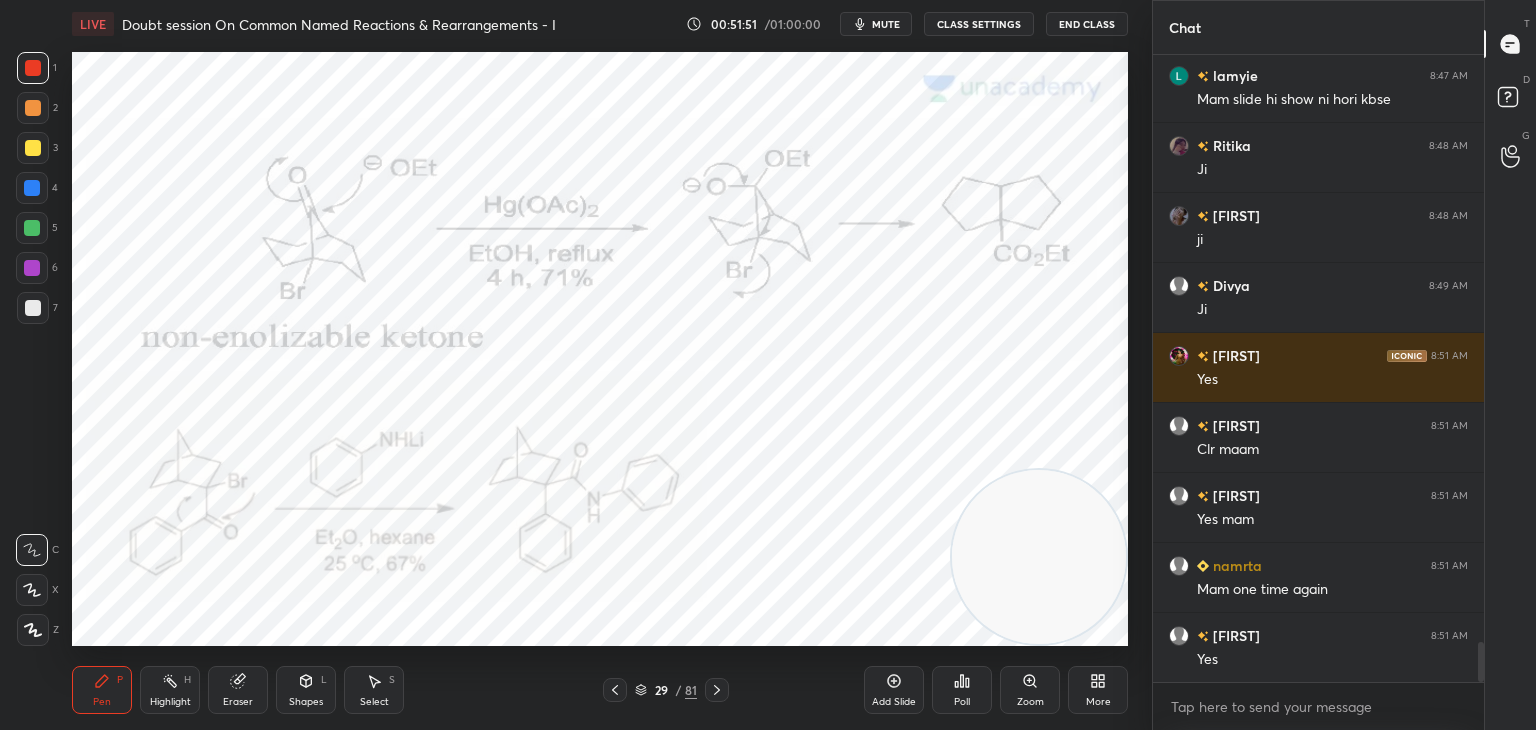 scroll, scrollTop: 9430, scrollLeft: 0, axis: vertical 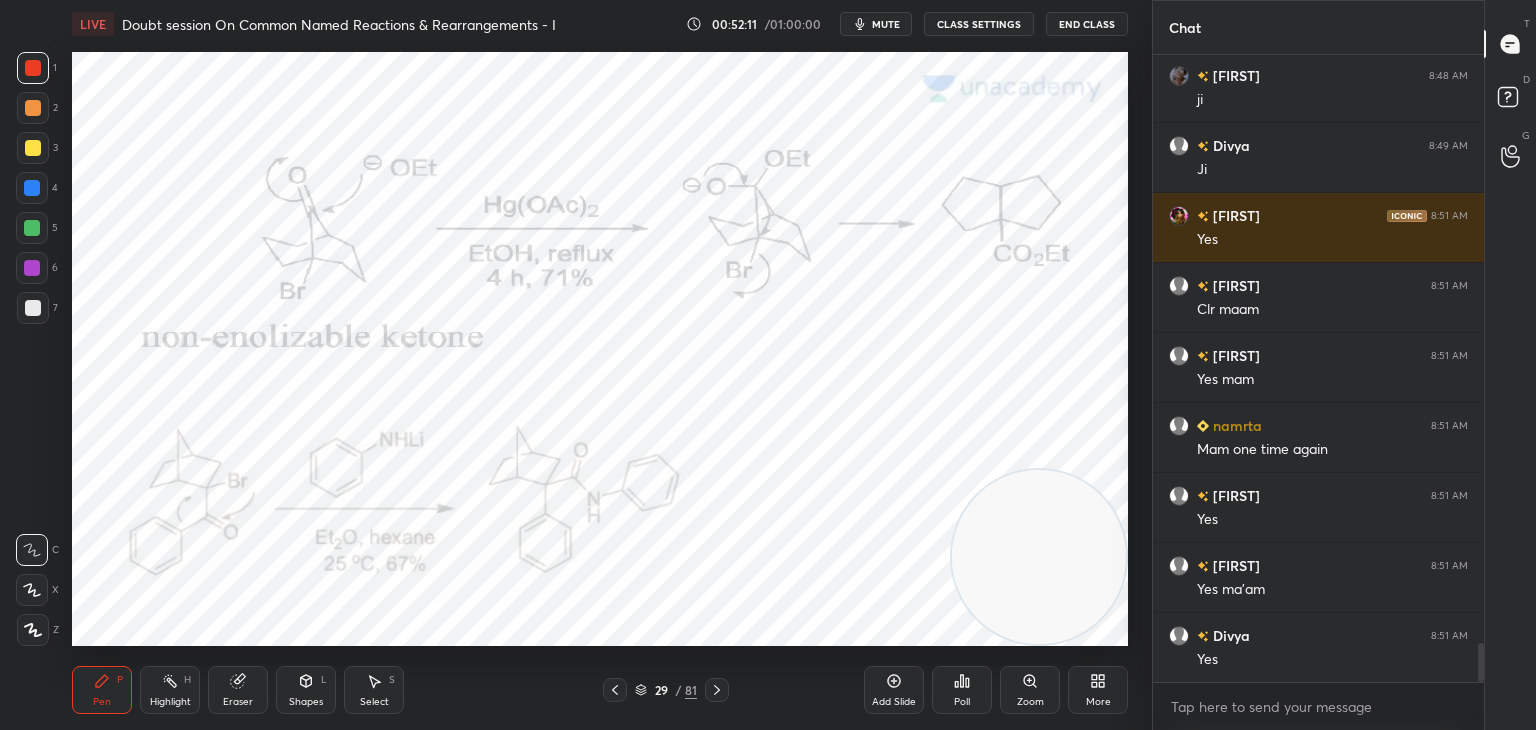 click 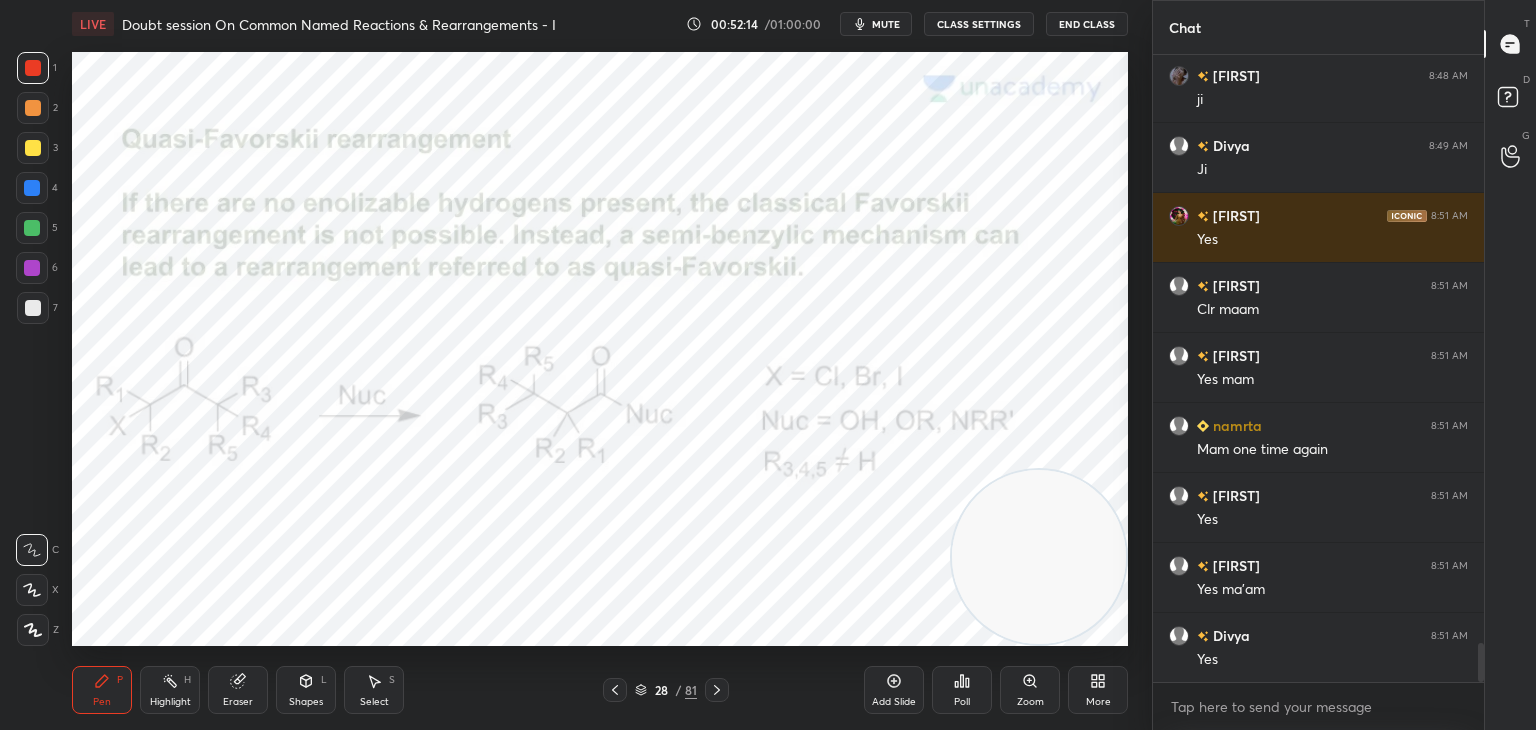 click on "Eraser" at bounding box center [238, 690] 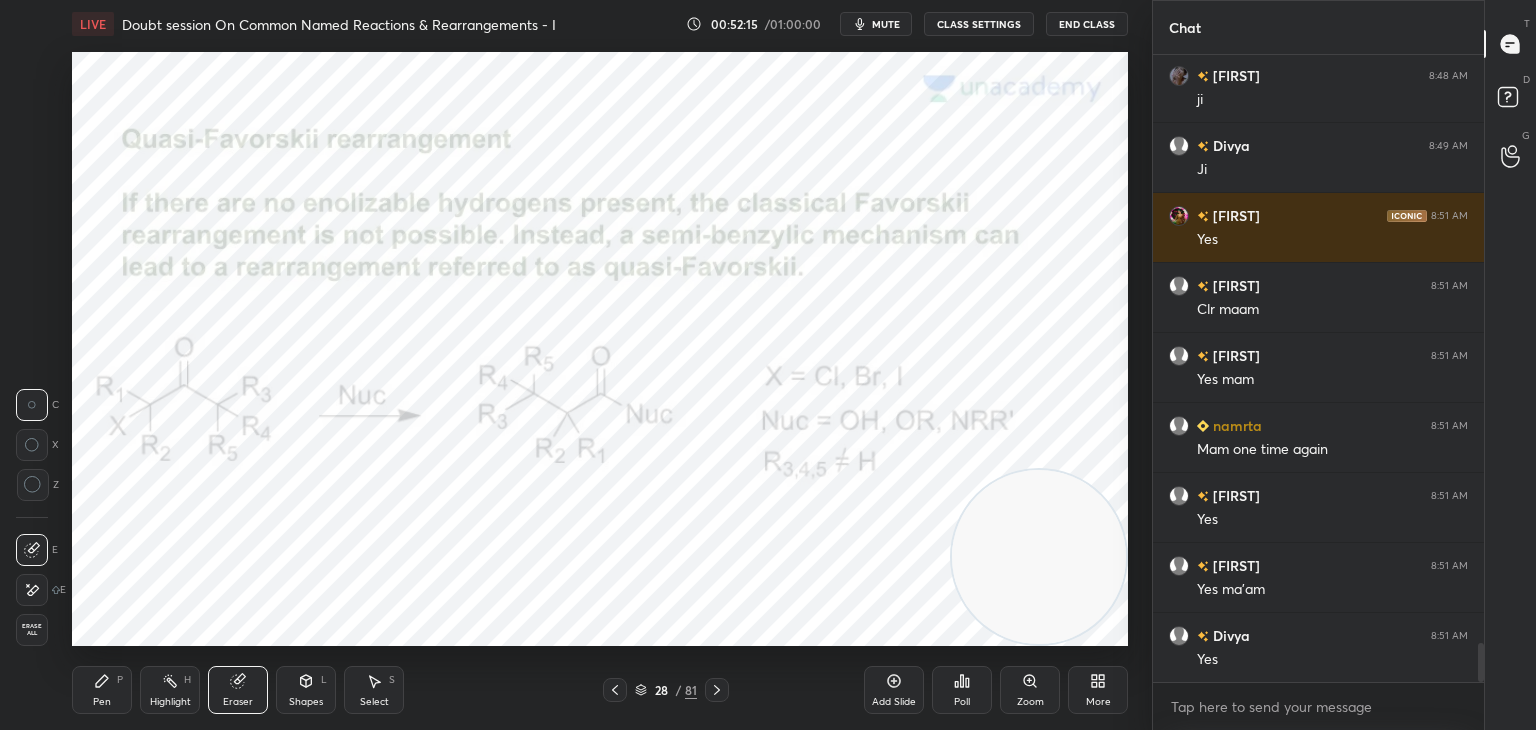 click on "Erase all" at bounding box center (32, 630) 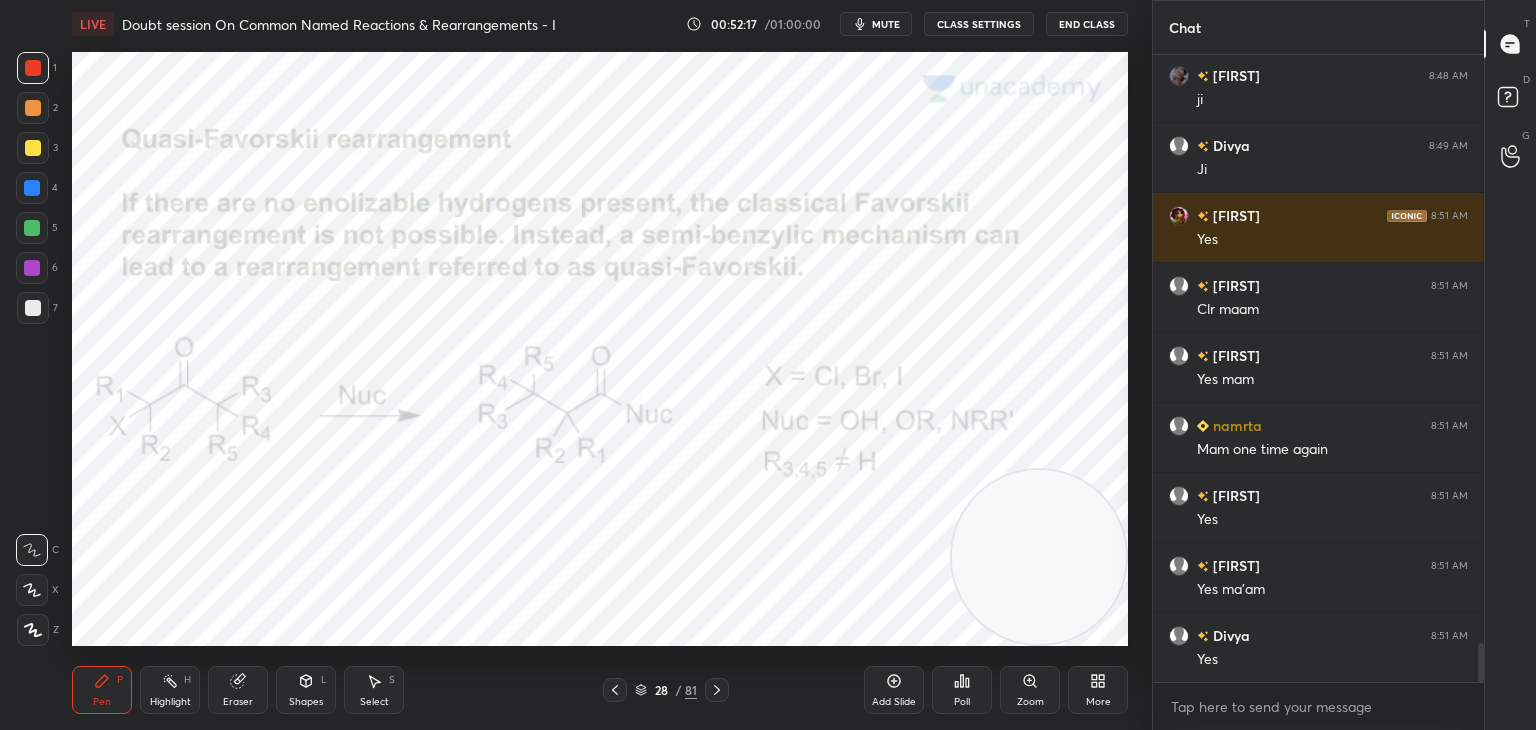 scroll, scrollTop: 9500, scrollLeft: 0, axis: vertical 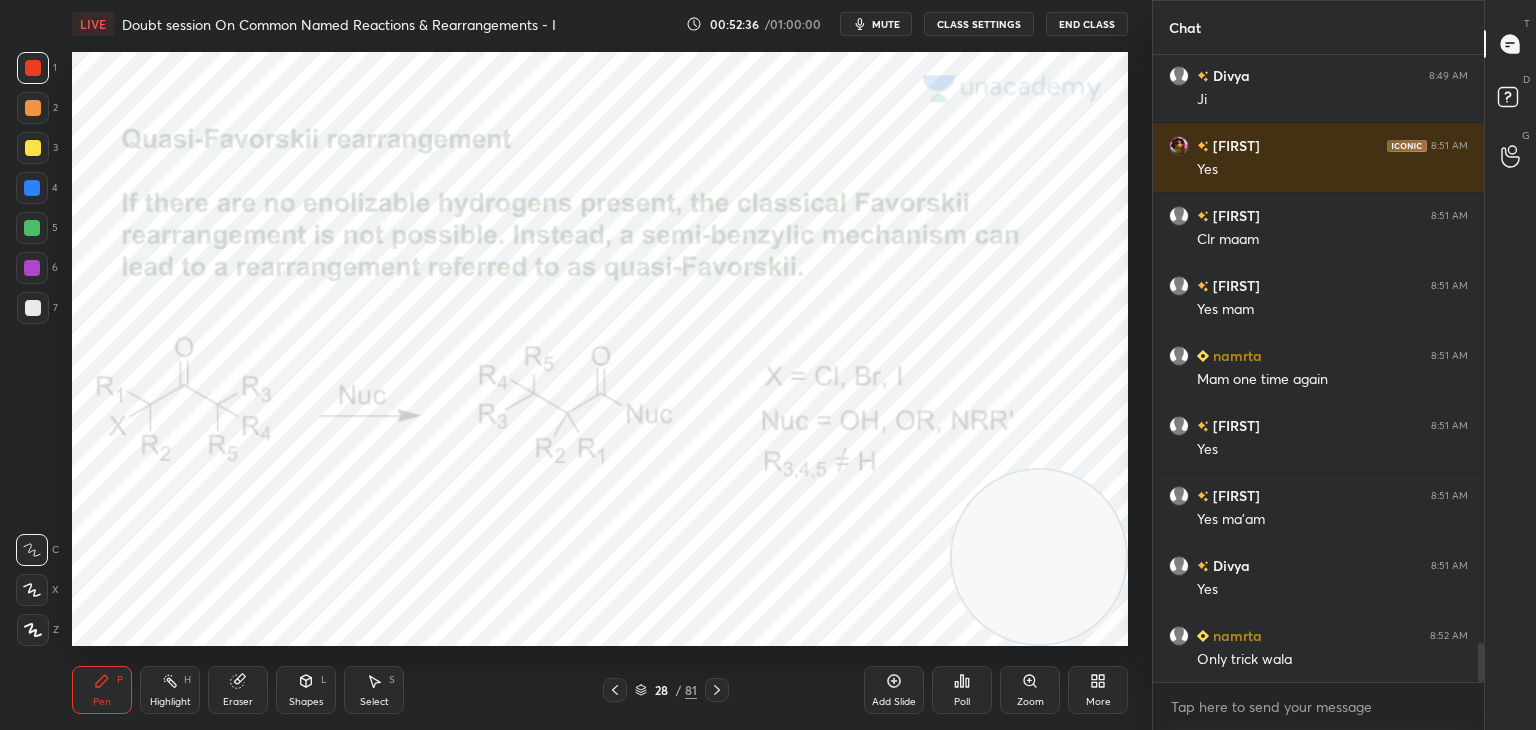 click at bounding box center (32, 188) 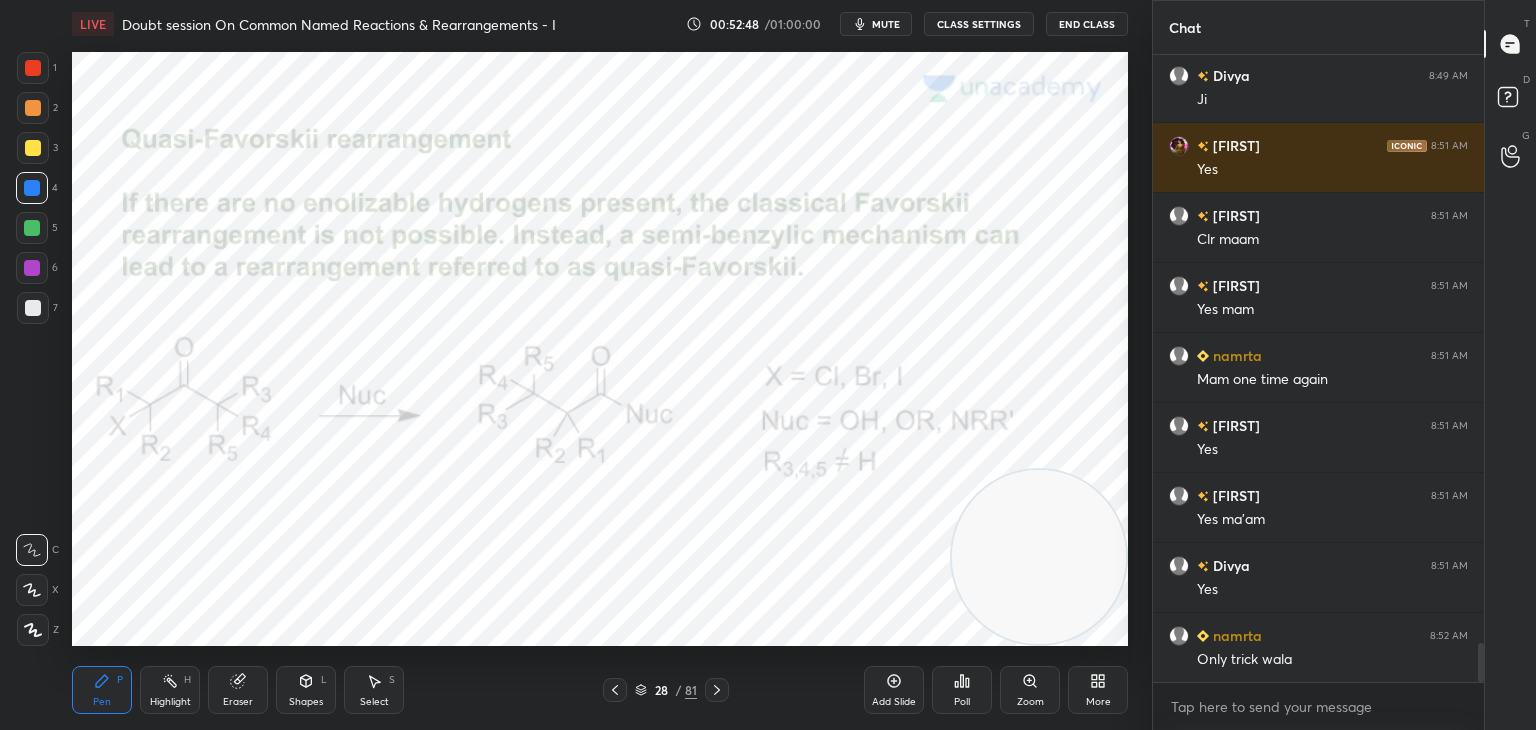 click 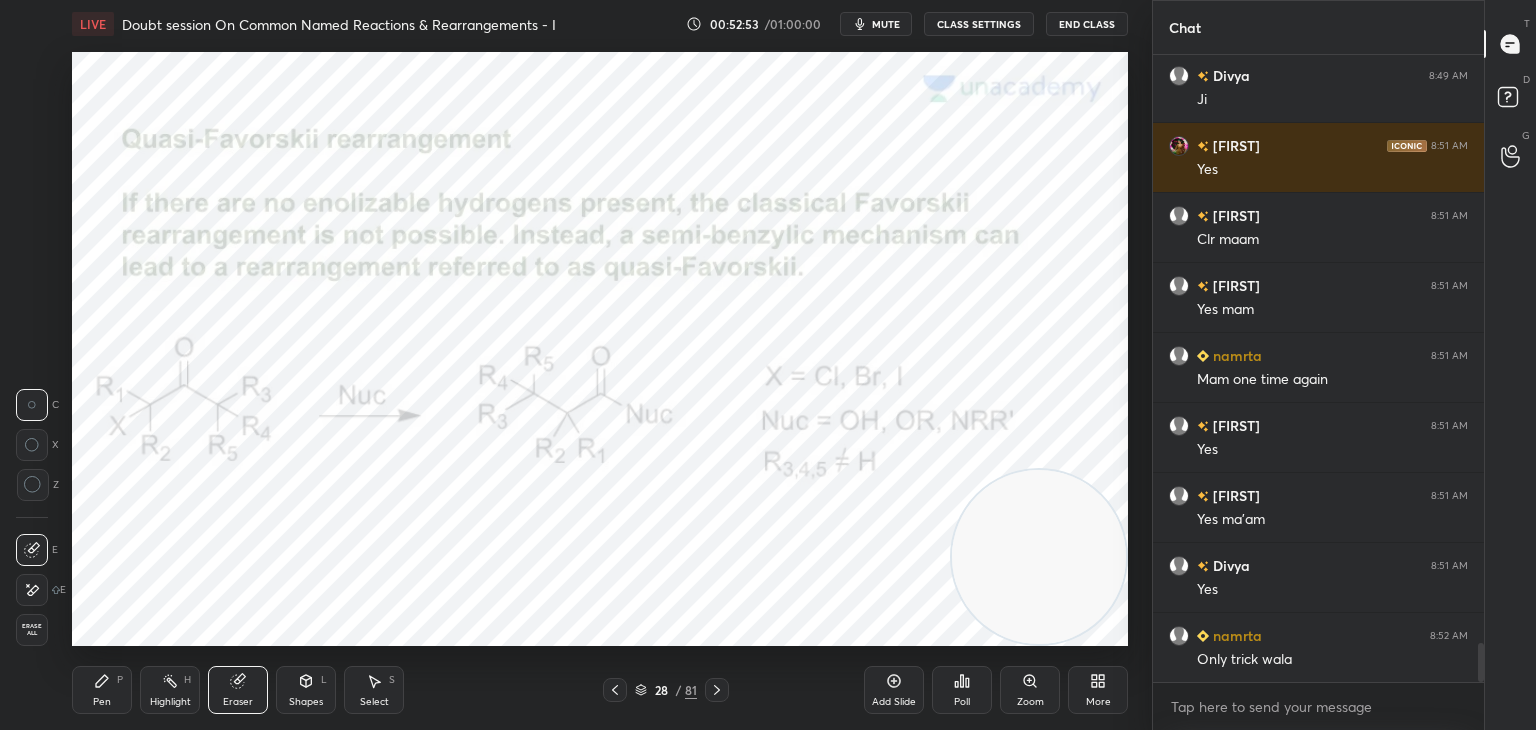 click 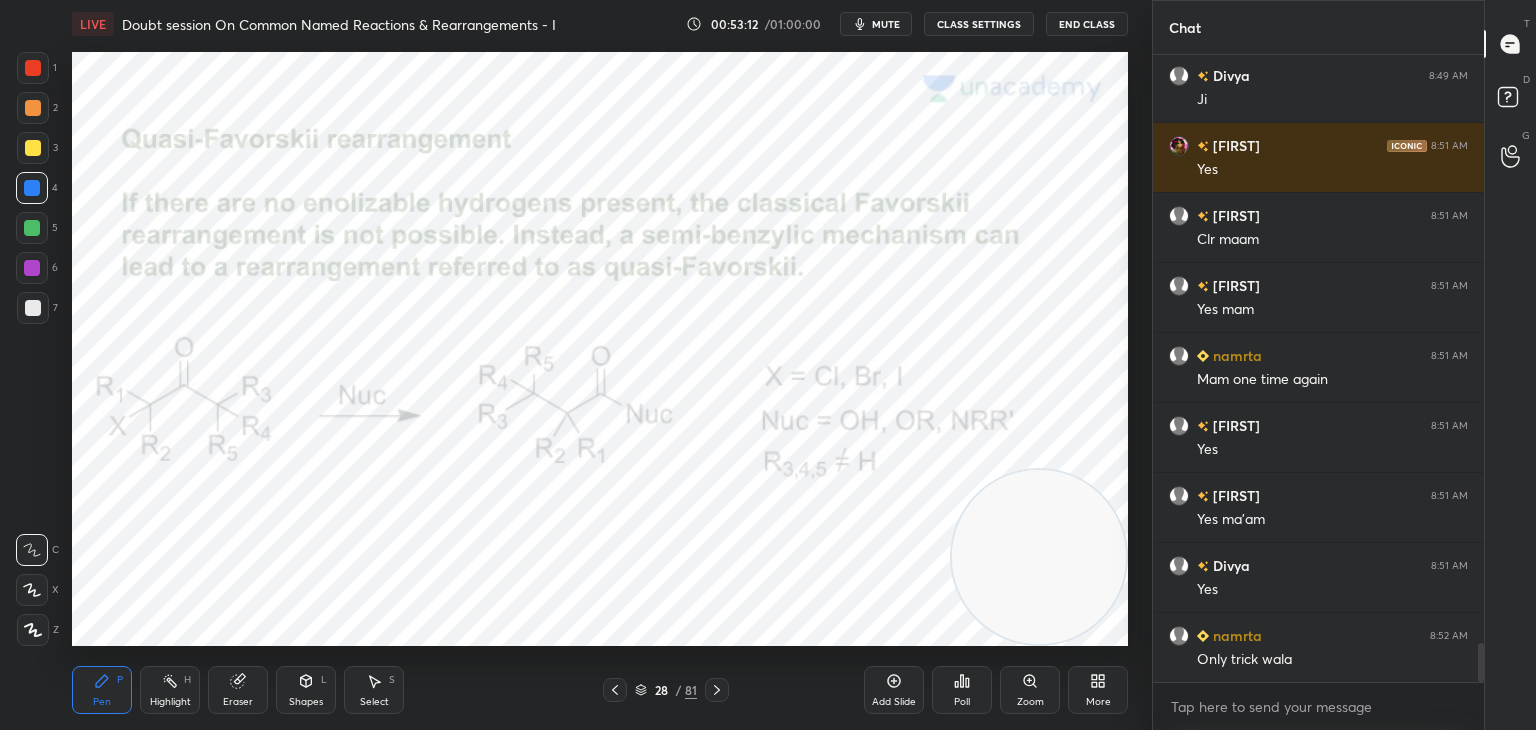 click 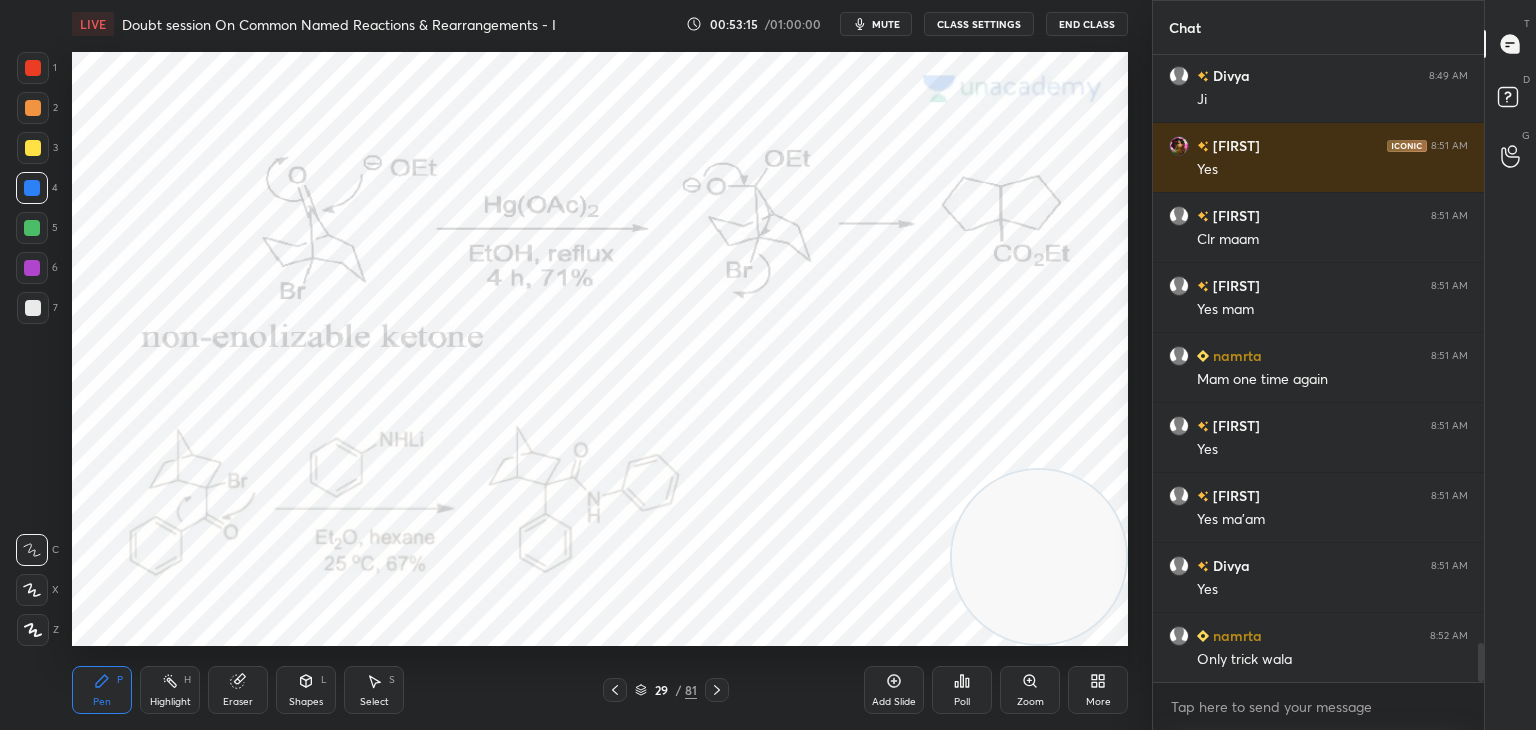 click 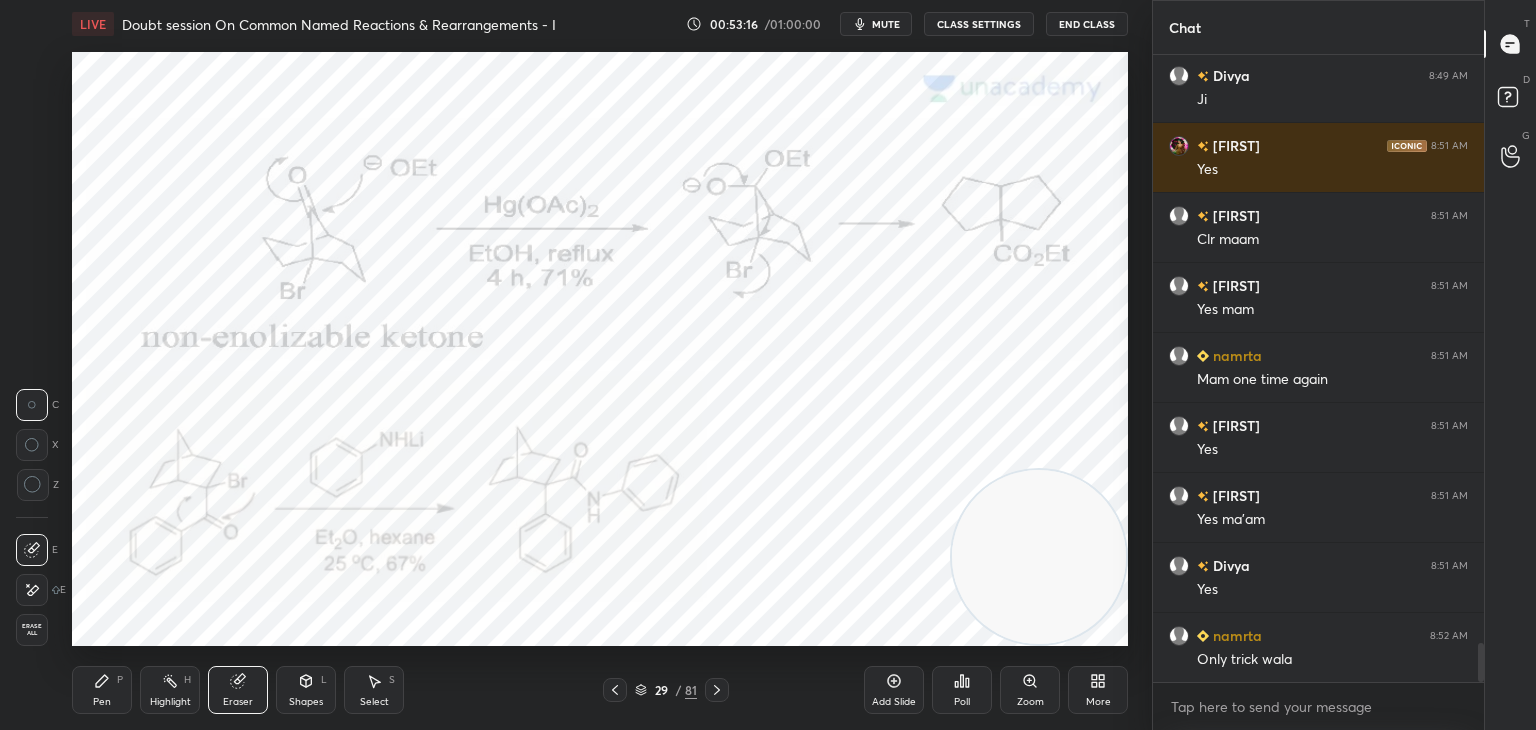 click on "Erase all" at bounding box center (32, 630) 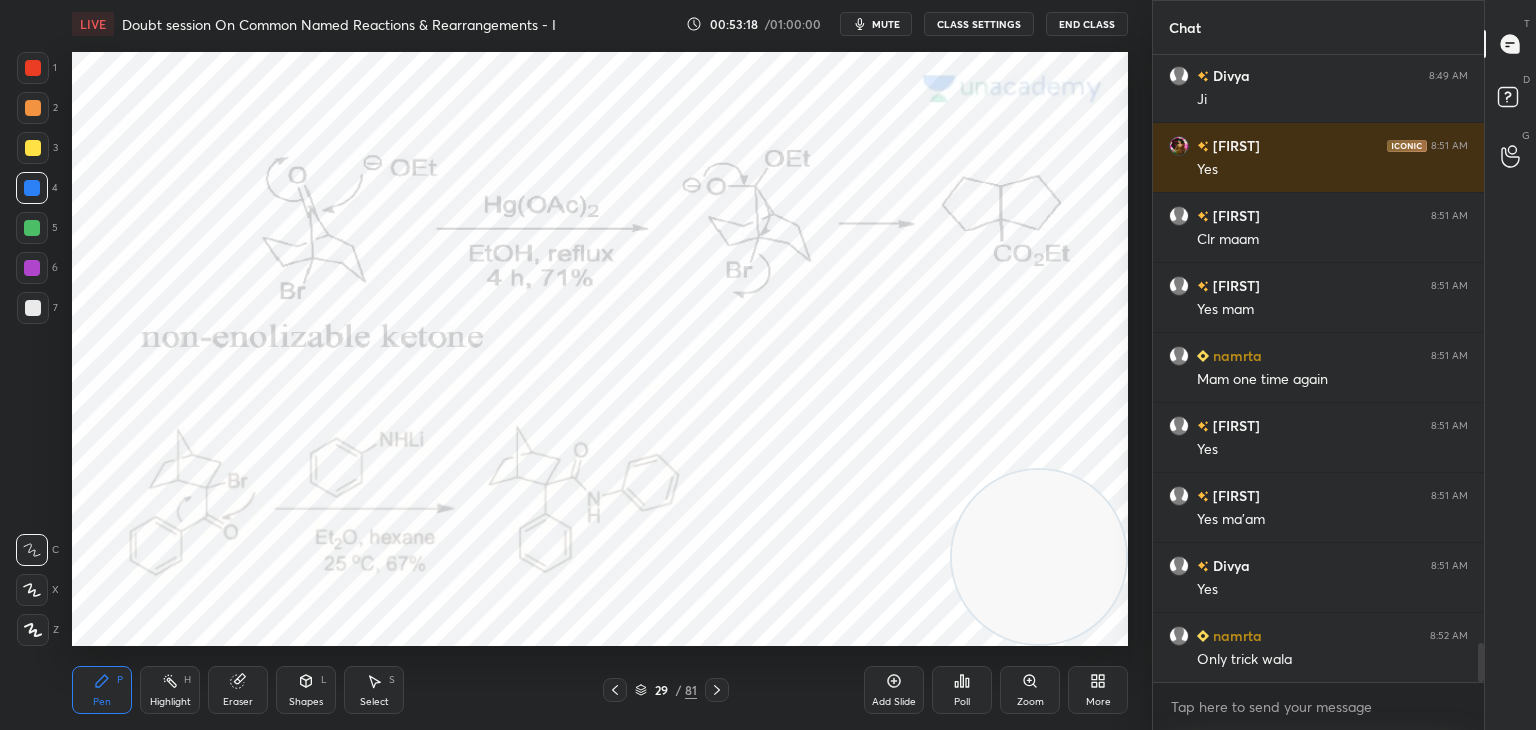 scroll, scrollTop: 9570, scrollLeft: 0, axis: vertical 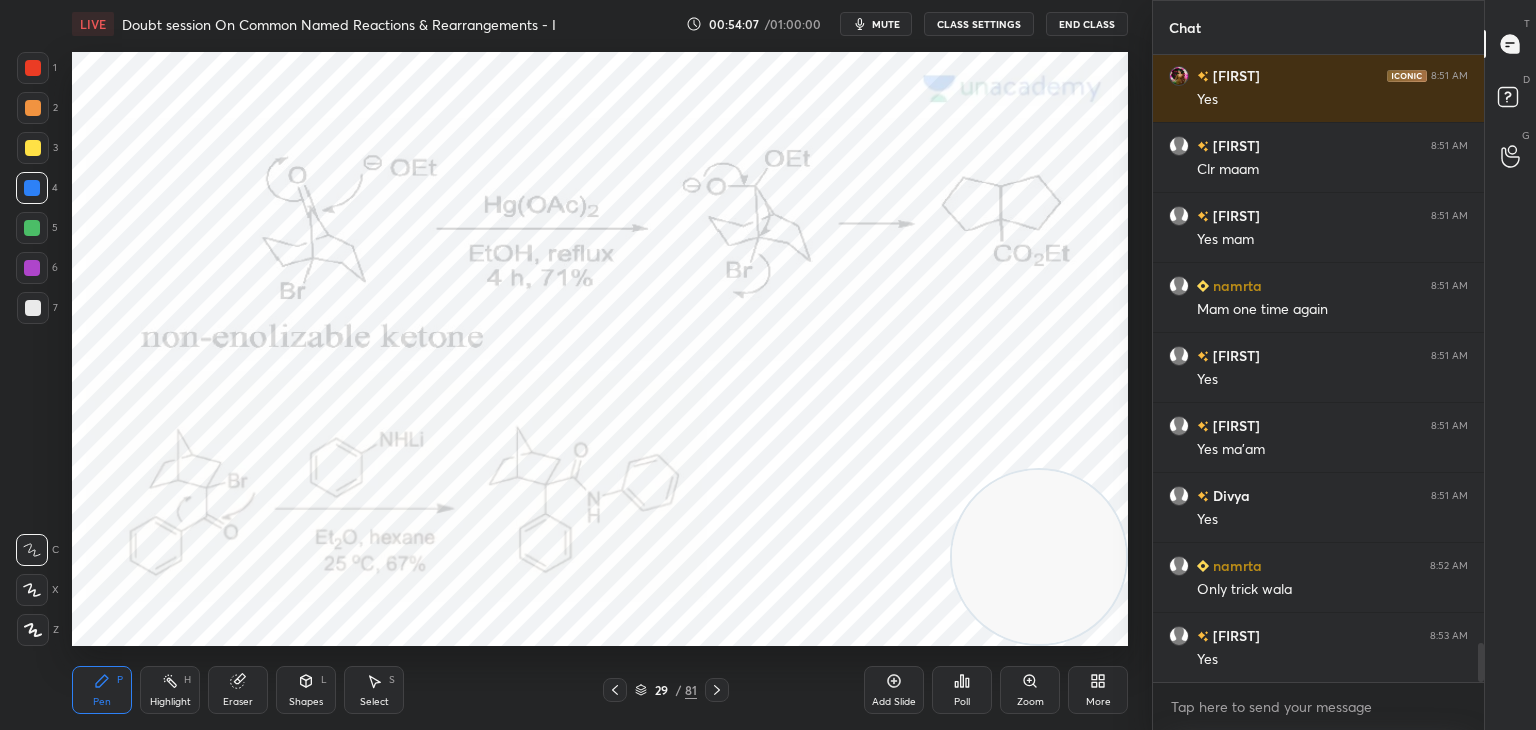 click 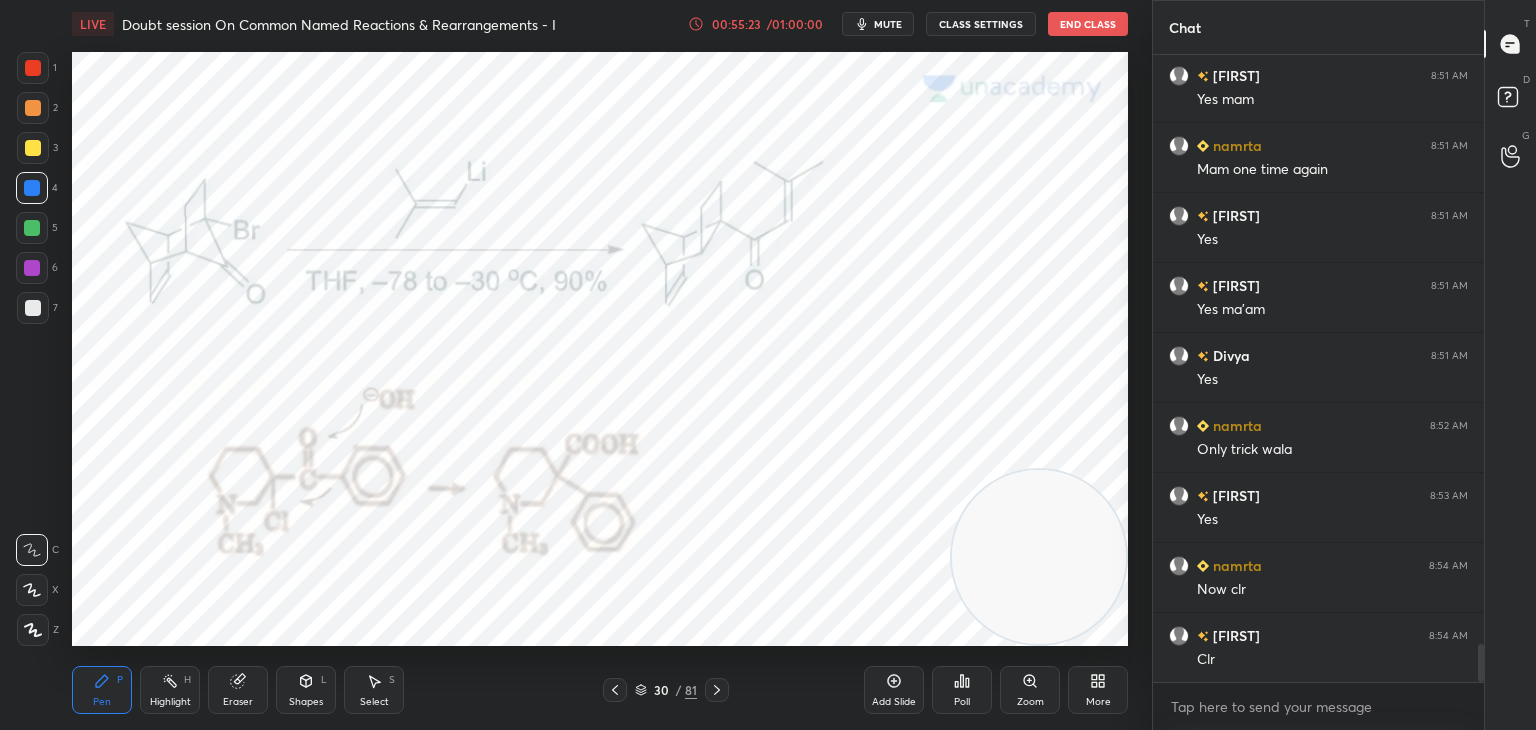 scroll, scrollTop: 9780, scrollLeft: 0, axis: vertical 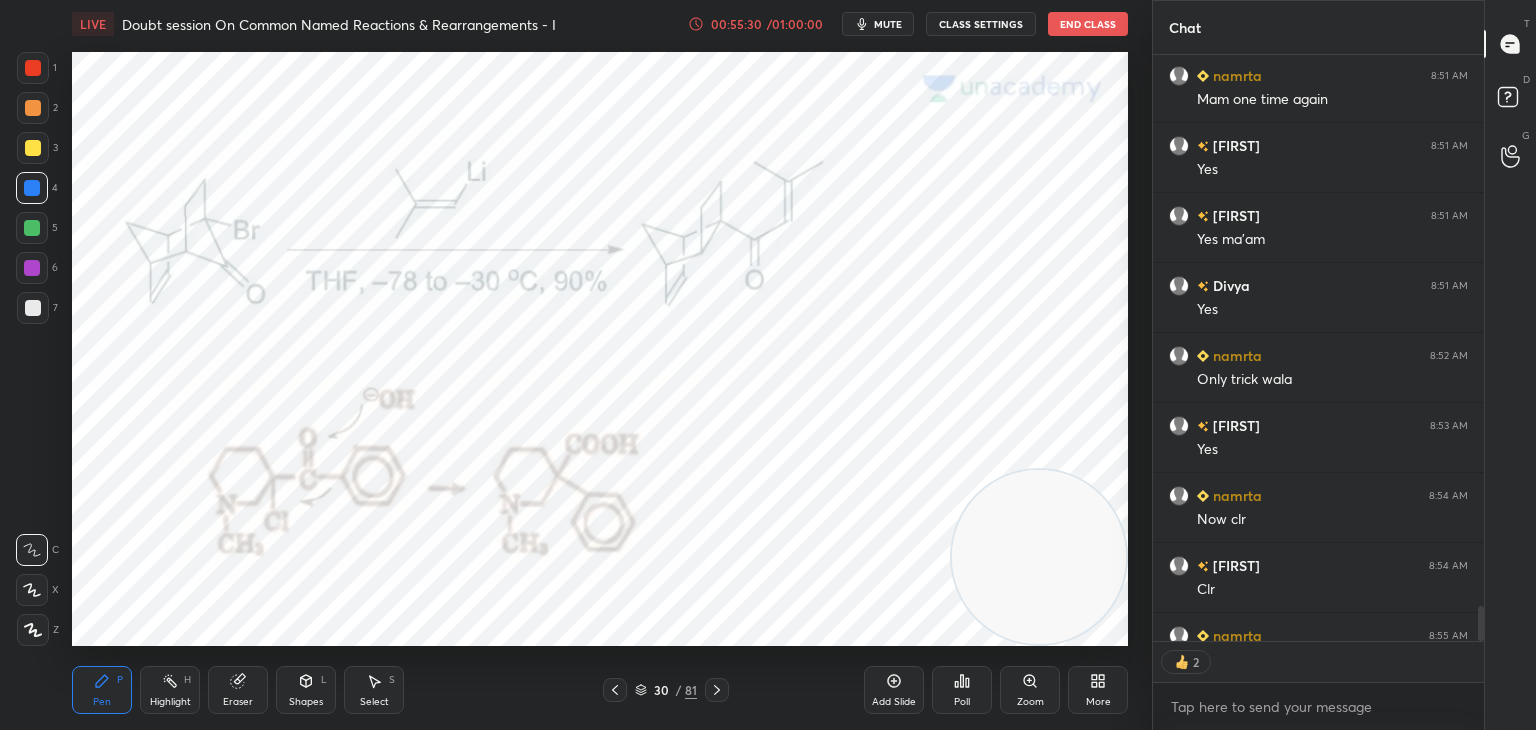click 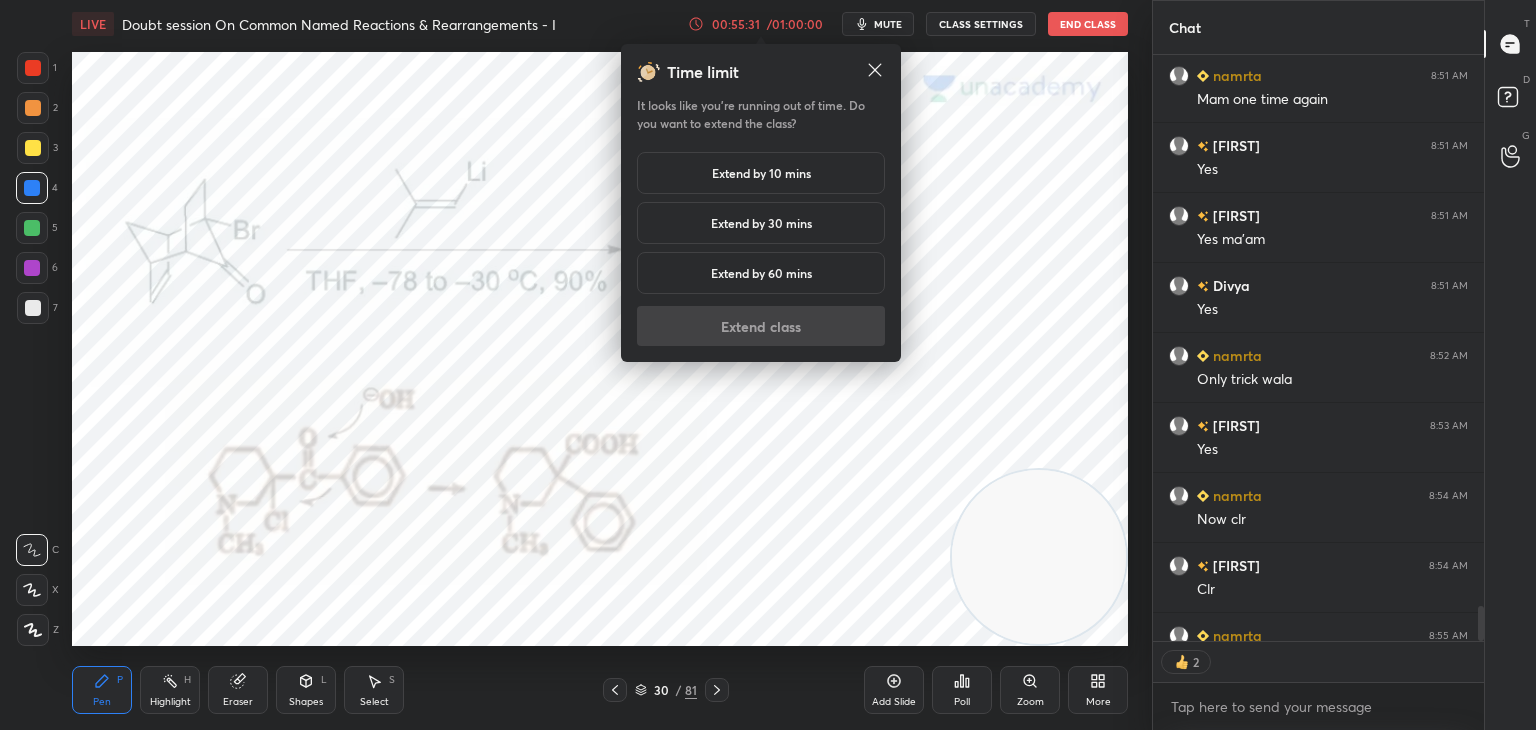 click on "Extend by 10 mins" at bounding box center (761, 173) 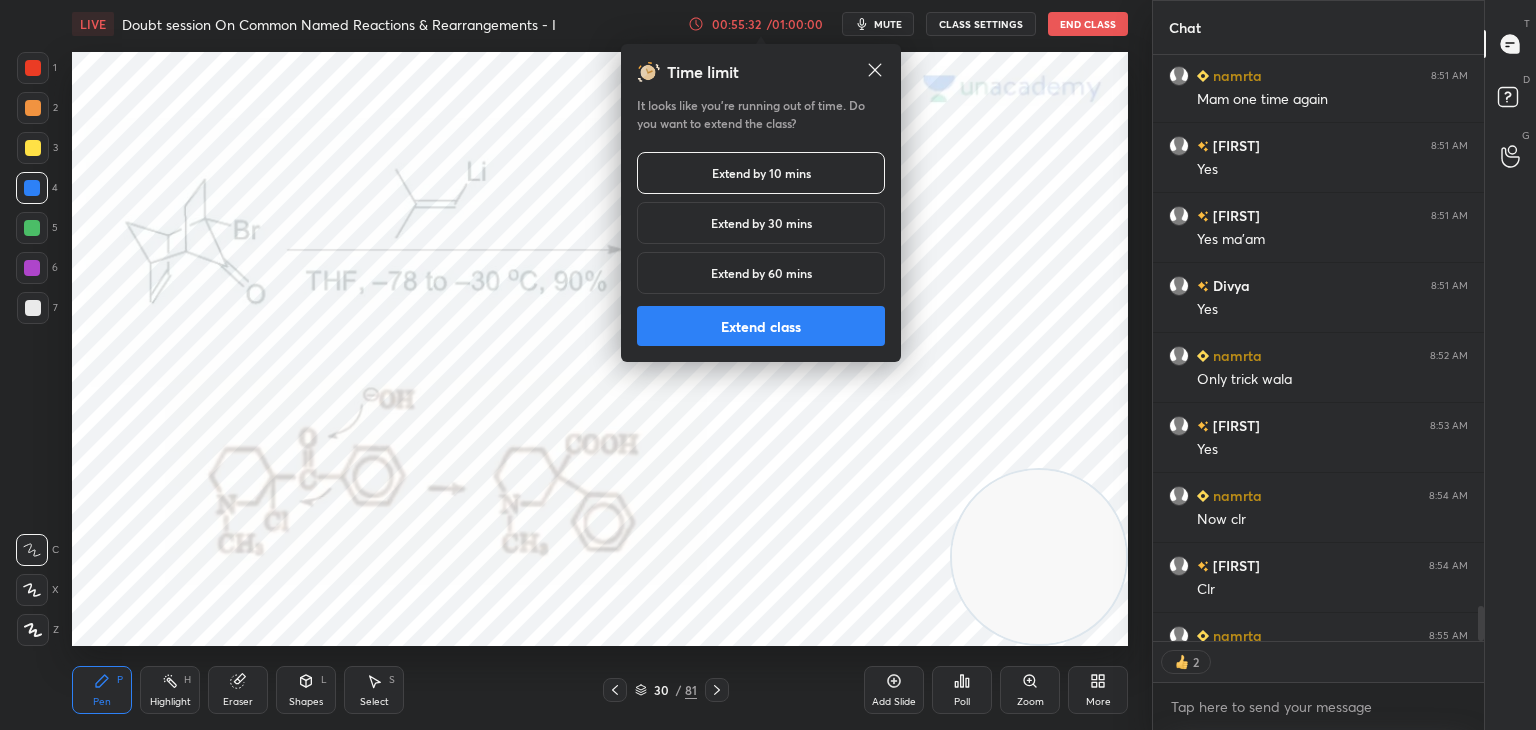 click on "Extend class" at bounding box center (761, 326) 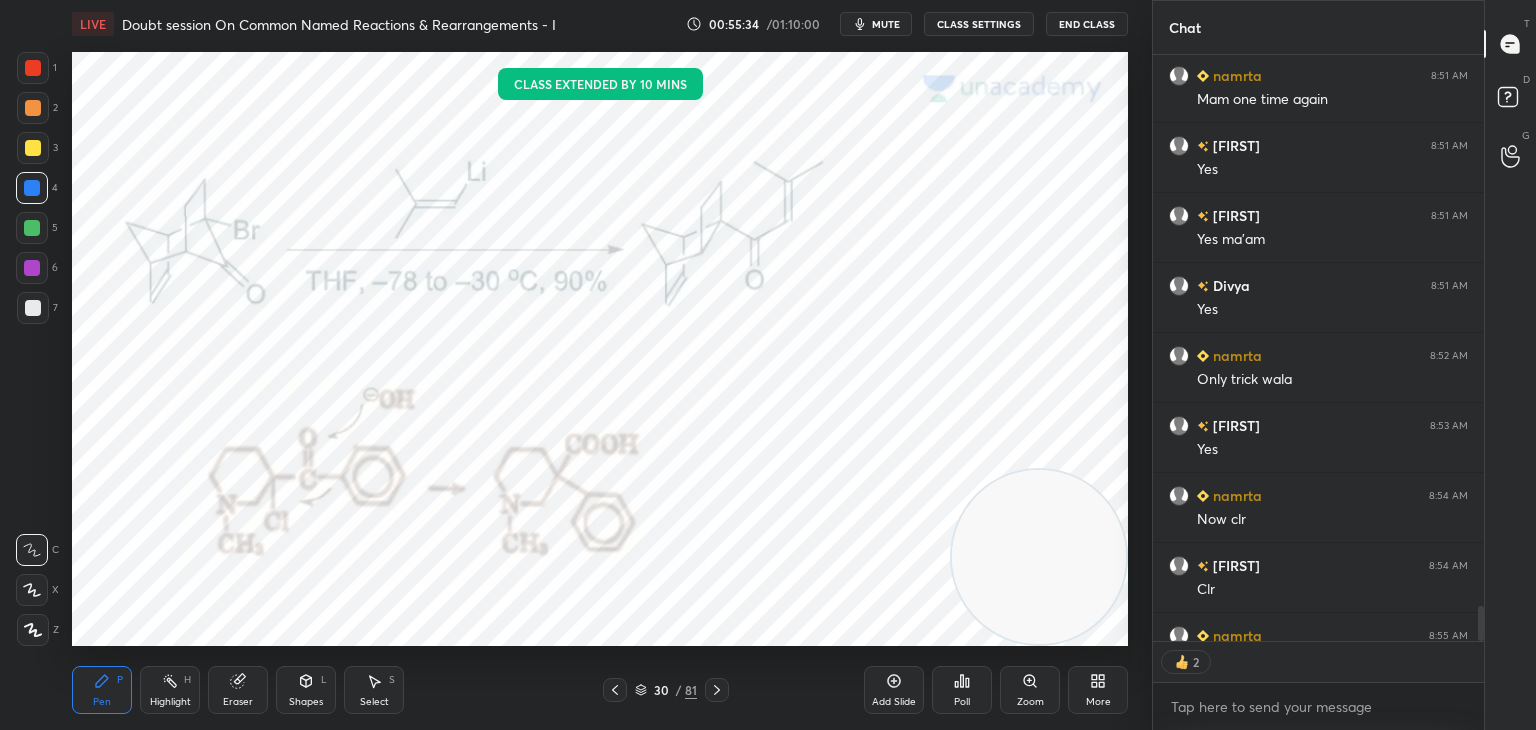 click at bounding box center [33, 68] 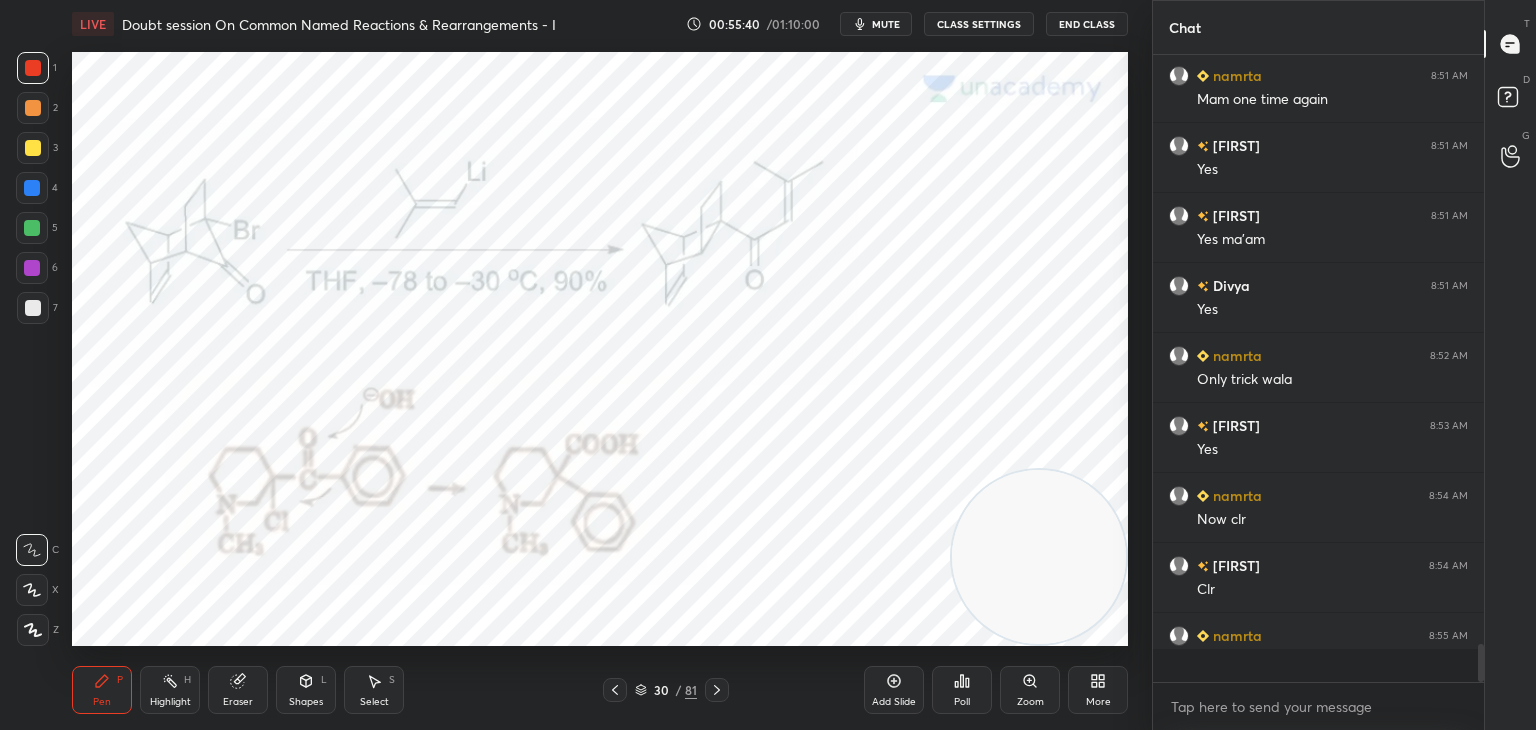 scroll, scrollTop: 6, scrollLeft: 6, axis: both 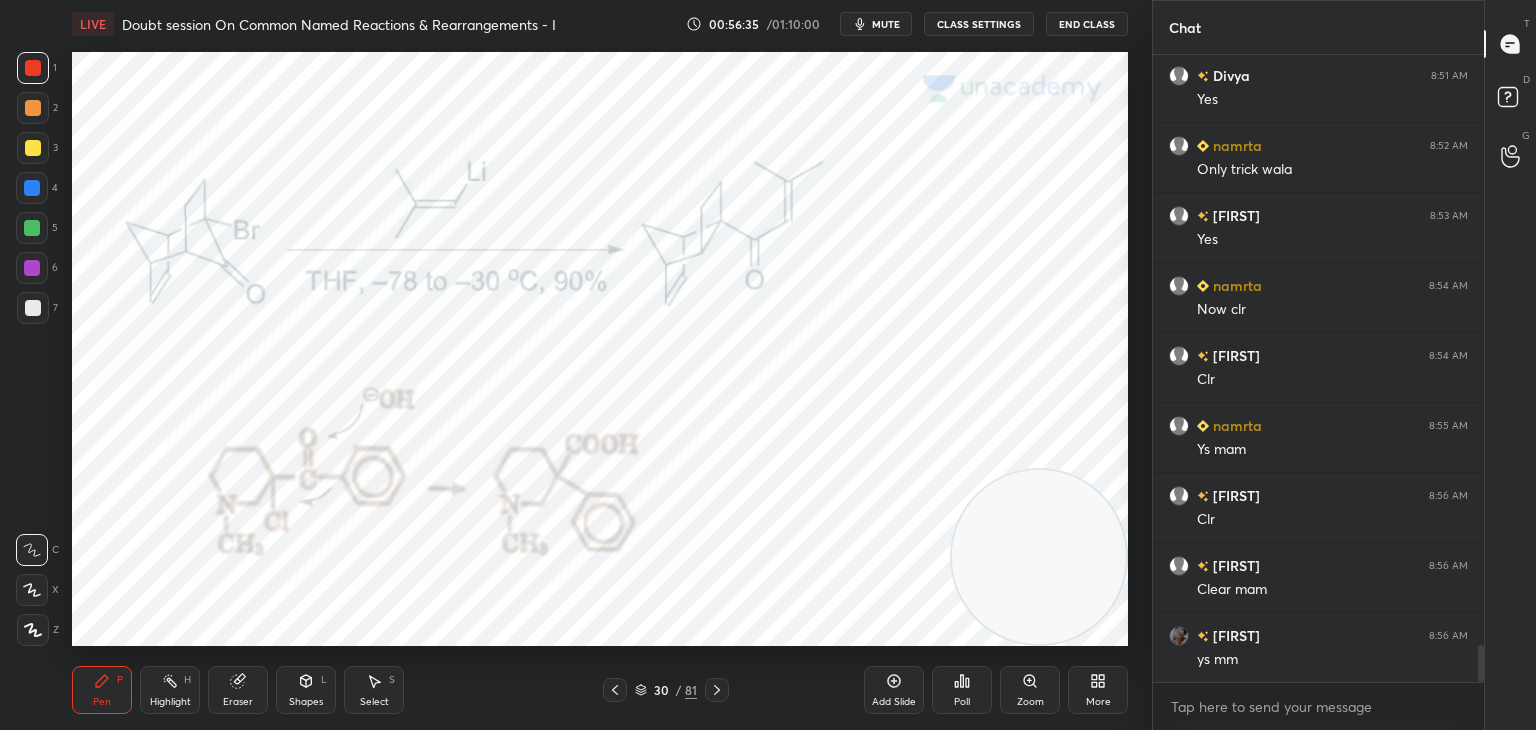 click 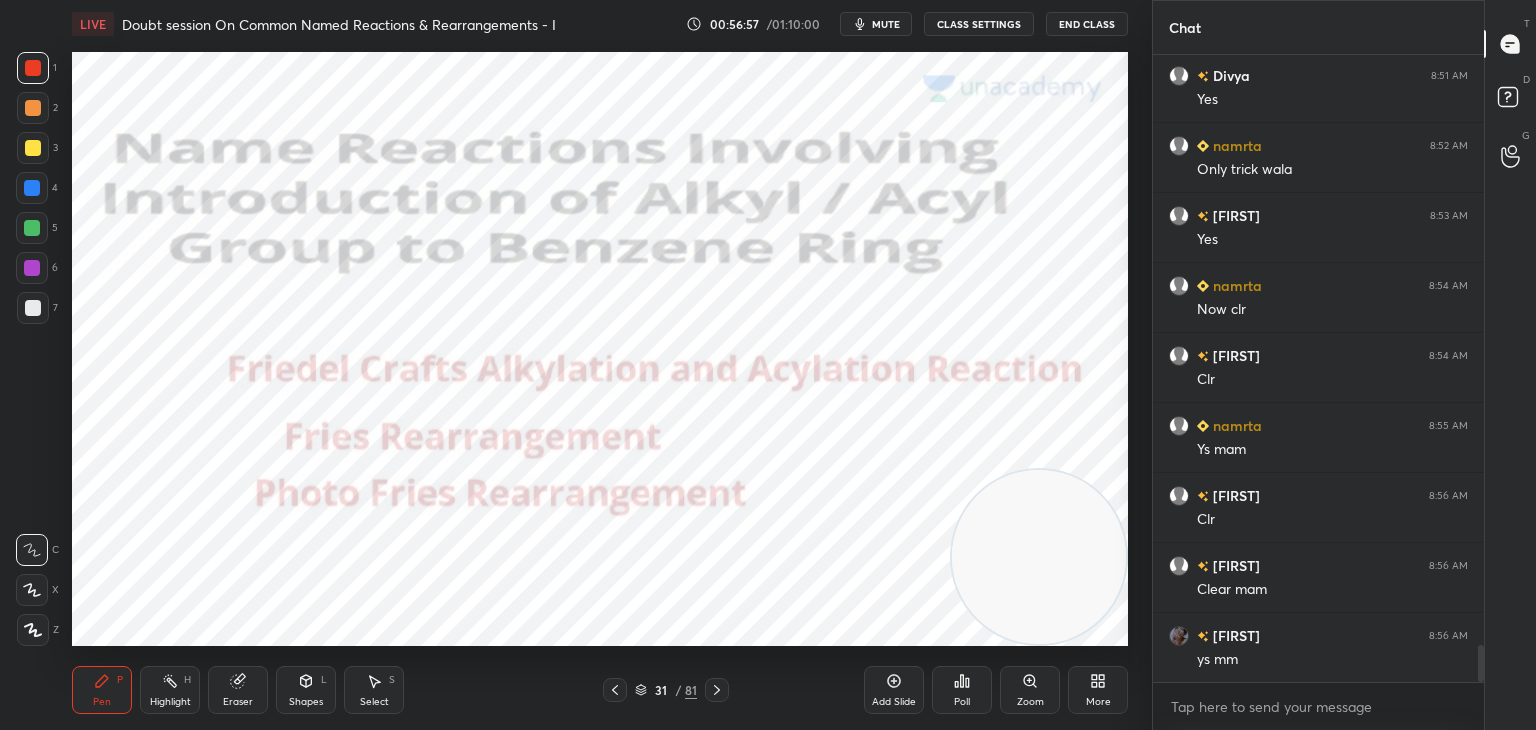scroll, scrollTop: 10060, scrollLeft: 0, axis: vertical 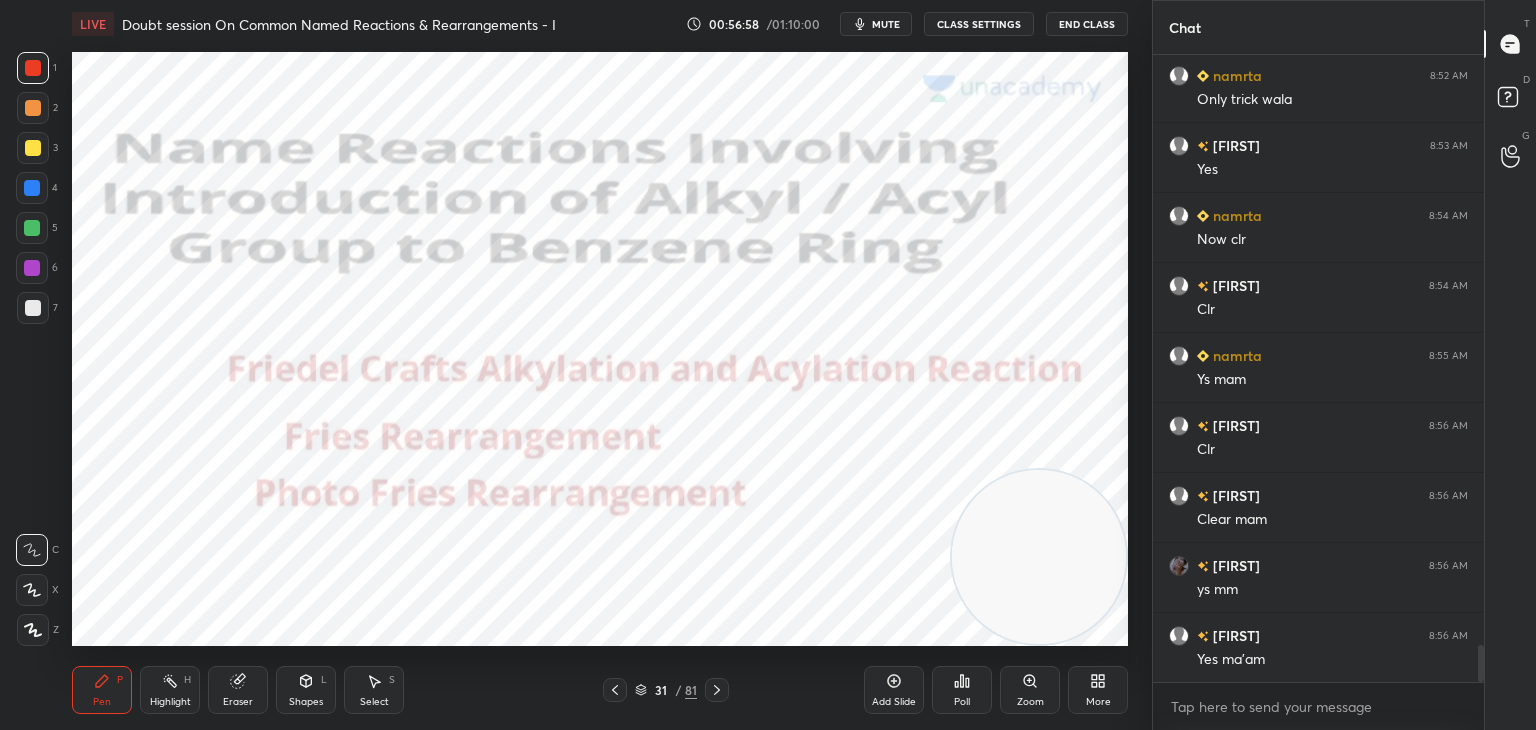 click 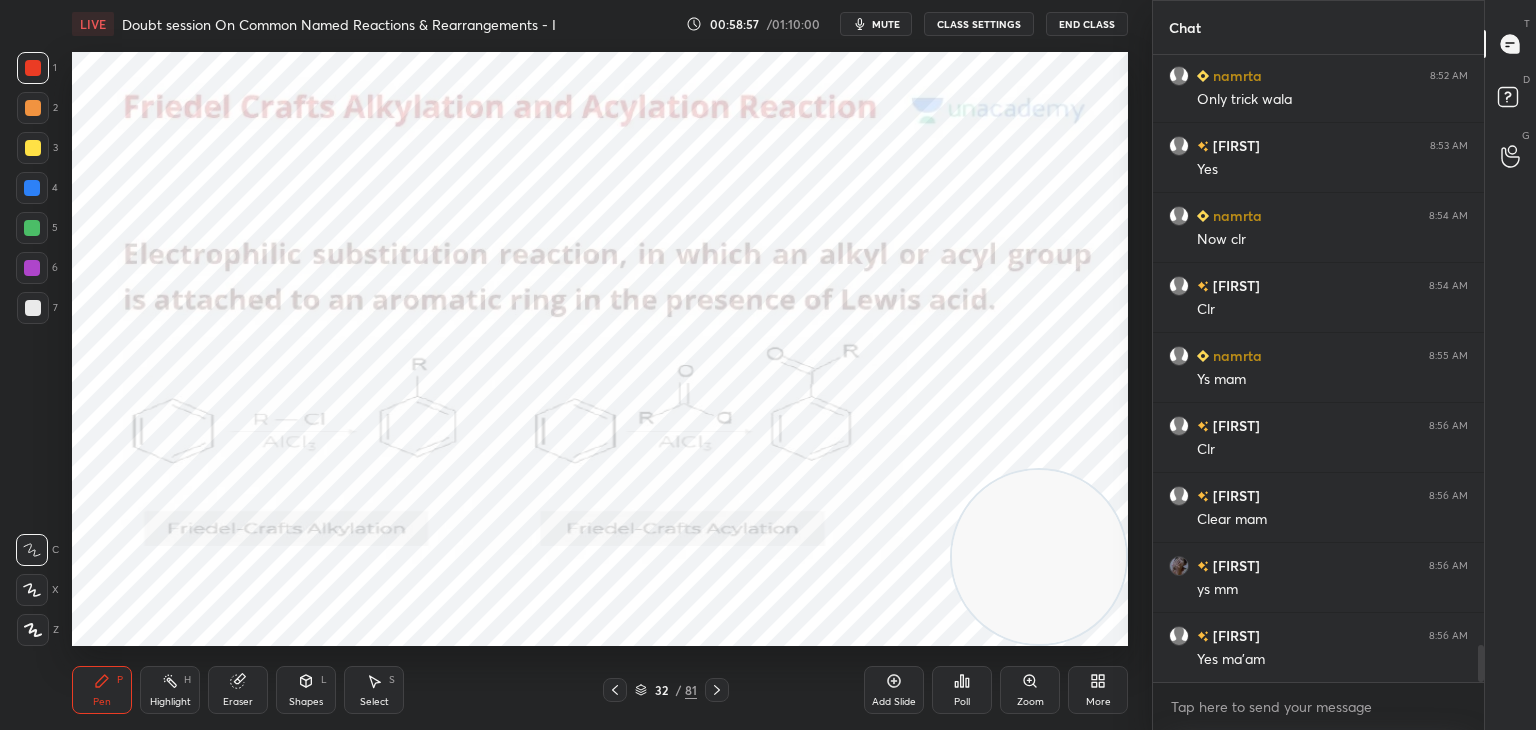 click 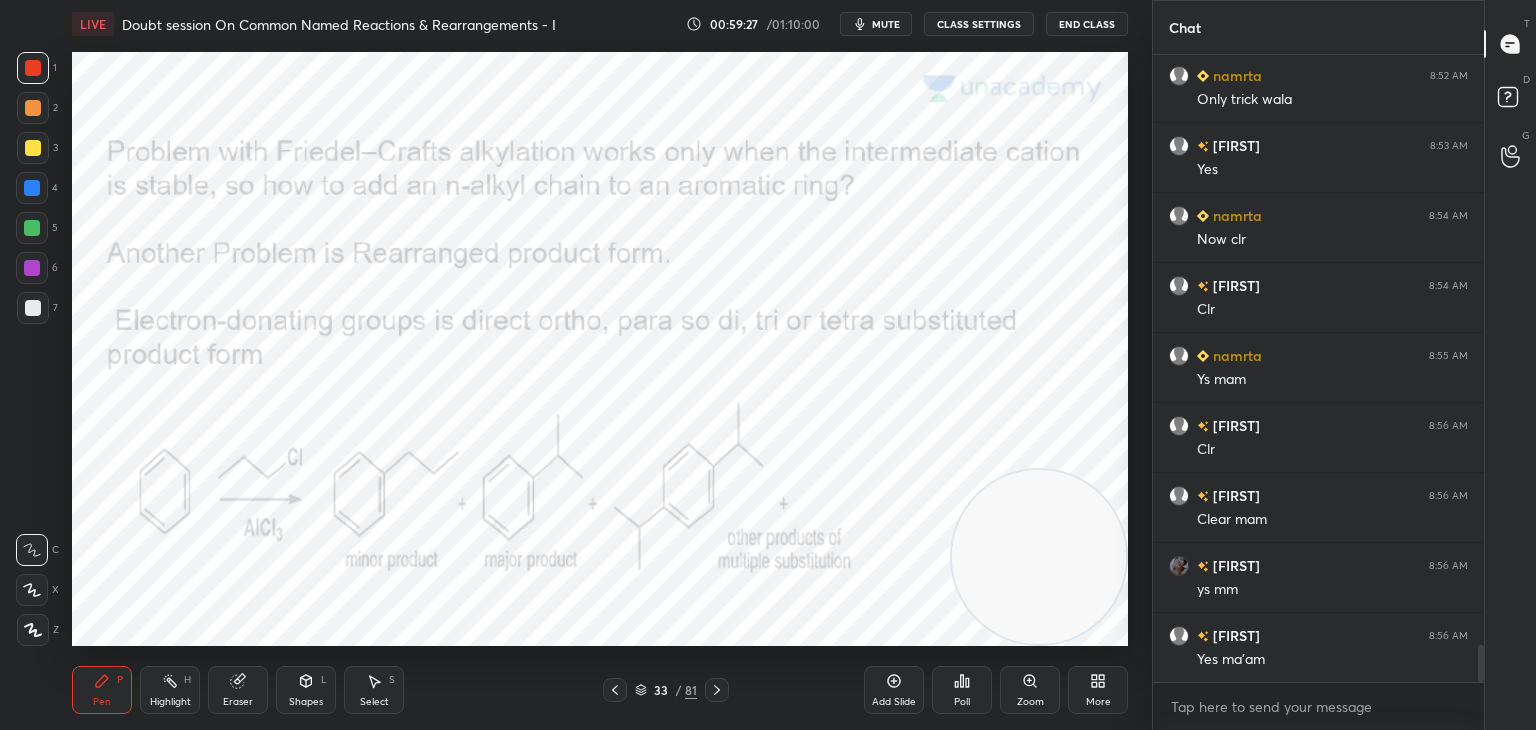 scroll, scrollTop: 10130, scrollLeft: 0, axis: vertical 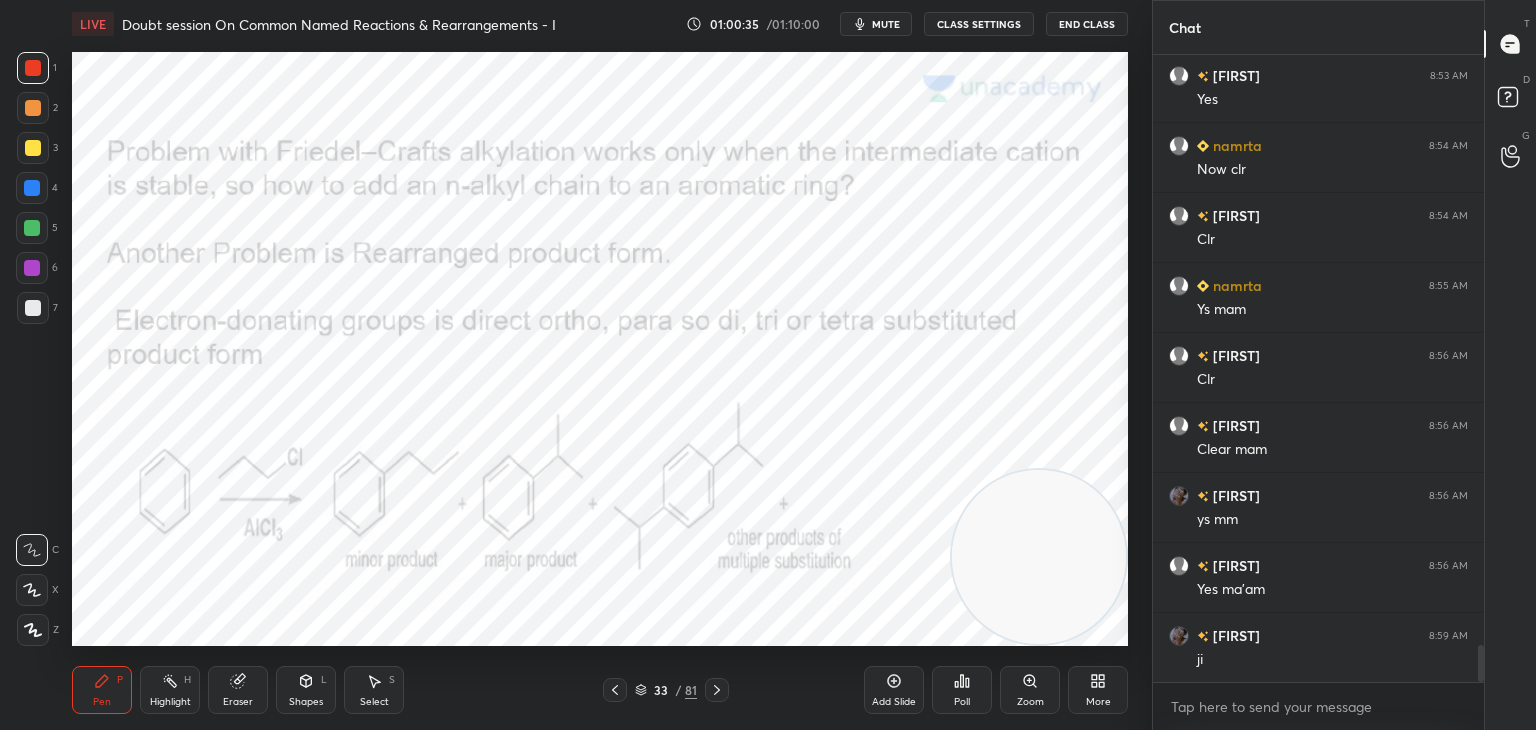 click 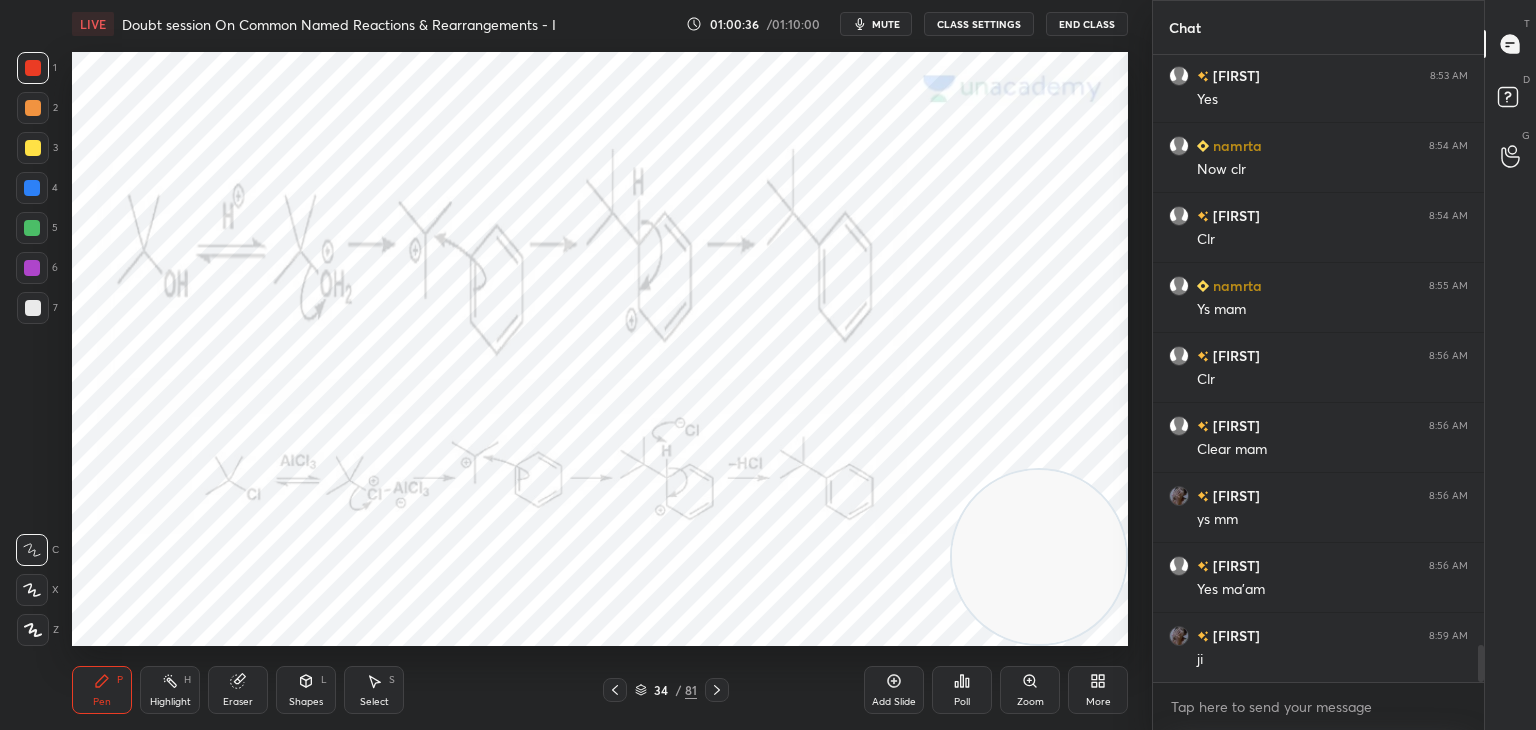 click 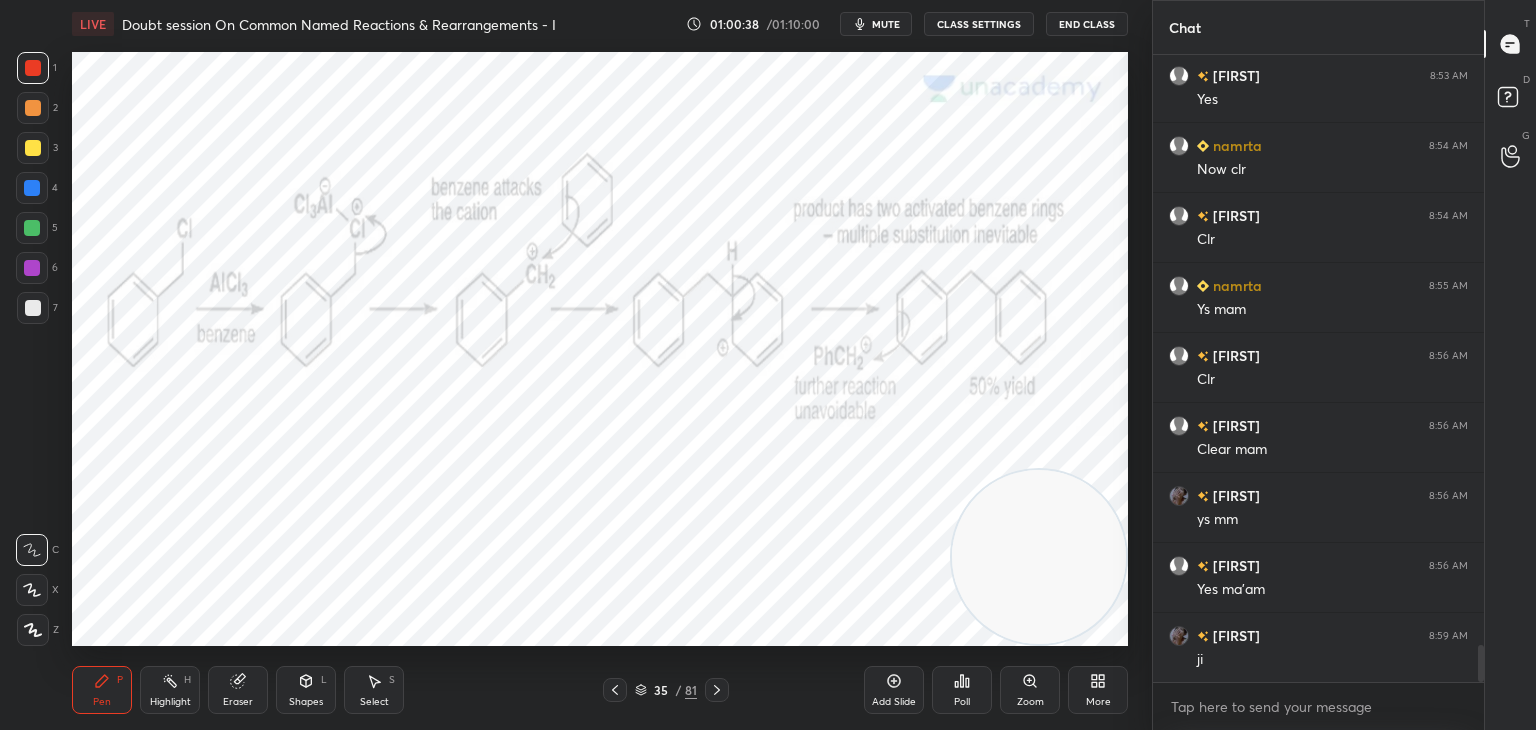 click 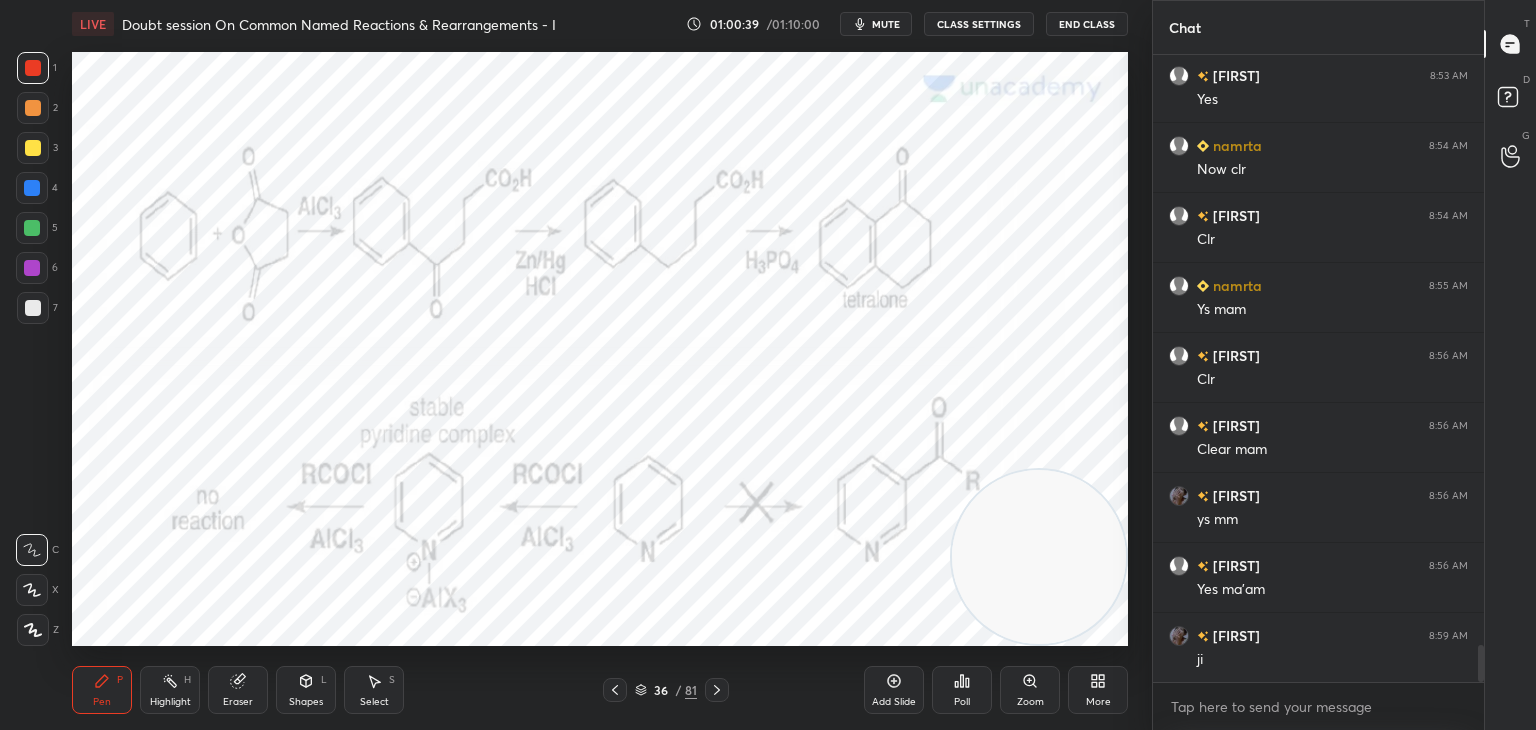 click 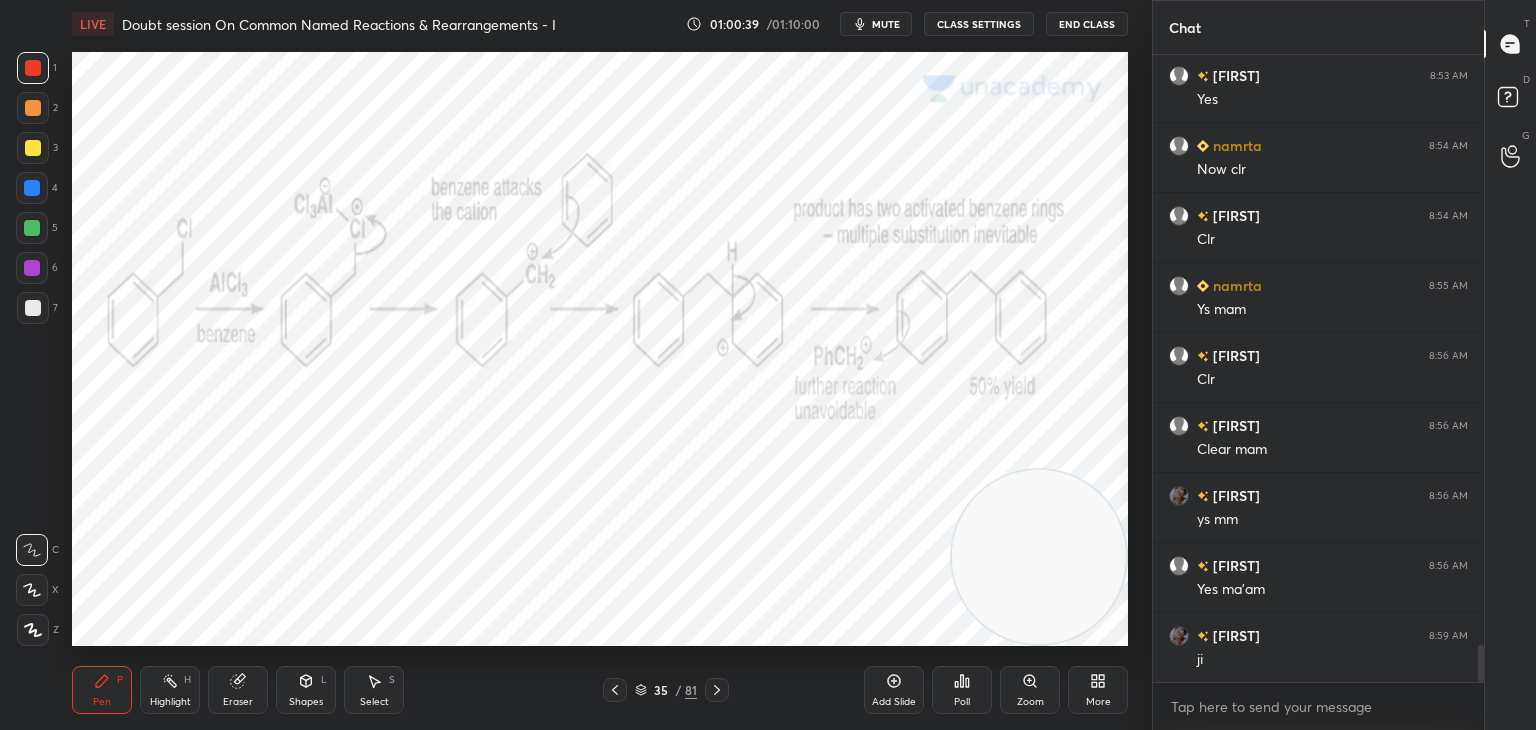 click 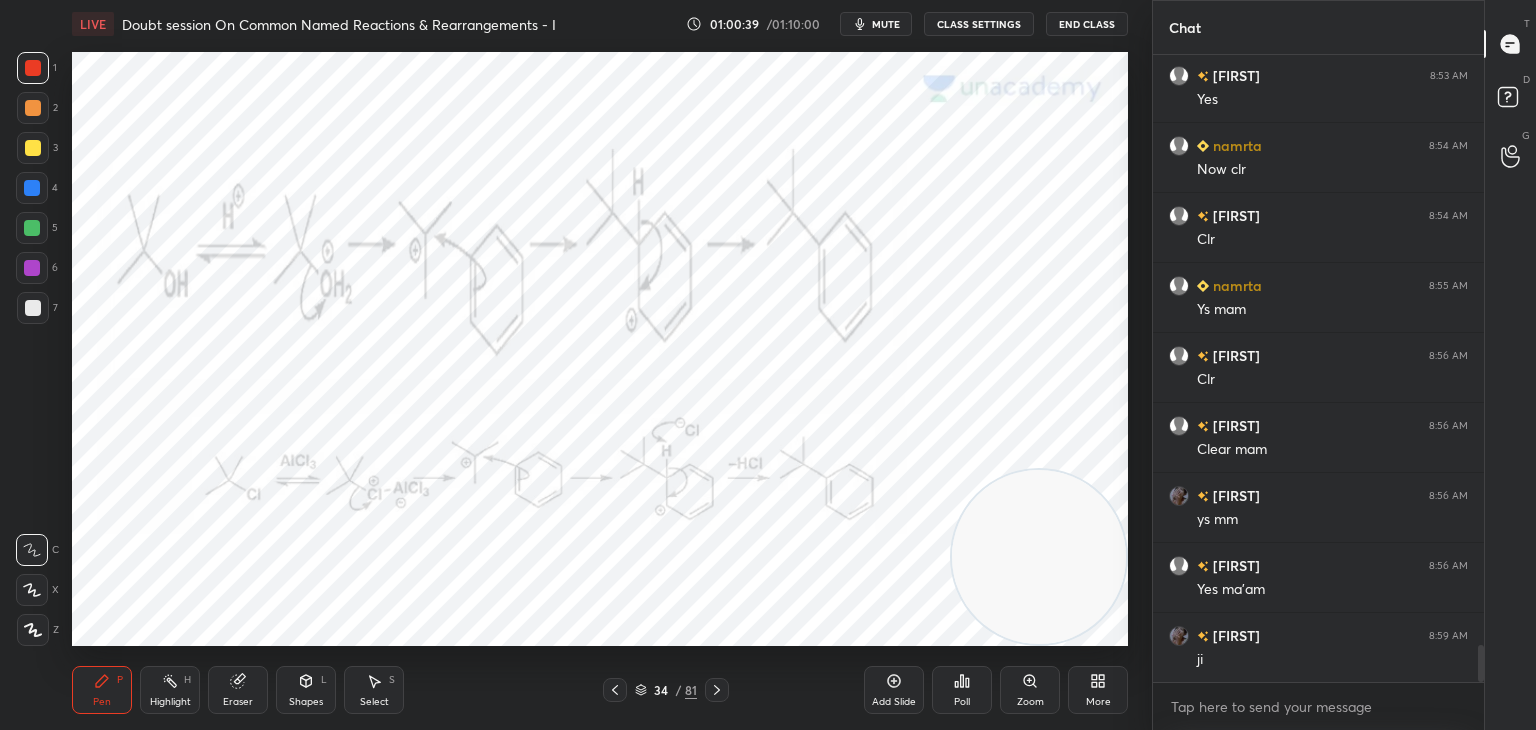 click 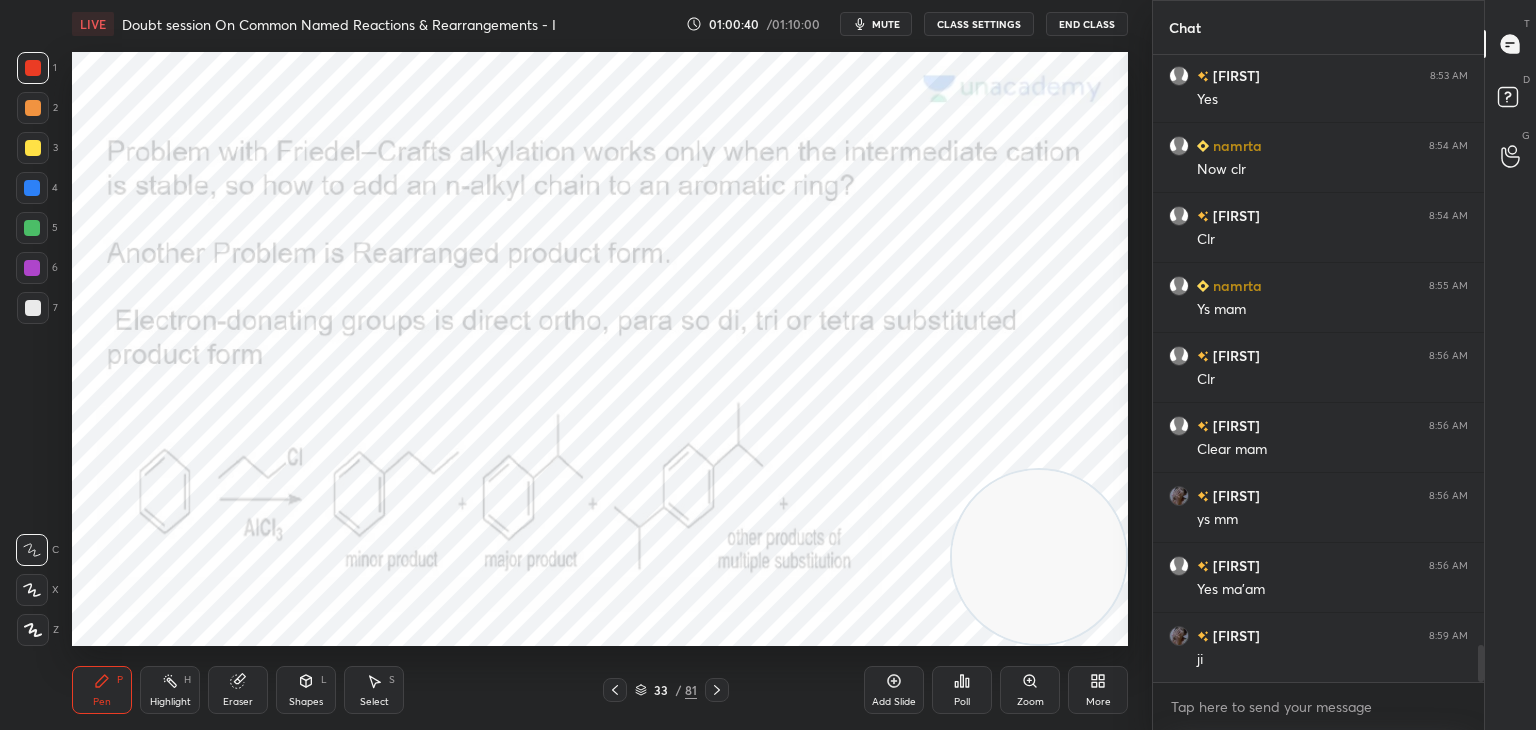 click 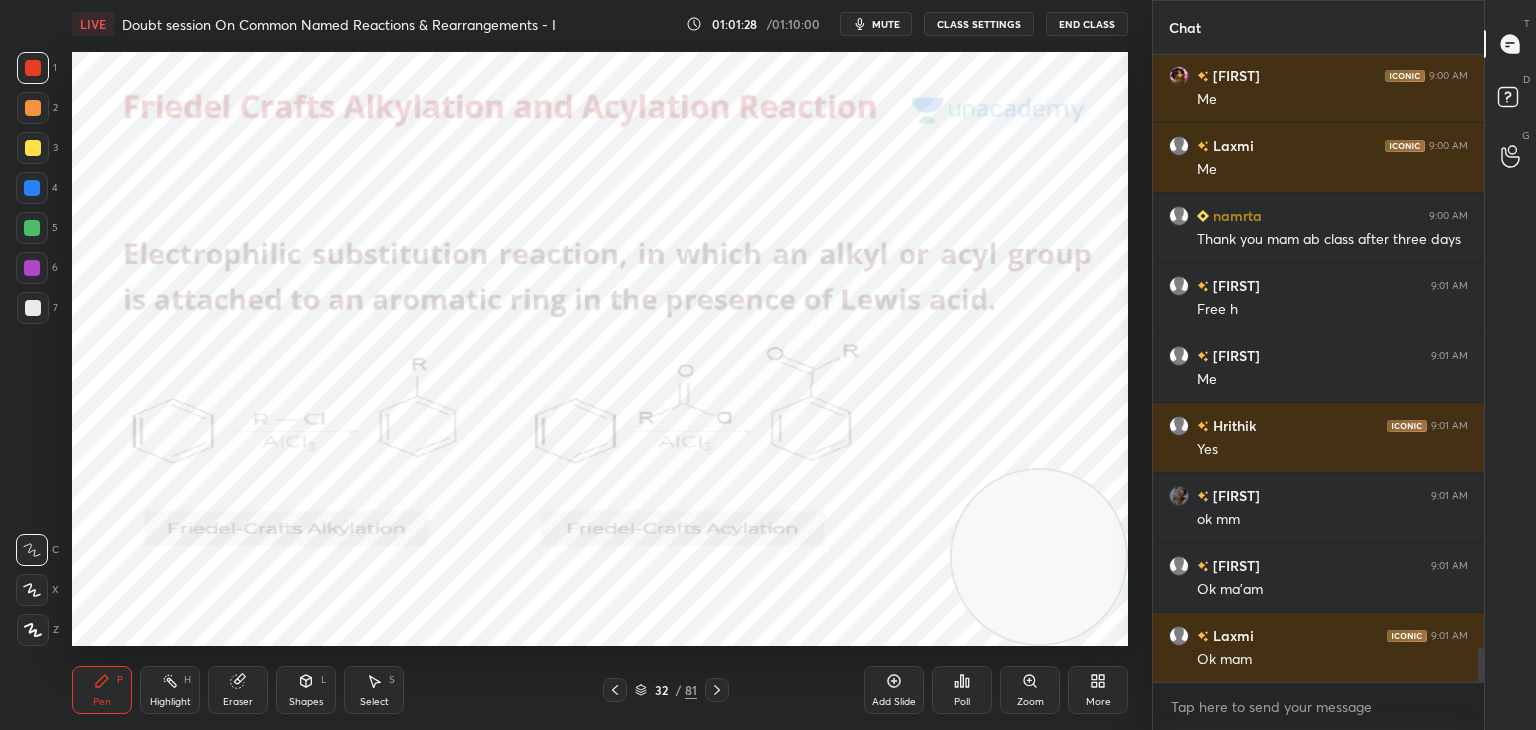 scroll, scrollTop: 10900, scrollLeft: 0, axis: vertical 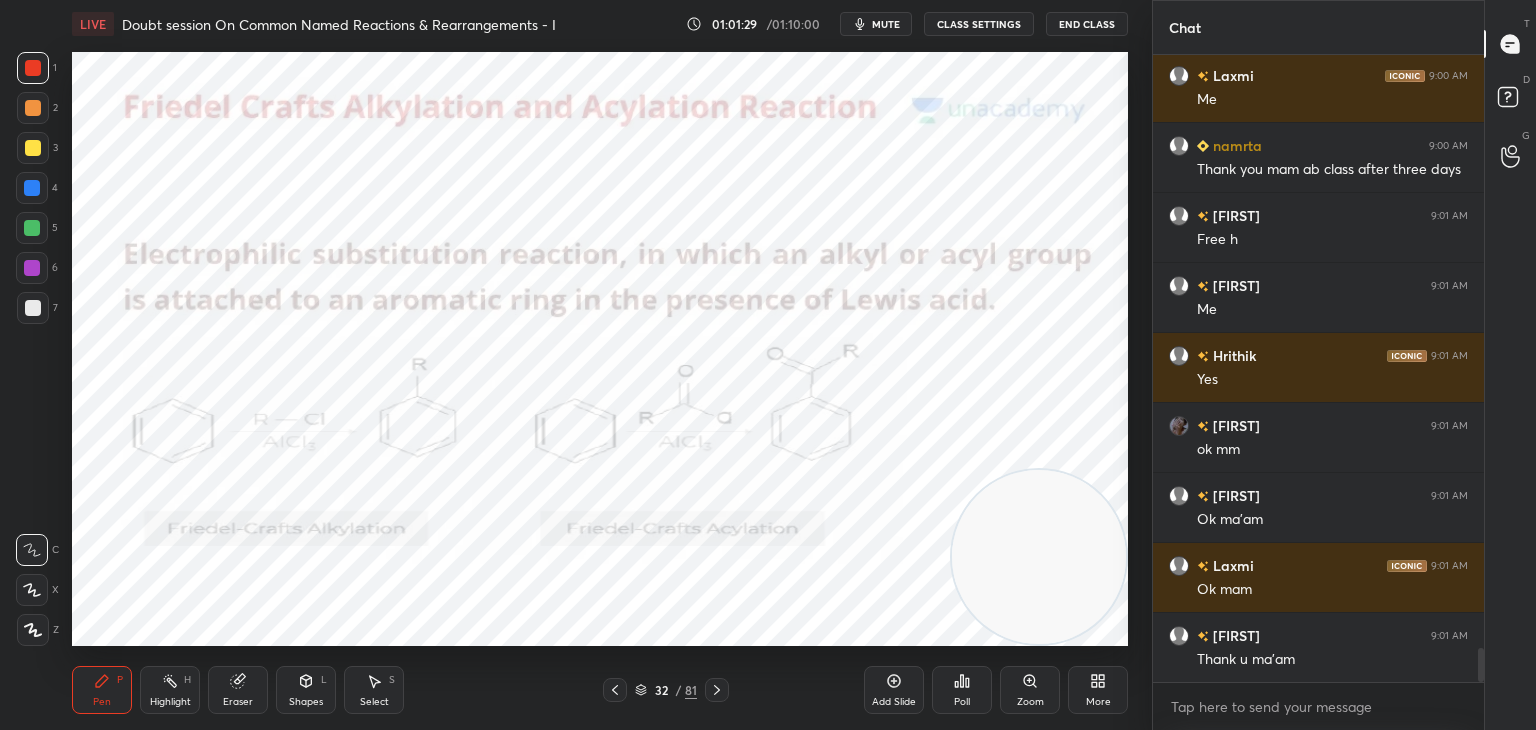 click on "End Class" at bounding box center (1087, 24) 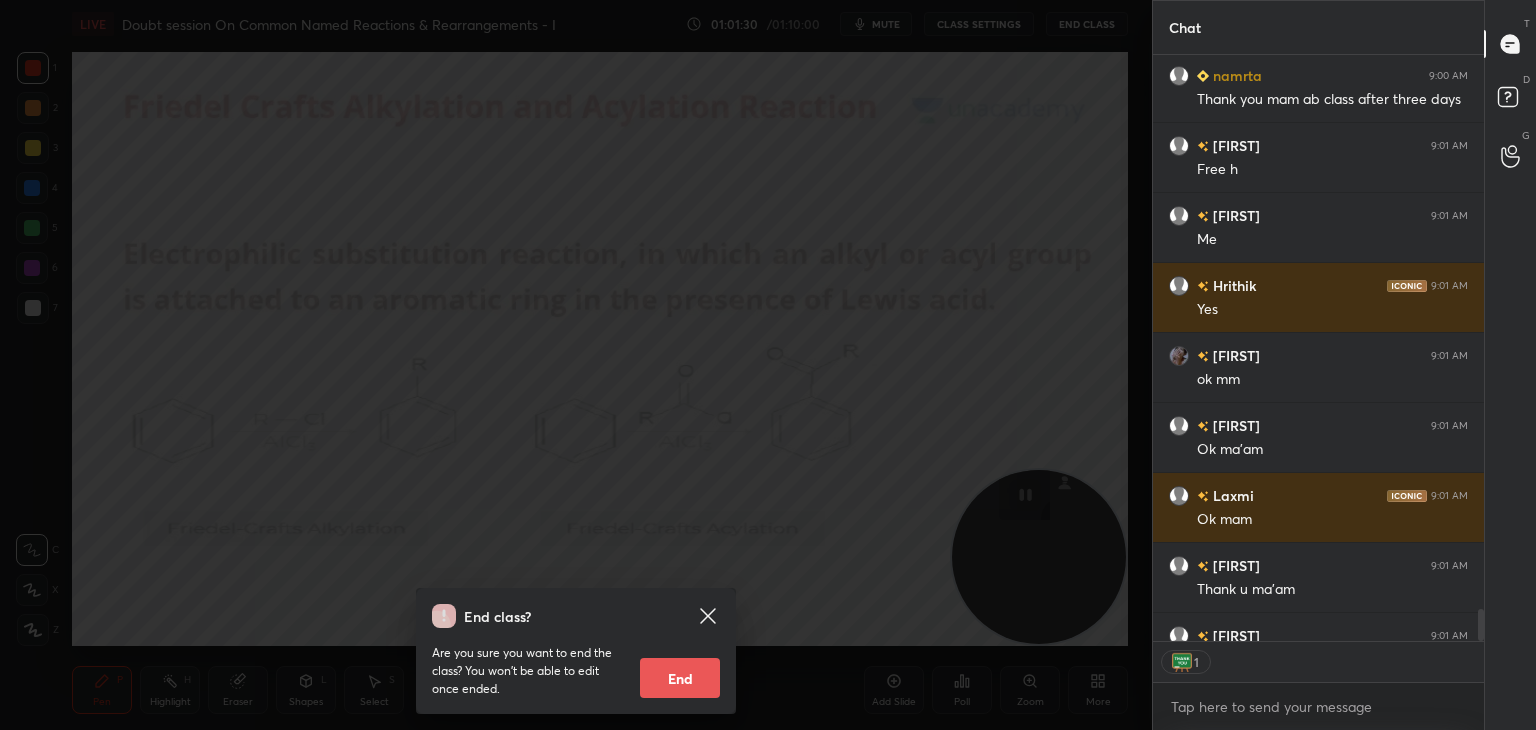 scroll, scrollTop: 581, scrollLeft: 325, axis: both 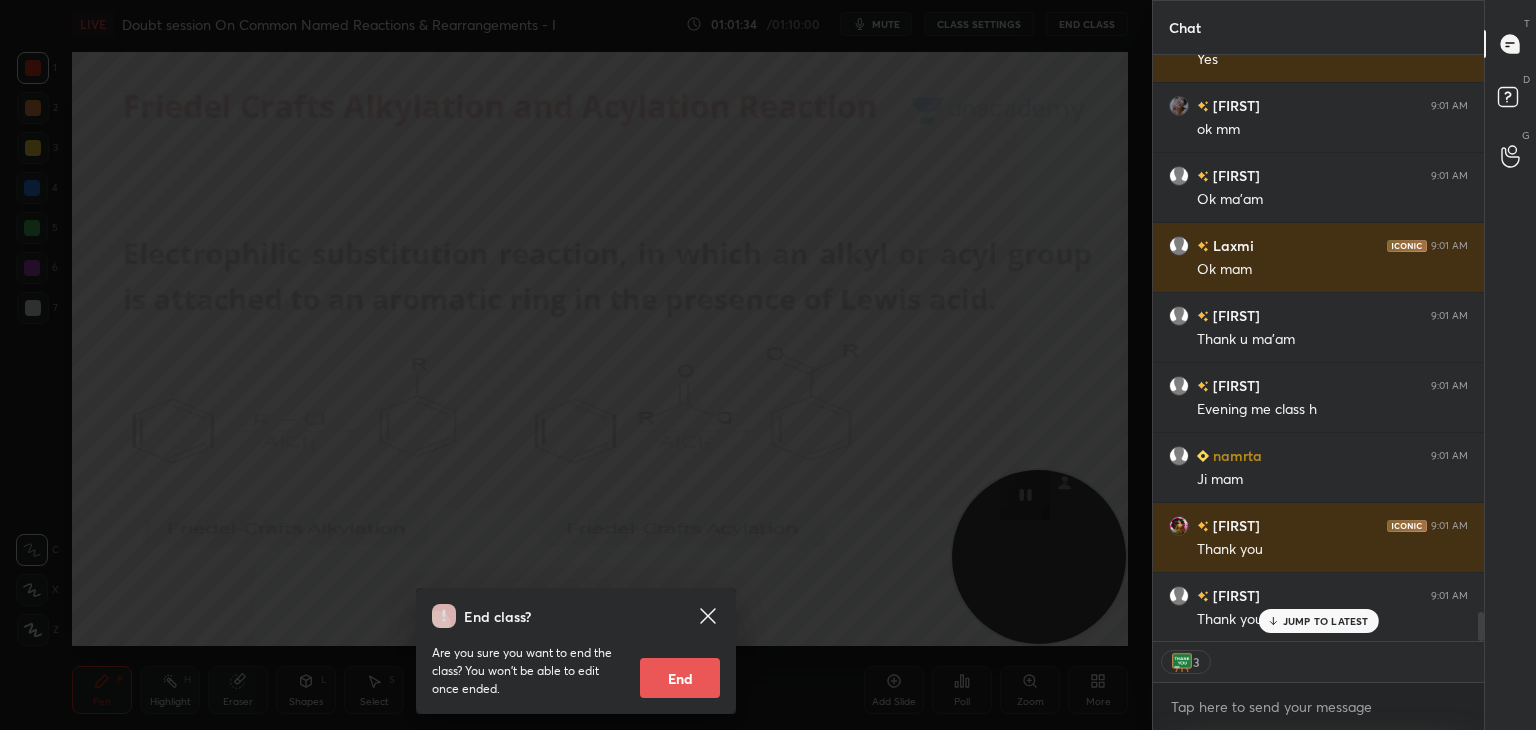 click on "End class? Are you sure you want to end the class? You won’t be able to edit once ended. End" at bounding box center (576, 365) 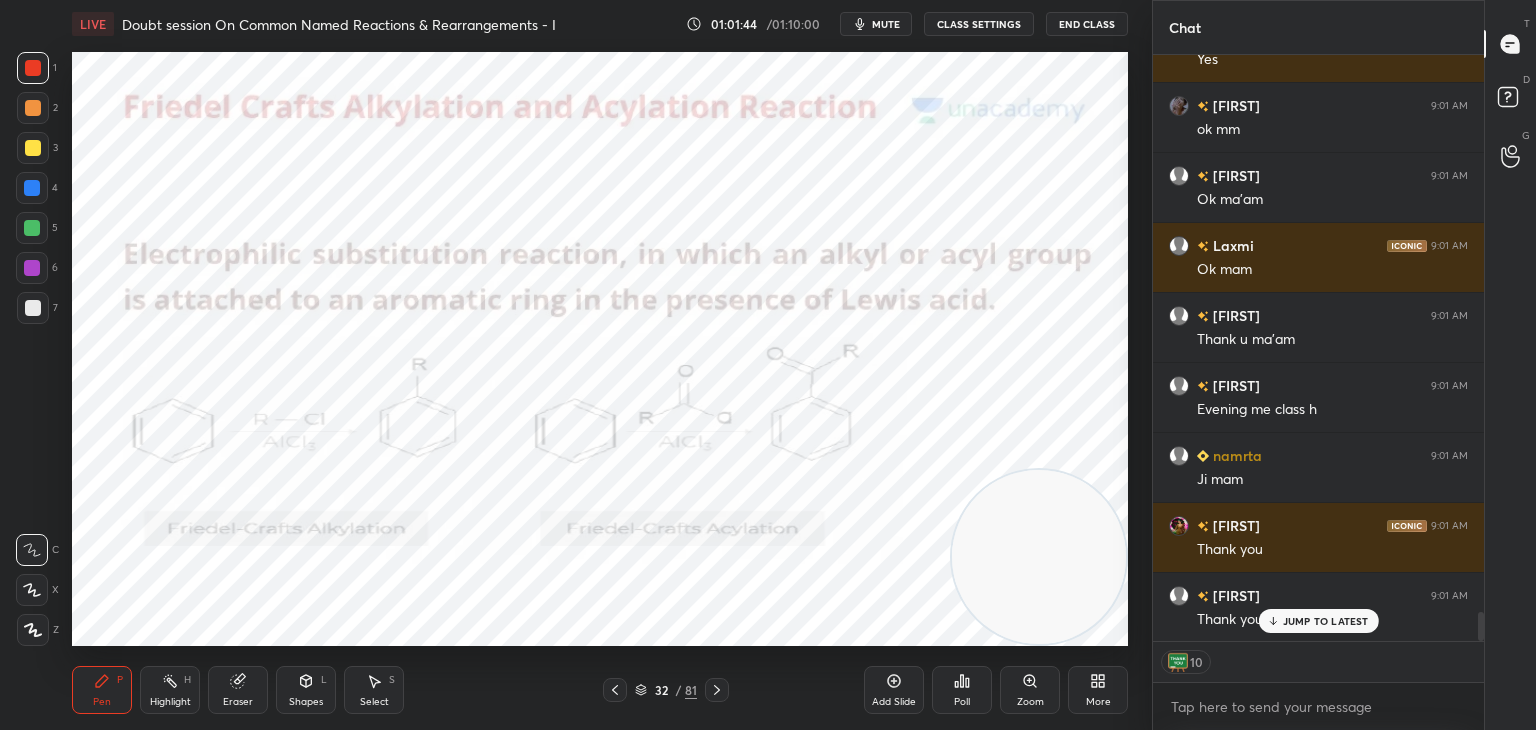 click on "End Class" at bounding box center (1087, 24) 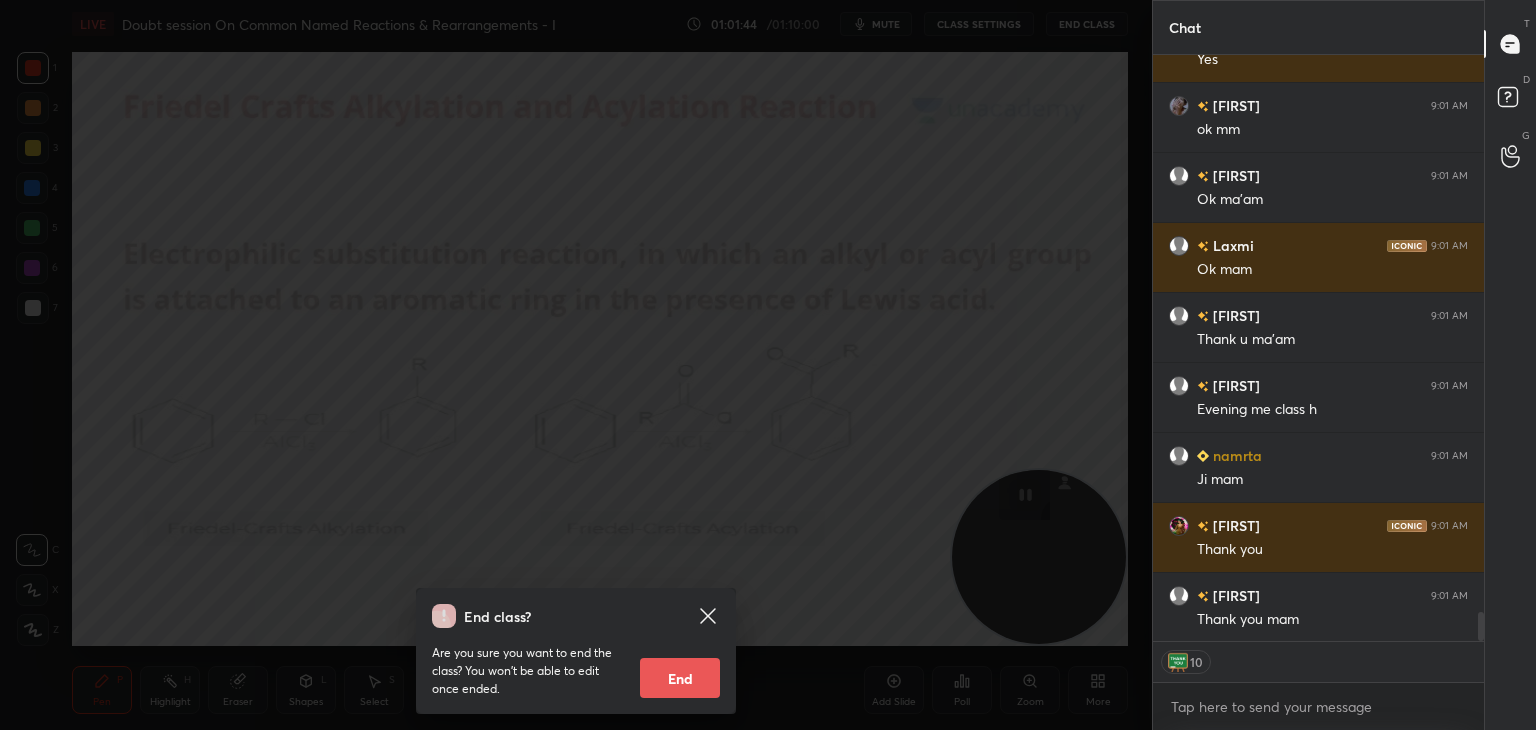 scroll, scrollTop: 11291, scrollLeft: 0, axis: vertical 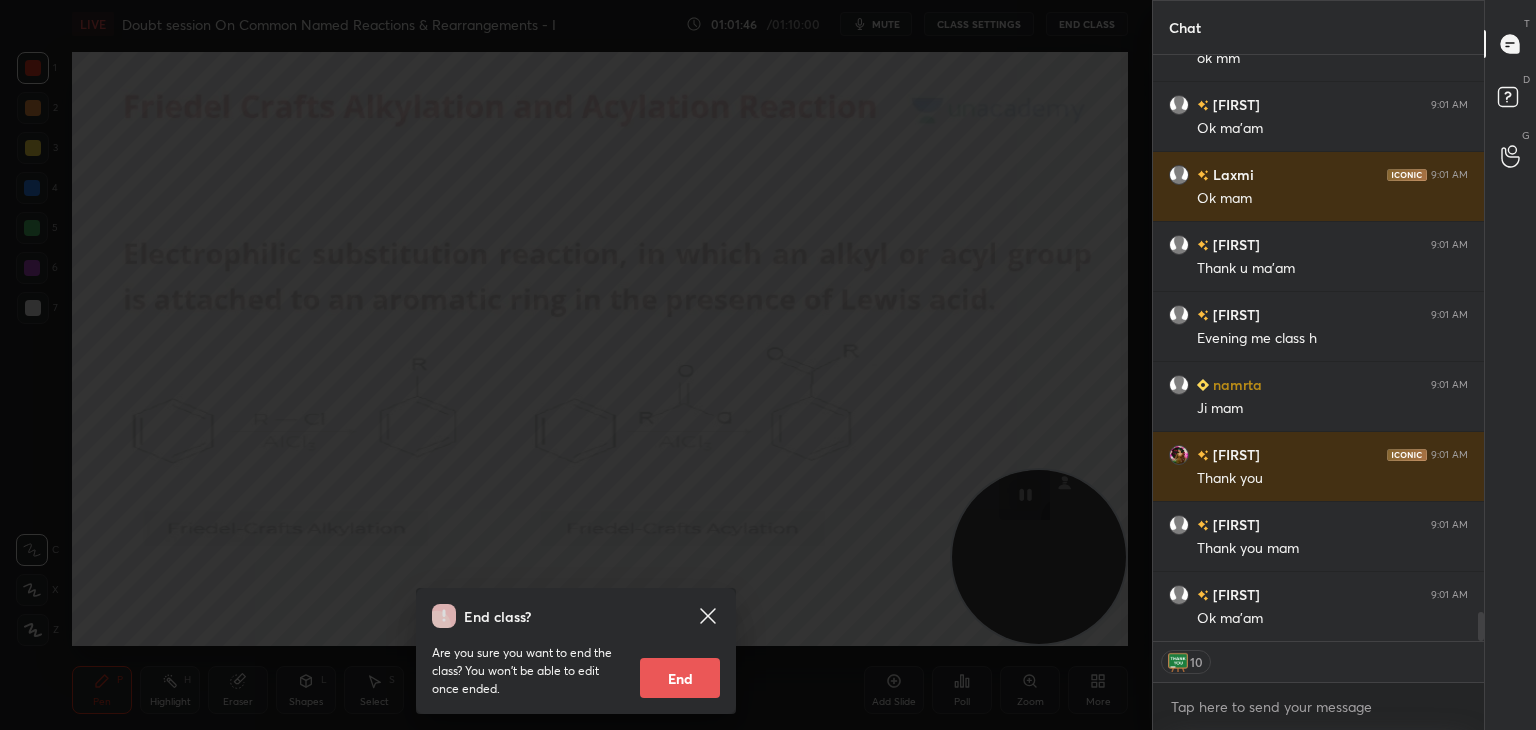 click on "End" at bounding box center (680, 678) 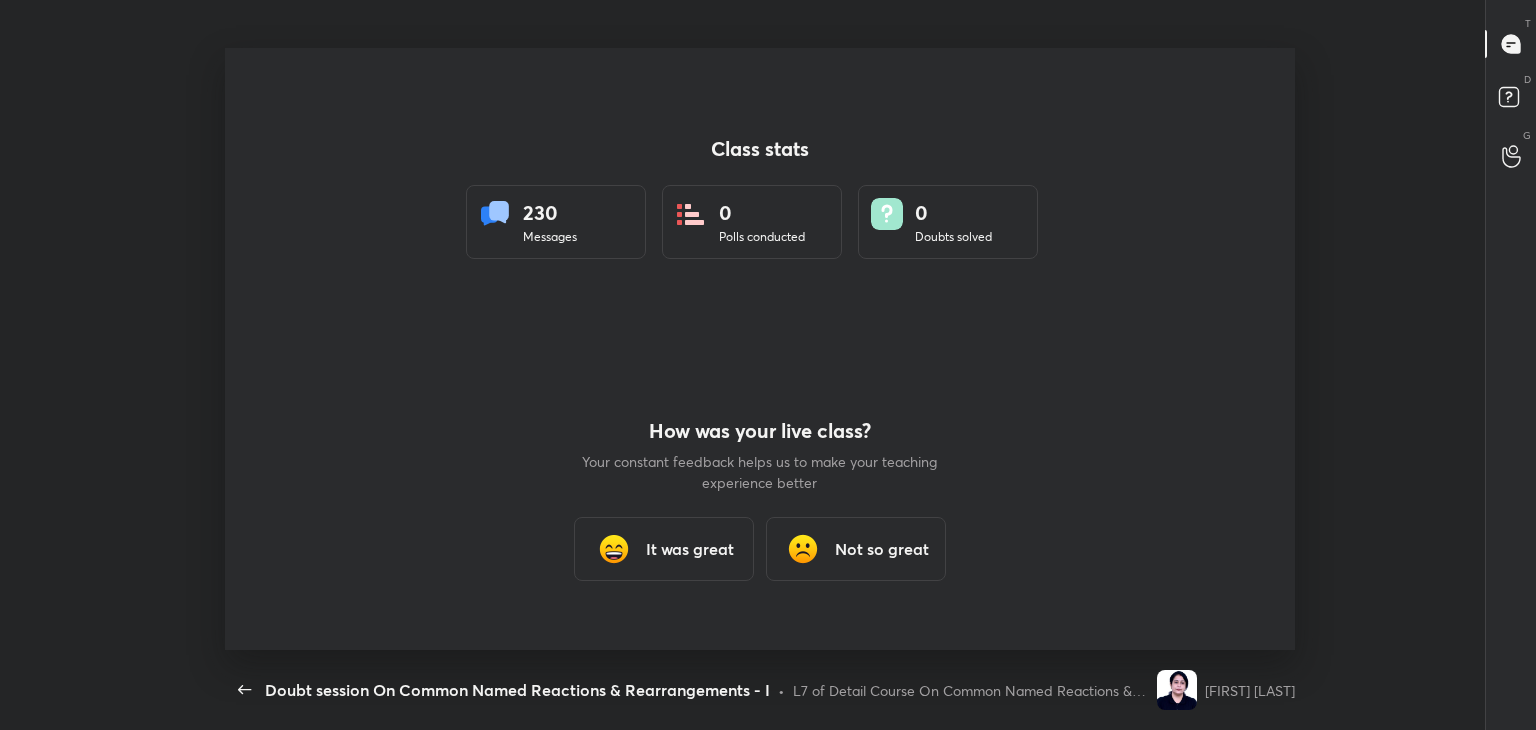 scroll, scrollTop: 99397, scrollLeft: 98672, axis: both 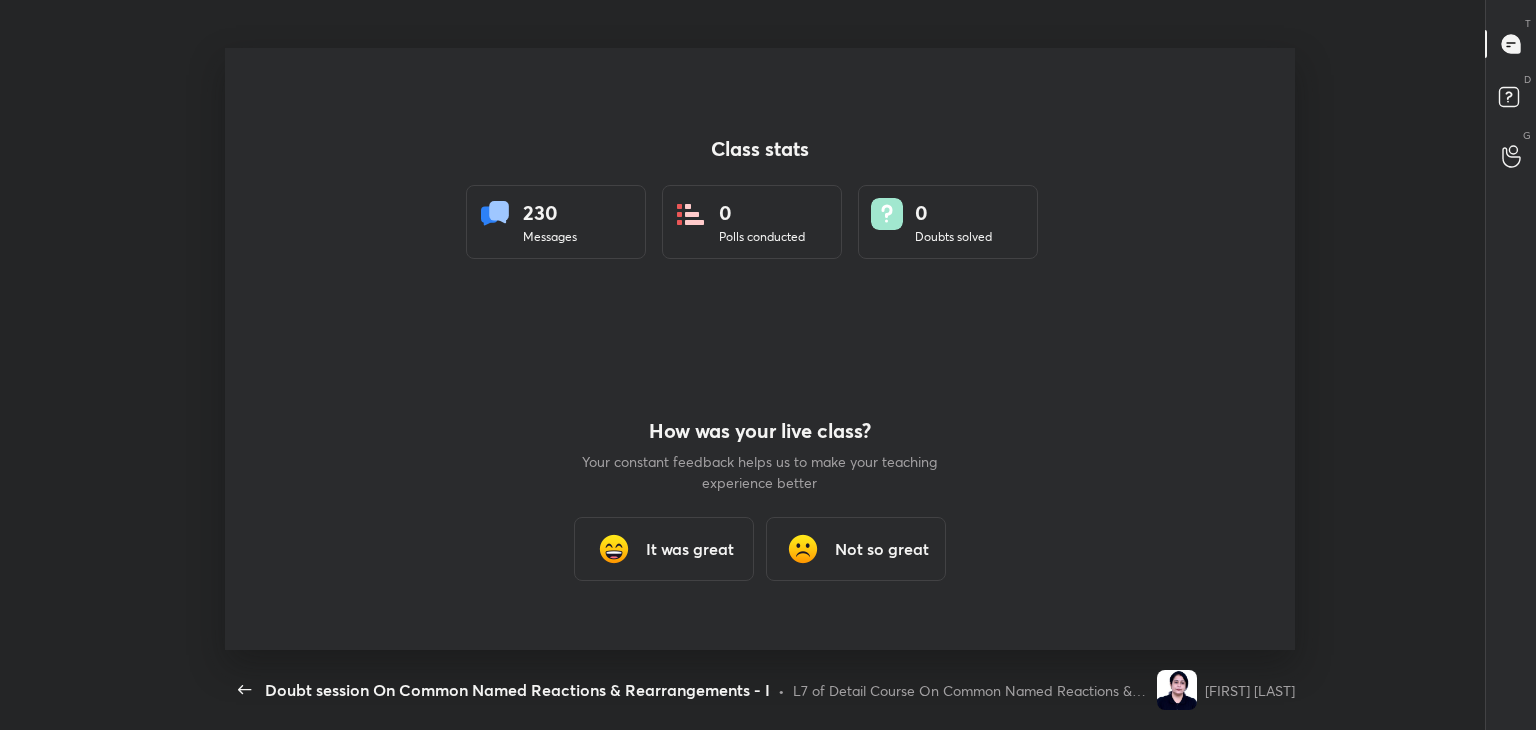 type on "x" 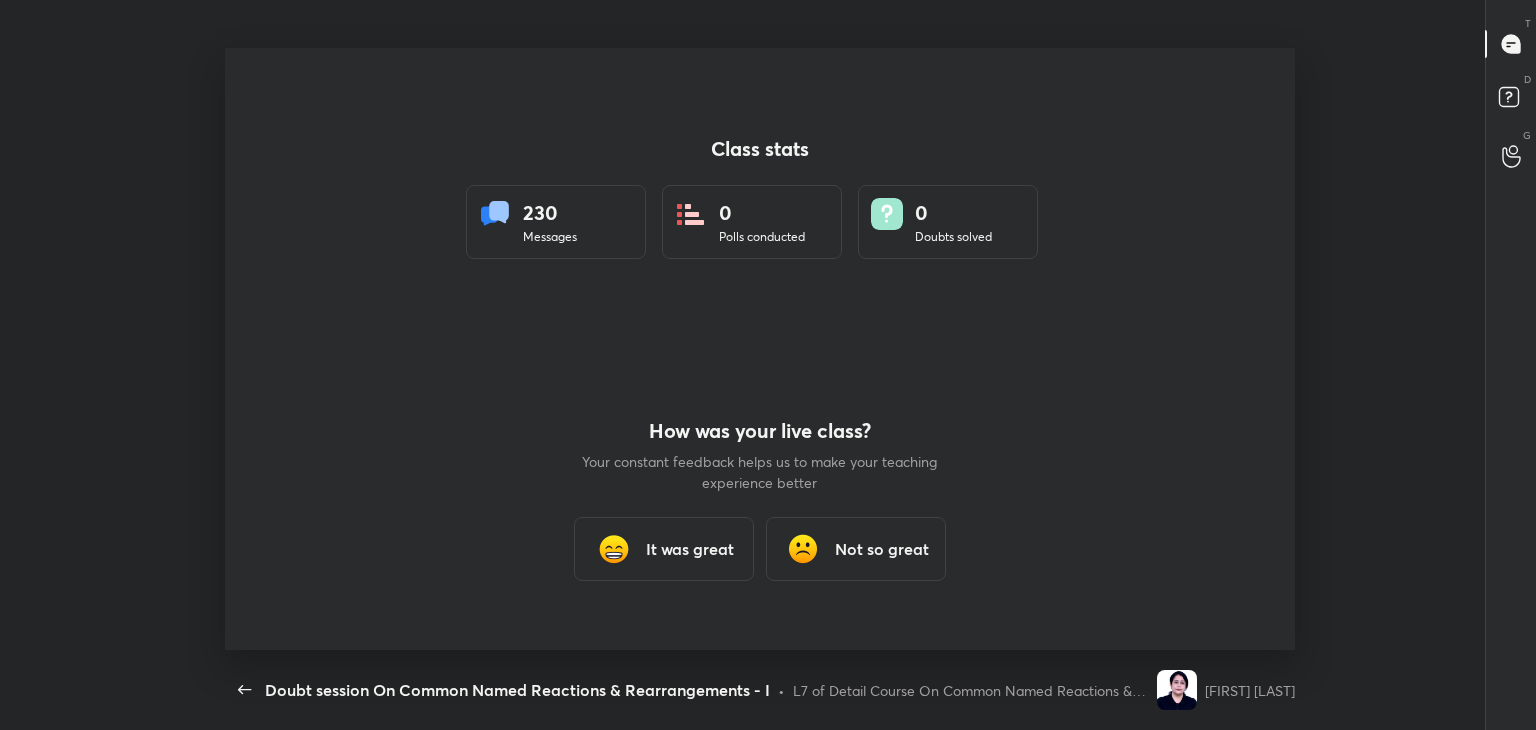 click on "It was great" at bounding box center [690, 549] 